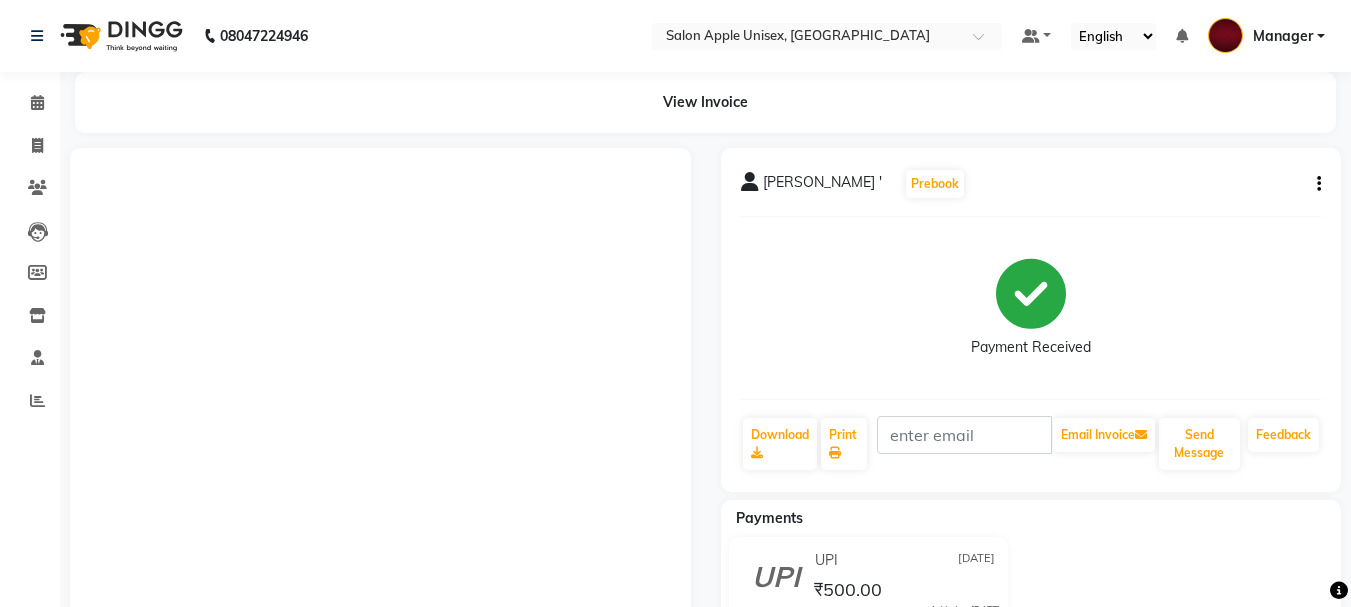 scroll, scrollTop: 0, scrollLeft: 0, axis: both 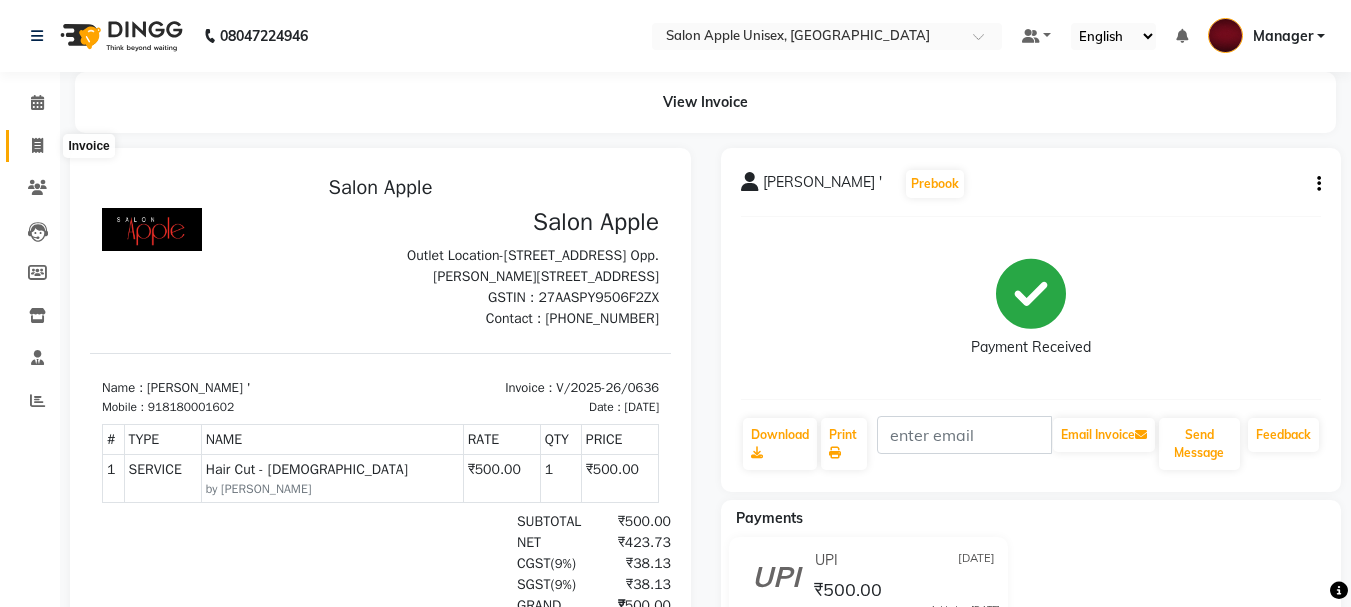 click 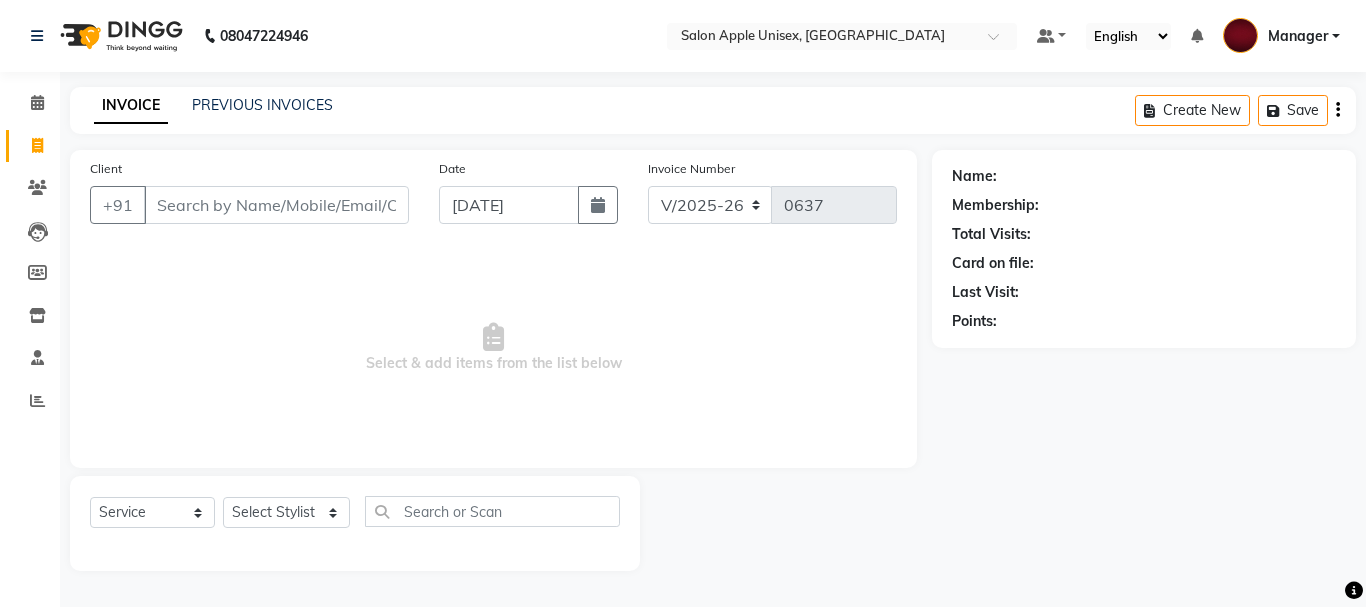 click on "Client" at bounding box center [276, 205] 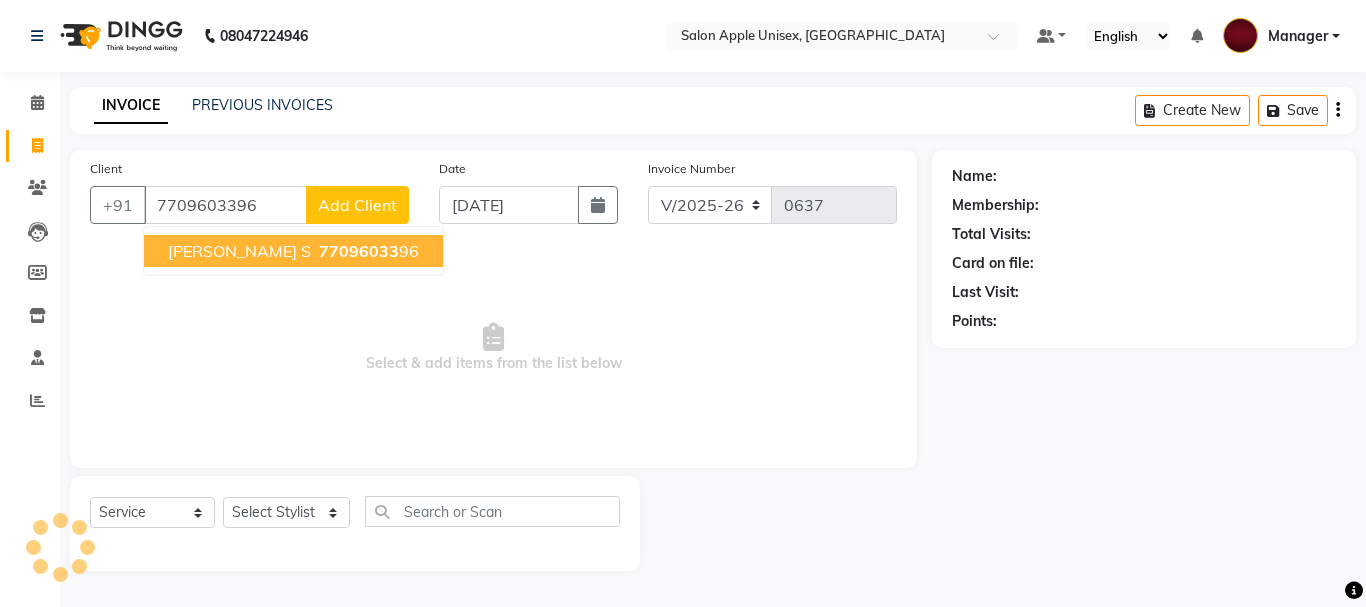type on "7709603396" 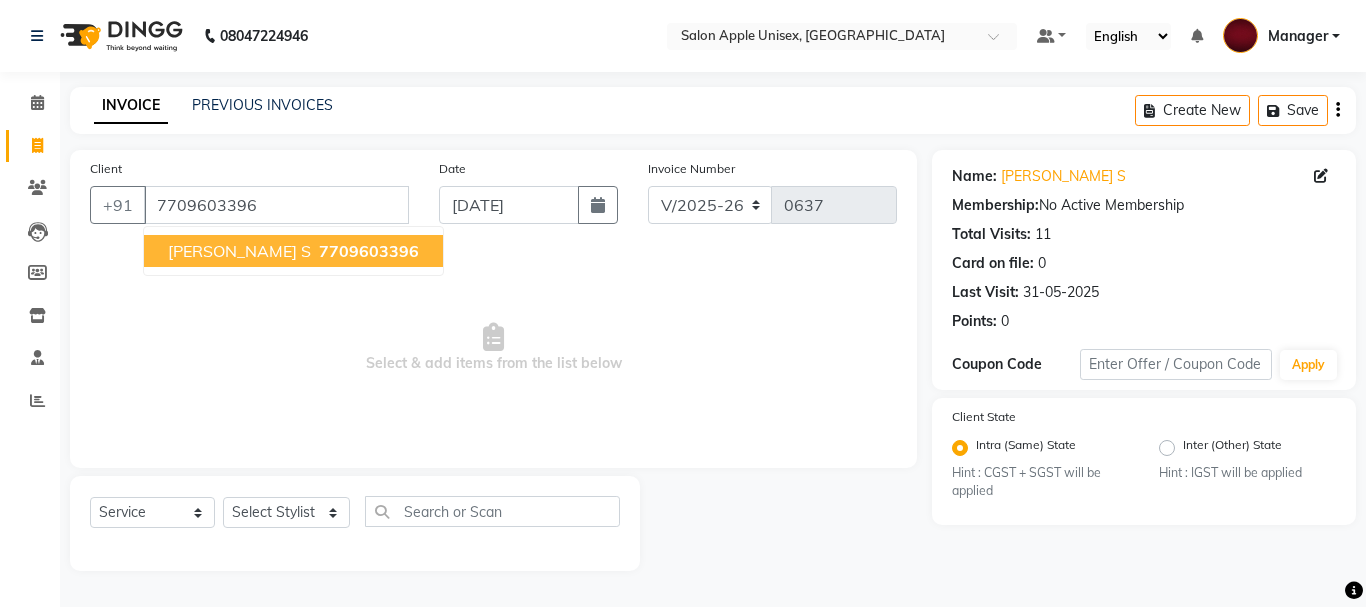 click on "[PERSON_NAME] S" at bounding box center [239, 251] 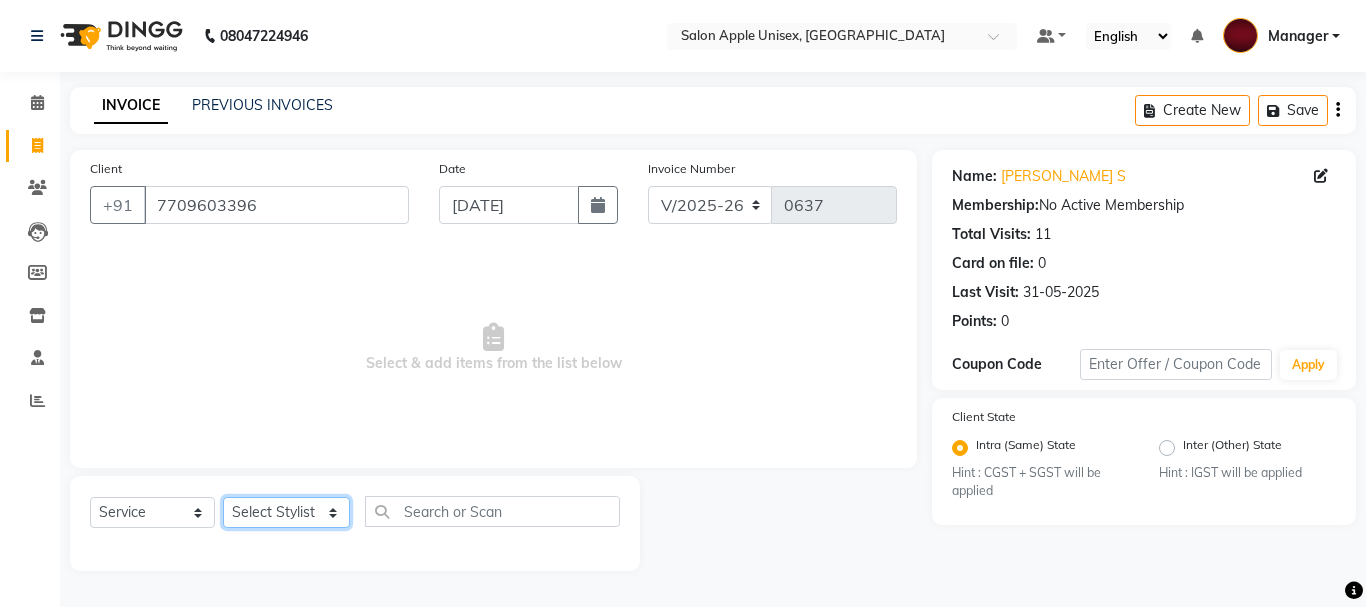 click on "Select Stylist Dilip(Owner) Manager [PERSON_NAME] (Owner) Nandini [PERSON_NAME] [PERSON_NAME]  Santosh [PERSON_NAME]" 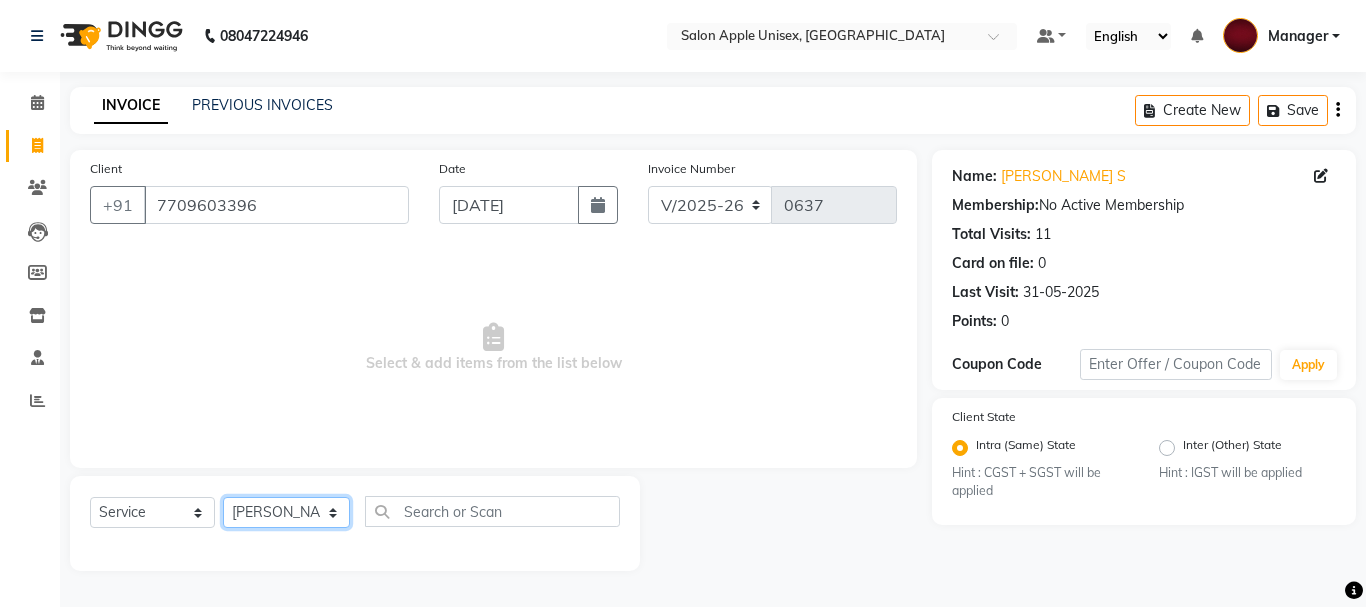 click on "Select Stylist Dilip(Owner) Manager [PERSON_NAME] (Owner) Nandini [PERSON_NAME] [PERSON_NAME]  Santosh [PERSON_NAME]" 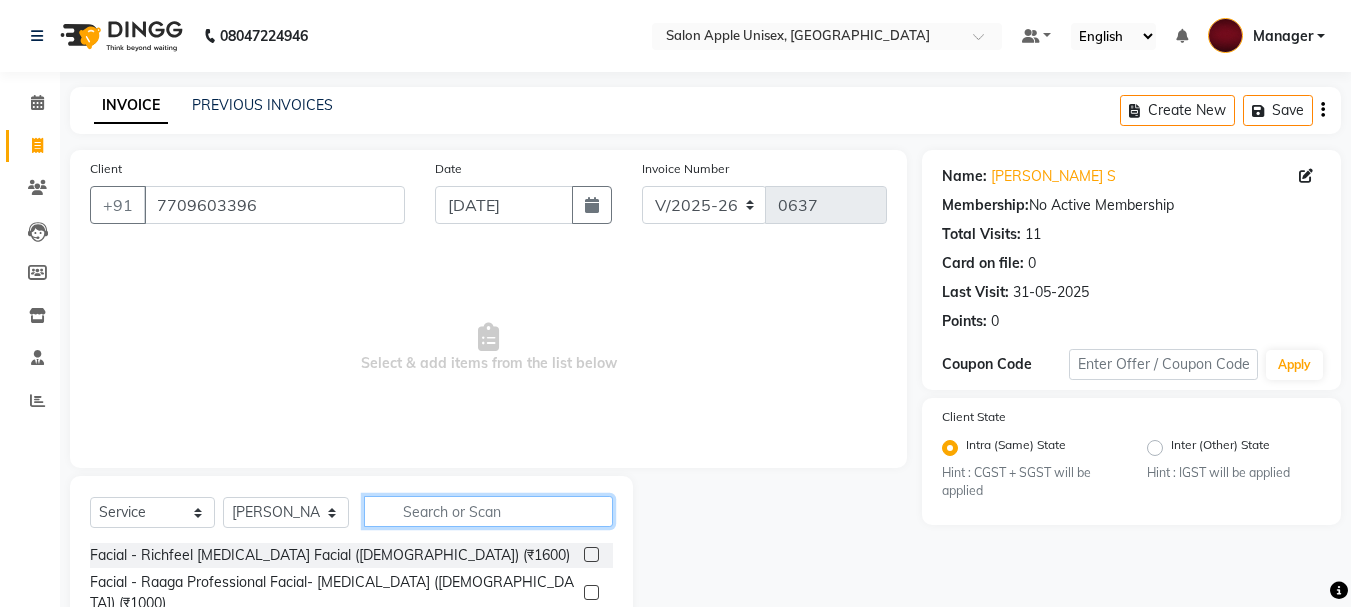 click 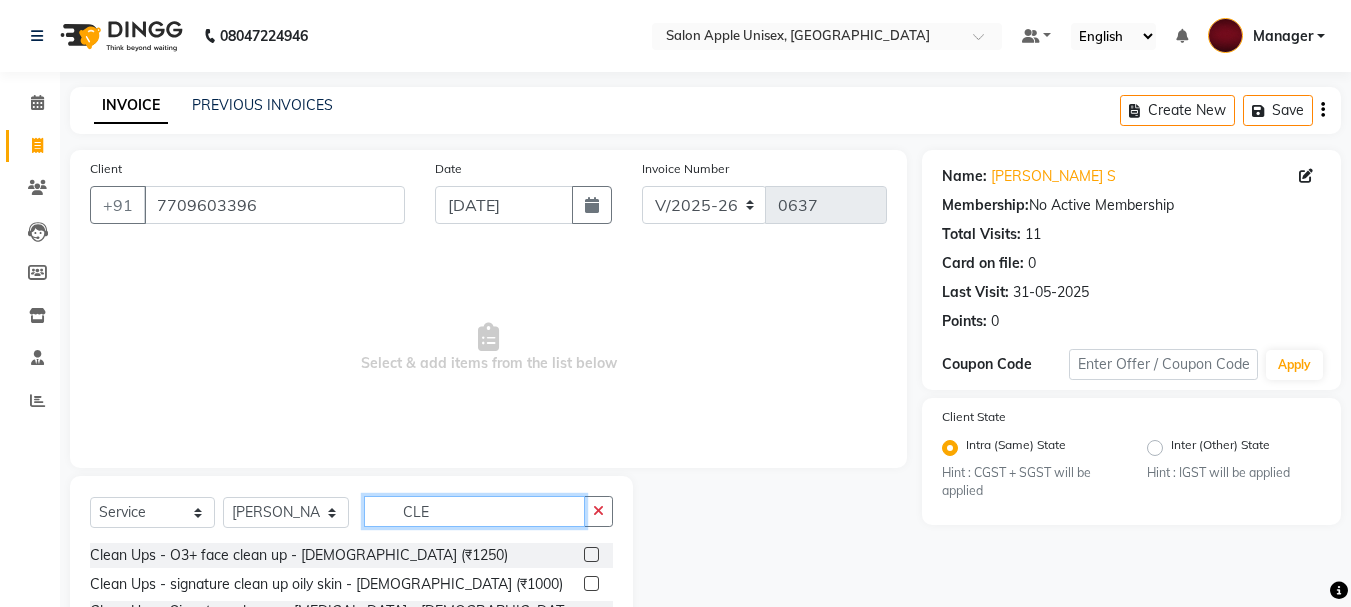 type on "CLE" 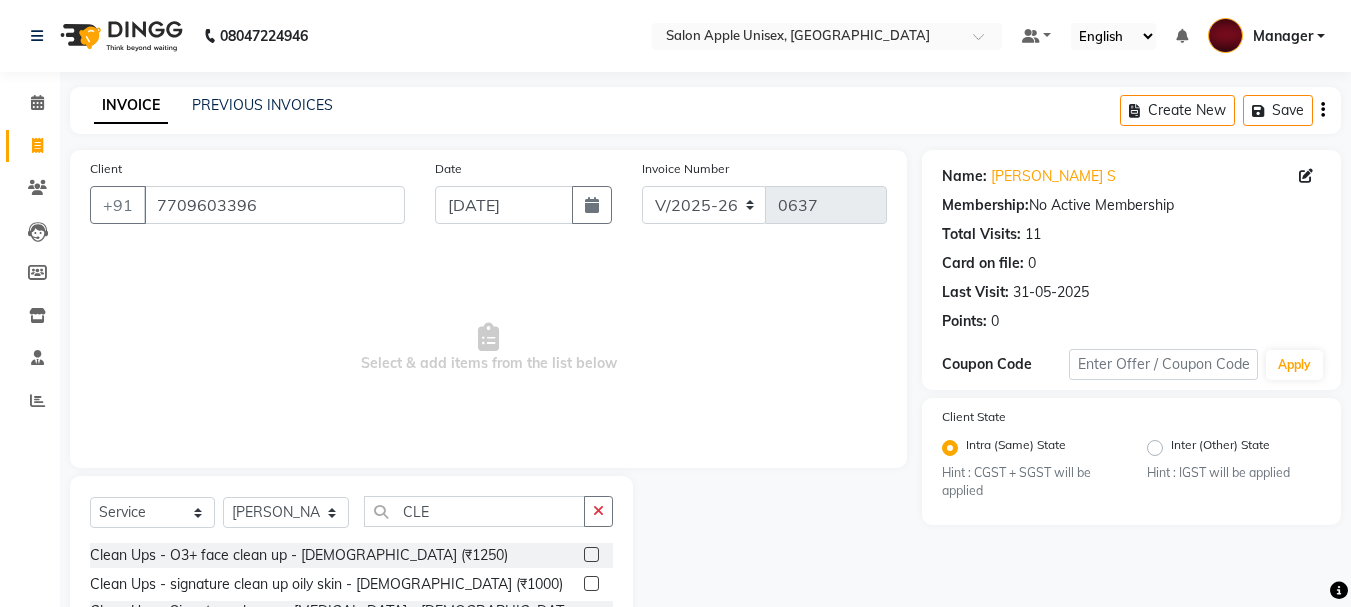 click 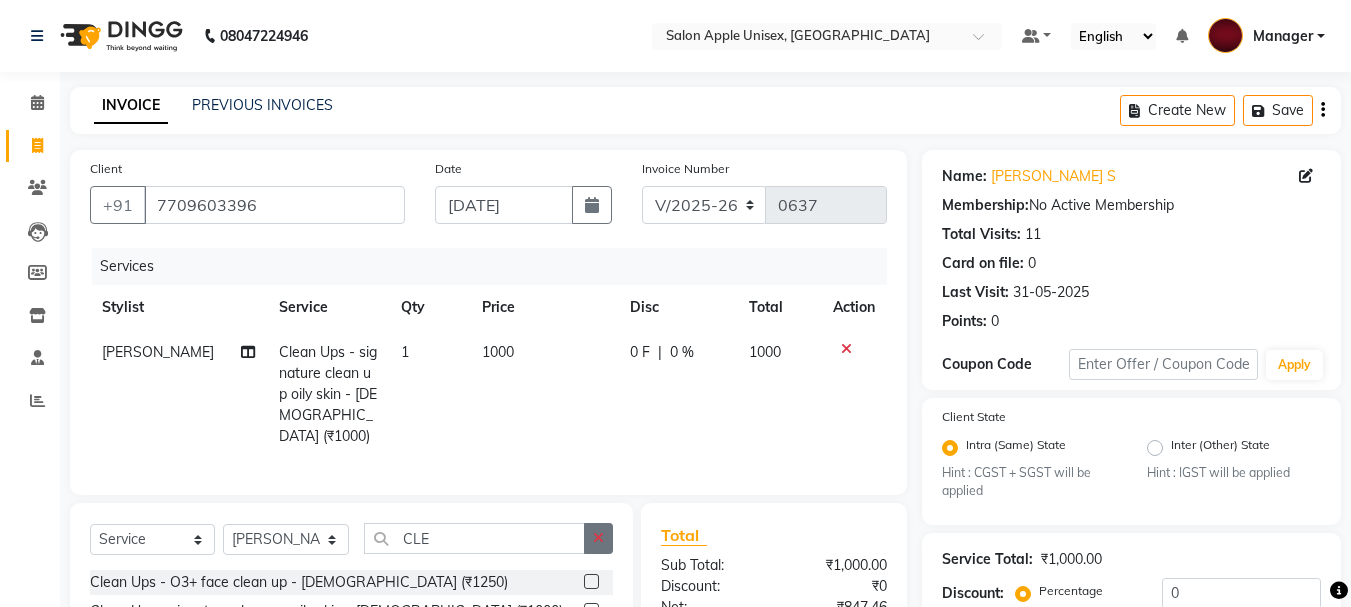 checkbox on "false" 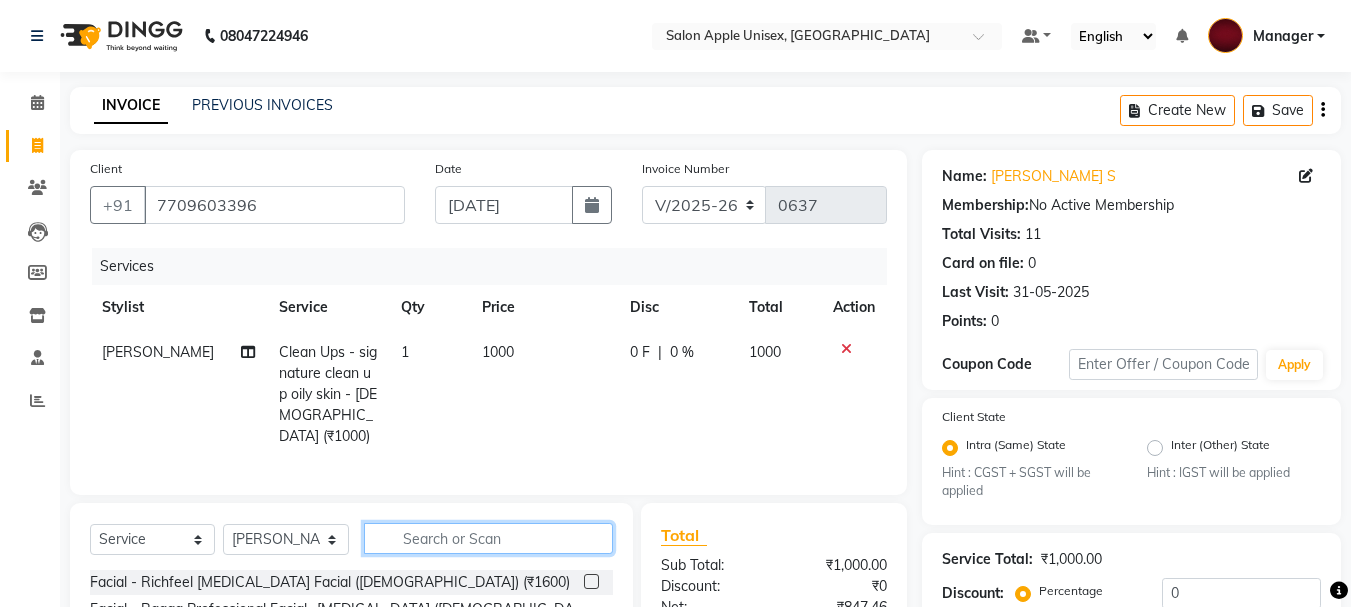 click 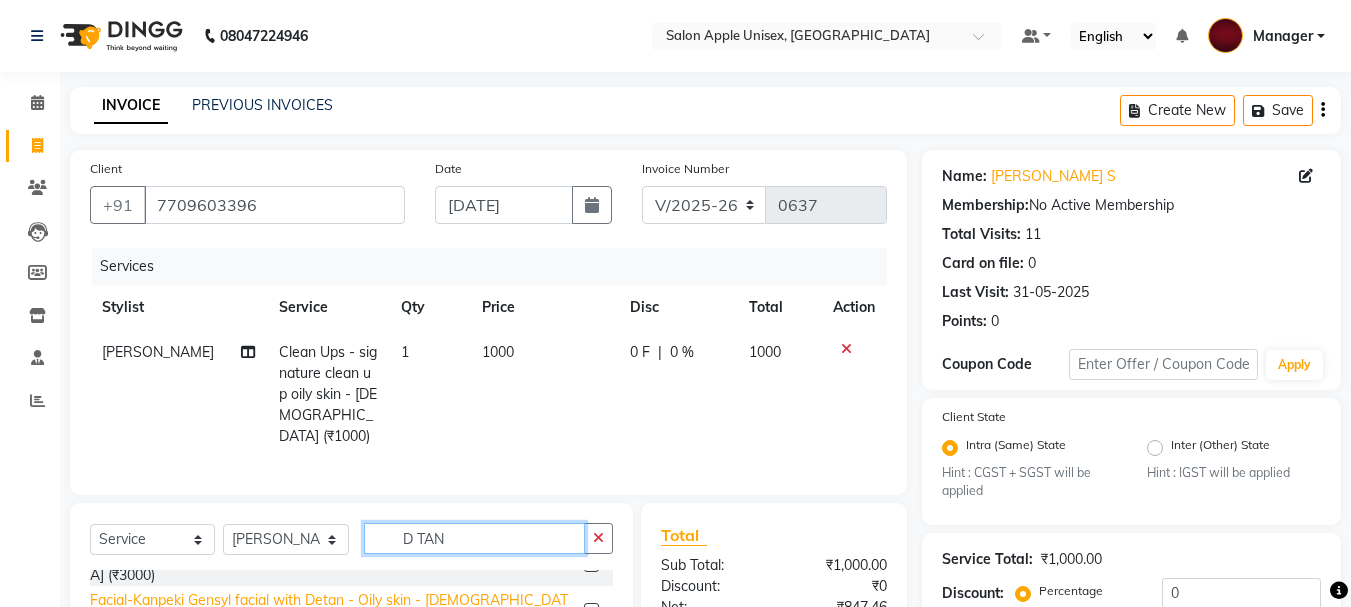 scroll, scrollTop: 32, scrollLeft: 0, axis: vertical 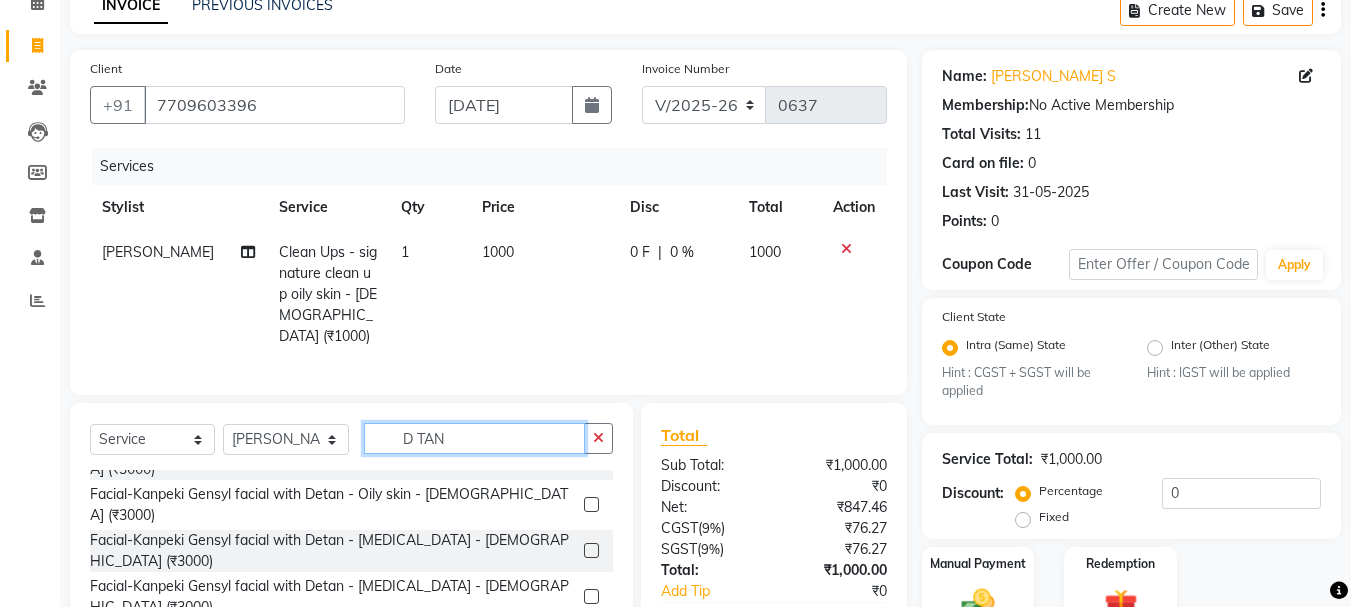 type on "D TAN" 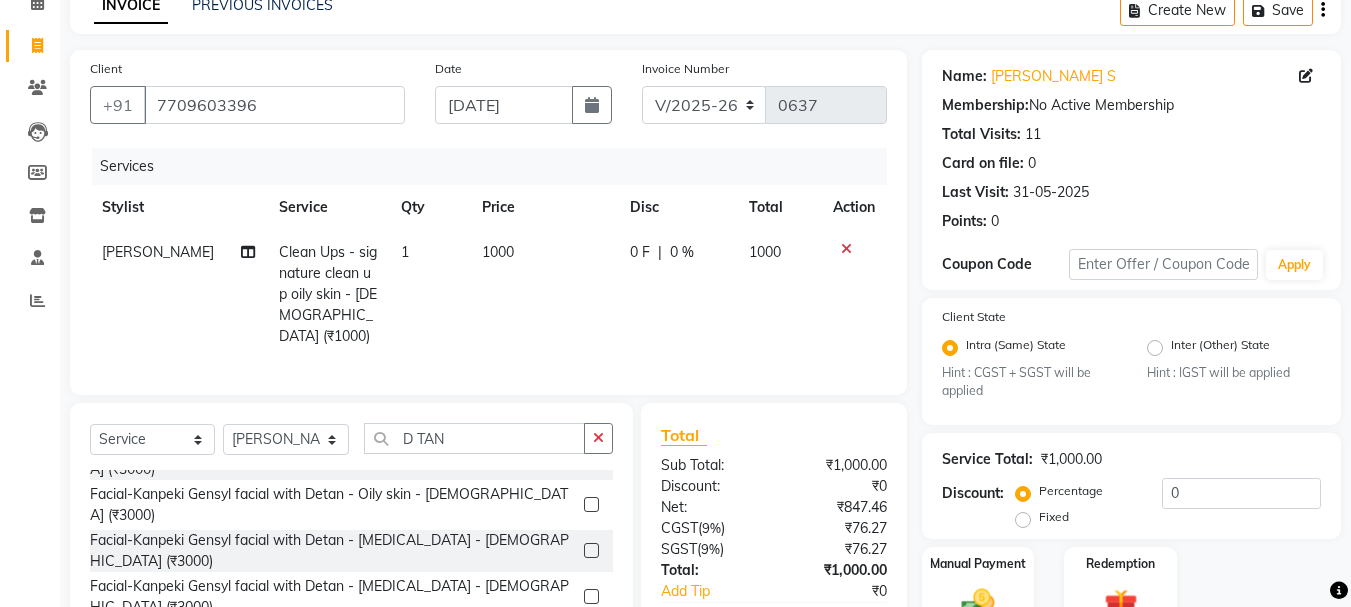 click 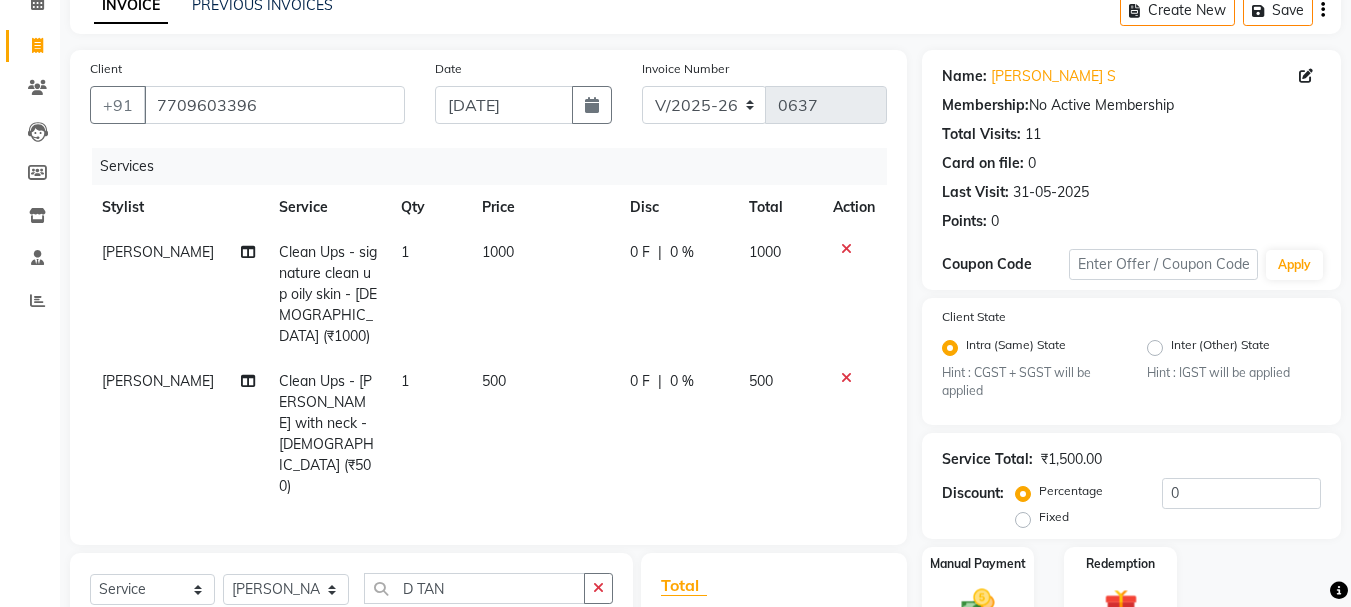 checkbox on "false" 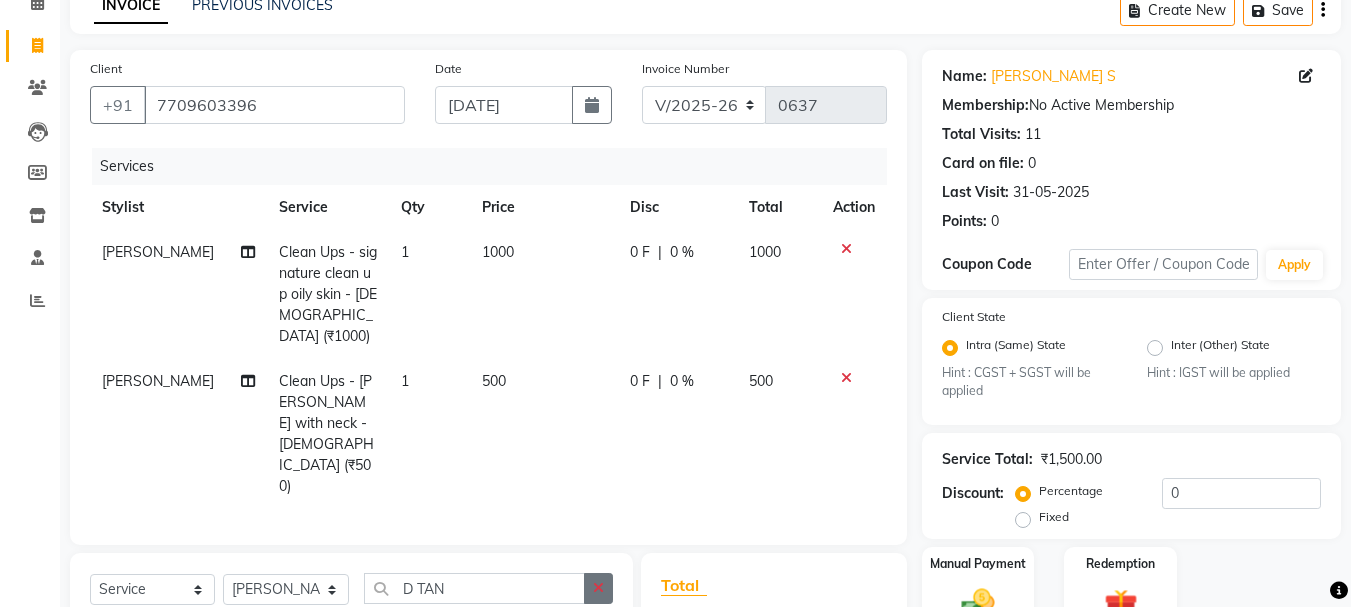 click 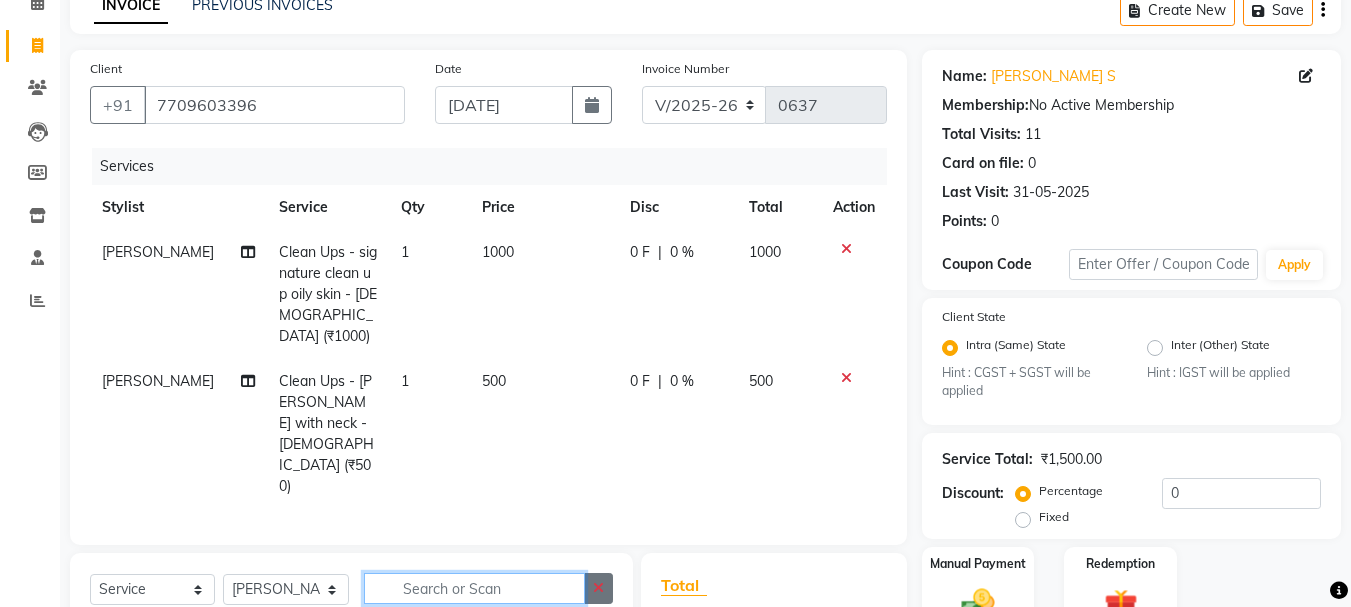 scroll, scrollTop: 728, scrollLeft: 0, axis: vertical 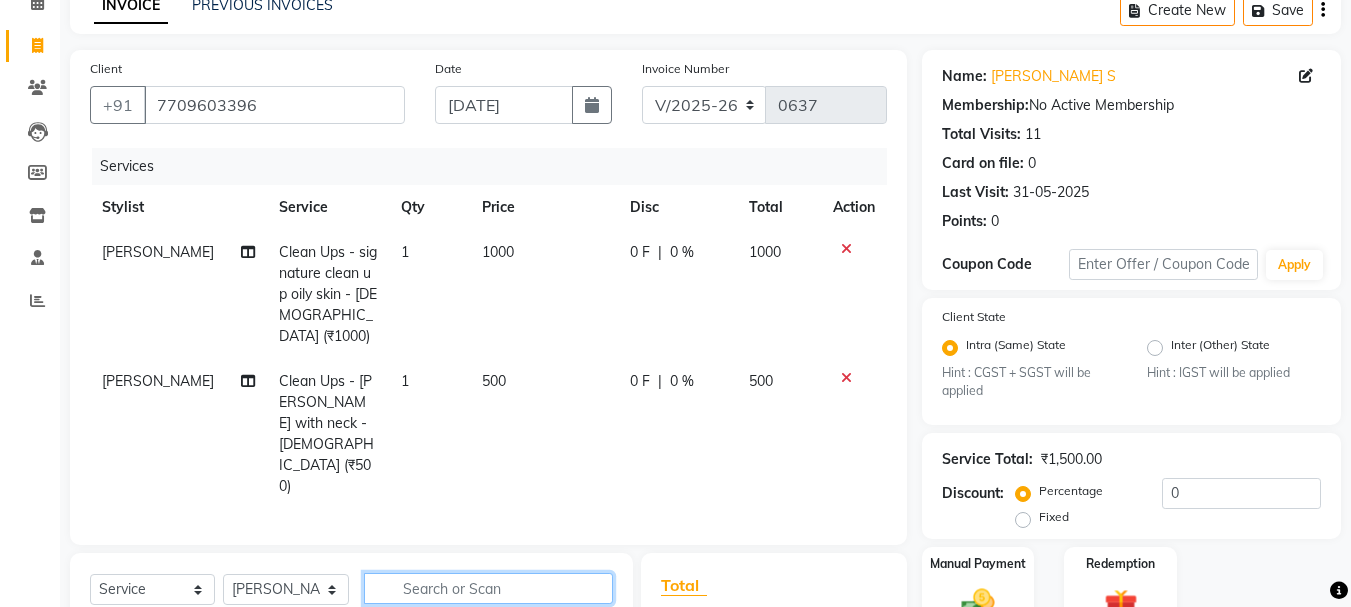 click 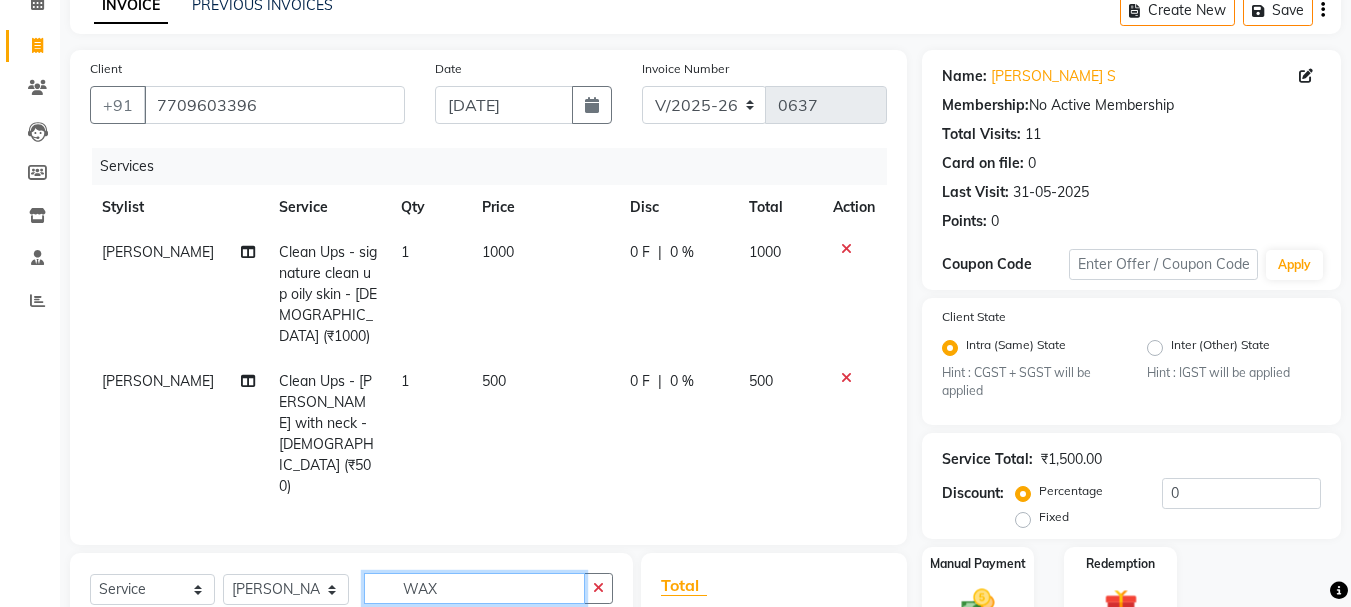scroll, scrollTop: 700, scrollLeft: 0, axis: vertical 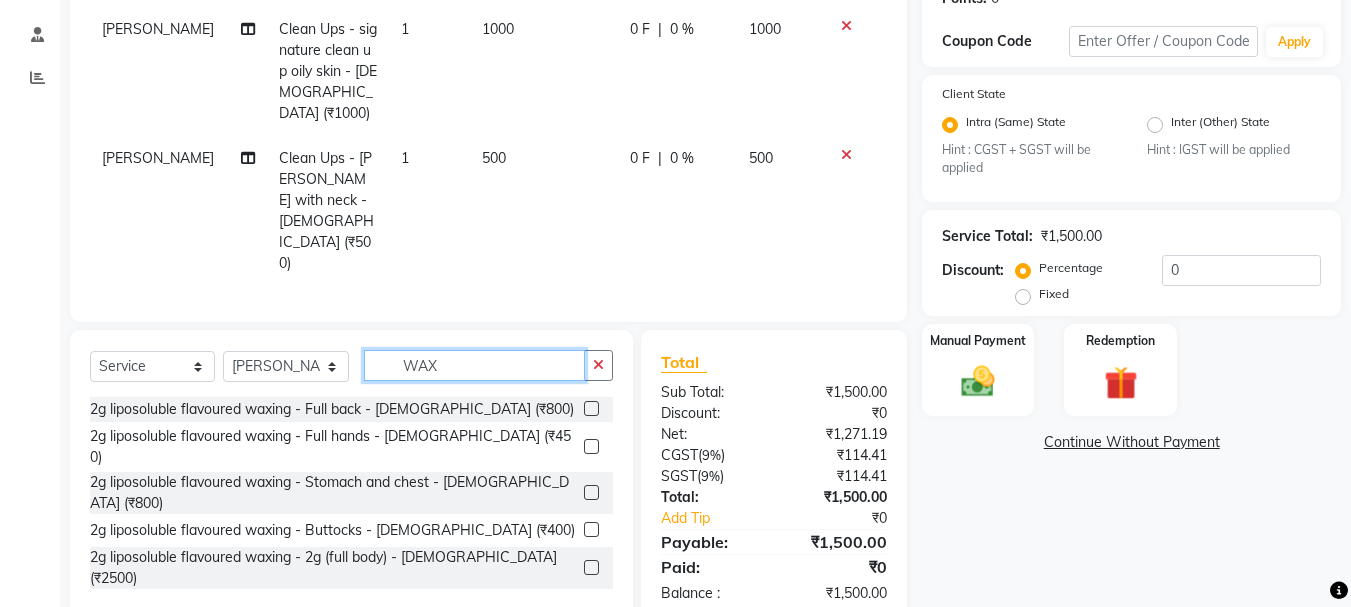 type on "WAX" 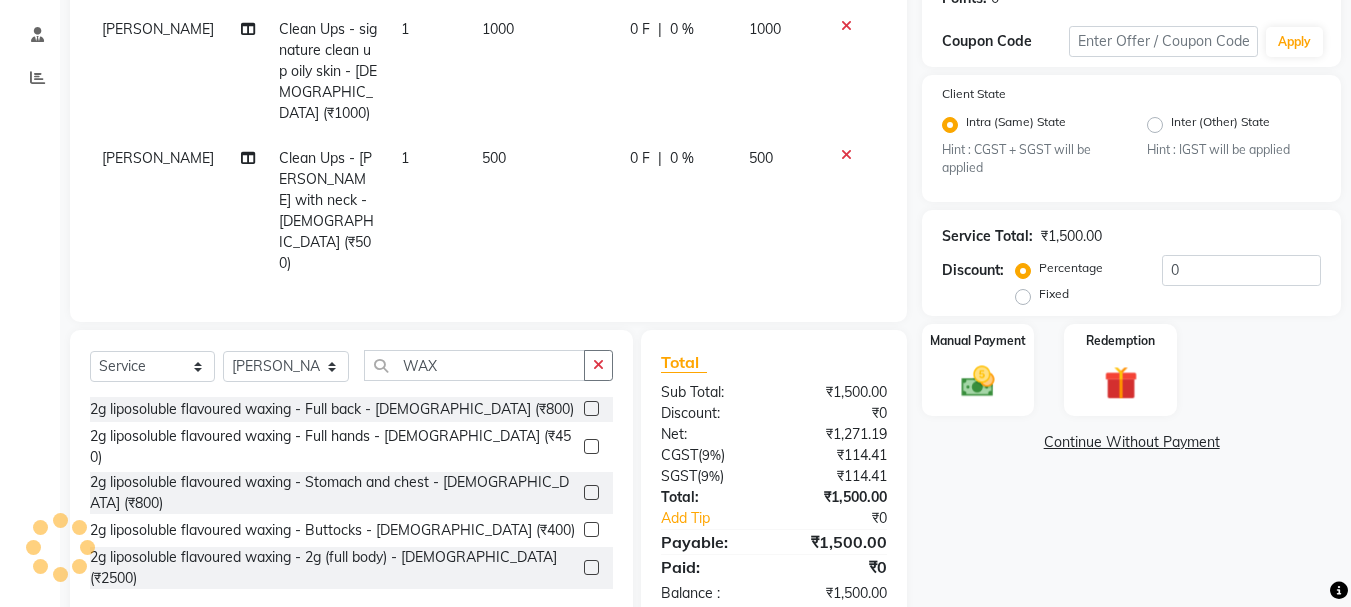 click 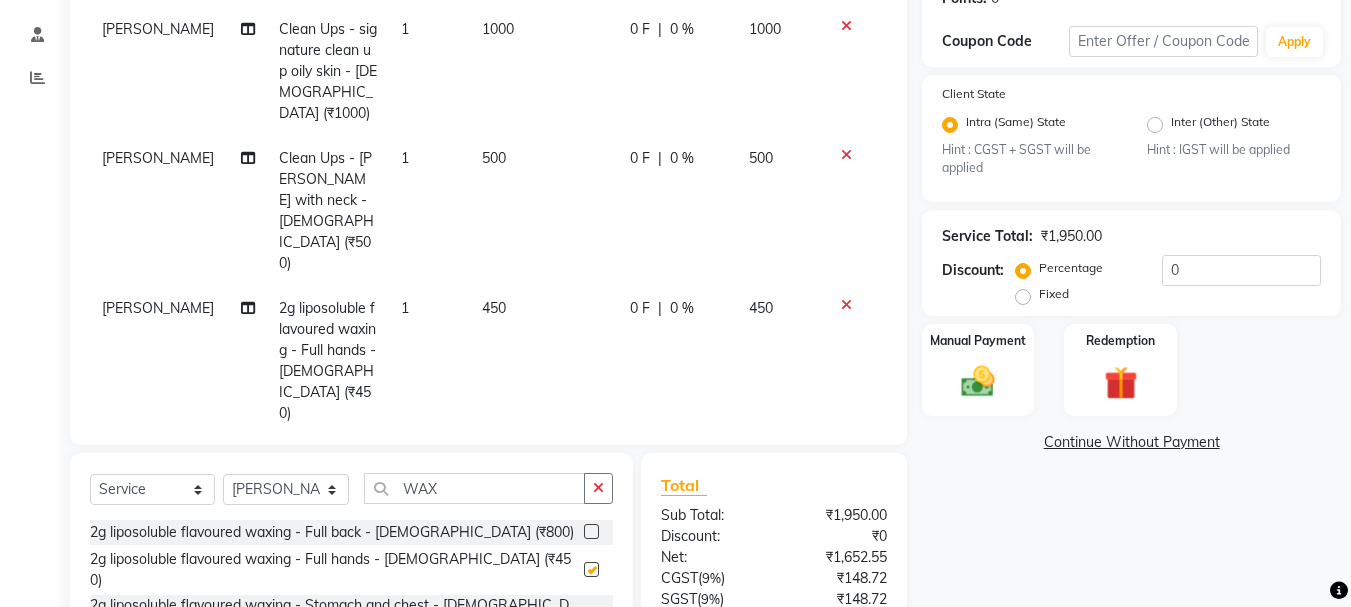 checkbox on "false" 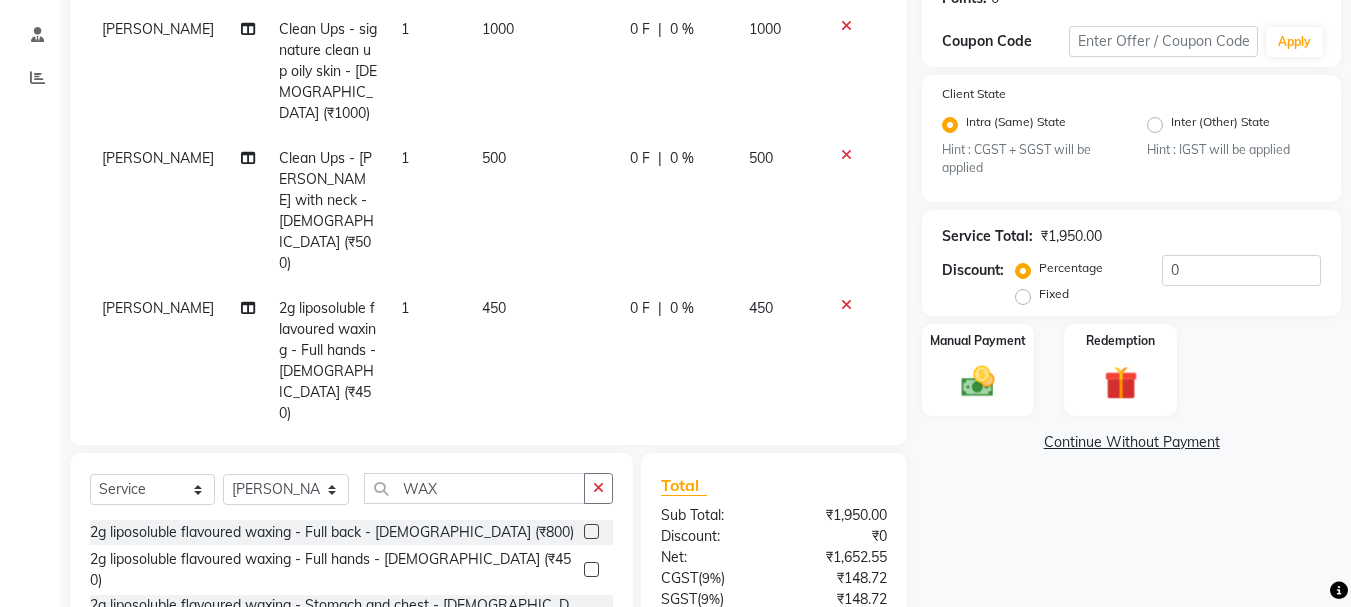 scroll, scrollTop: 423, scrollLeft: 0, axis: vertical 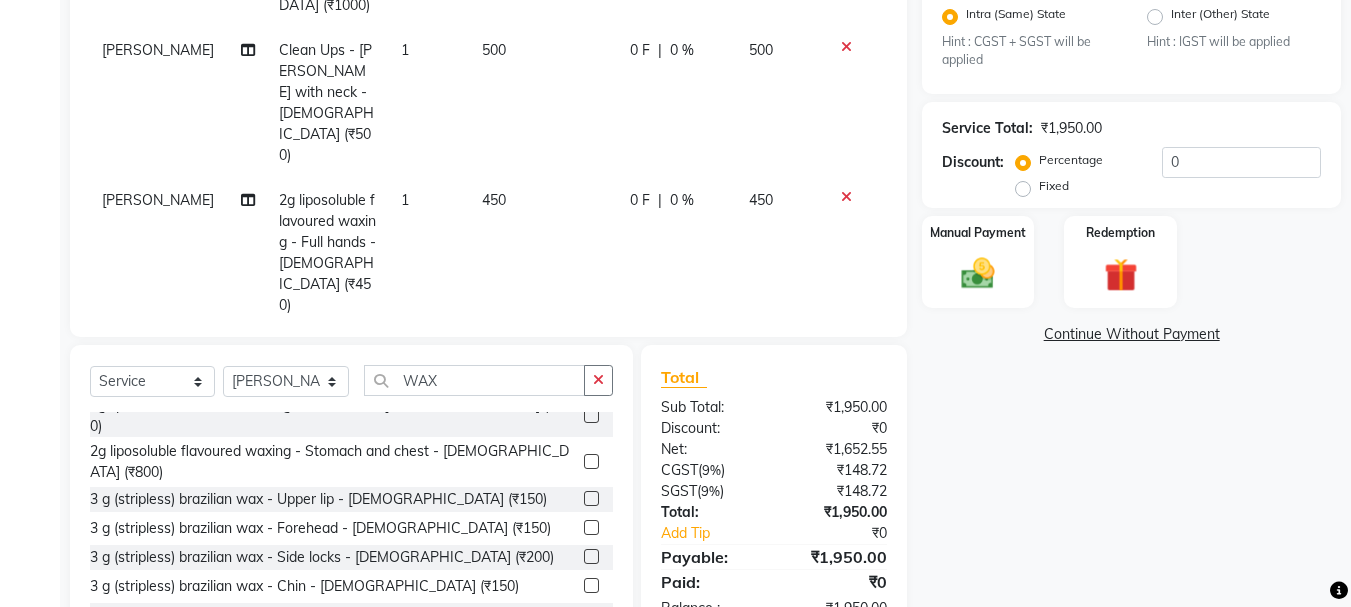 click 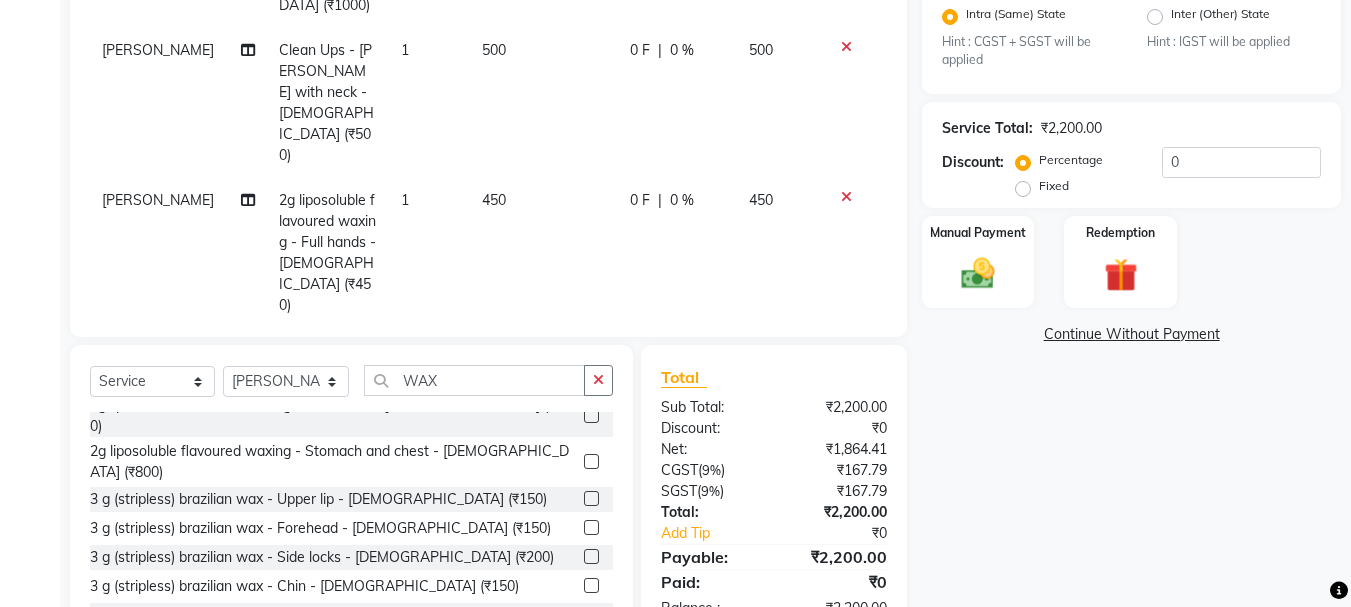 checkbox on "false" 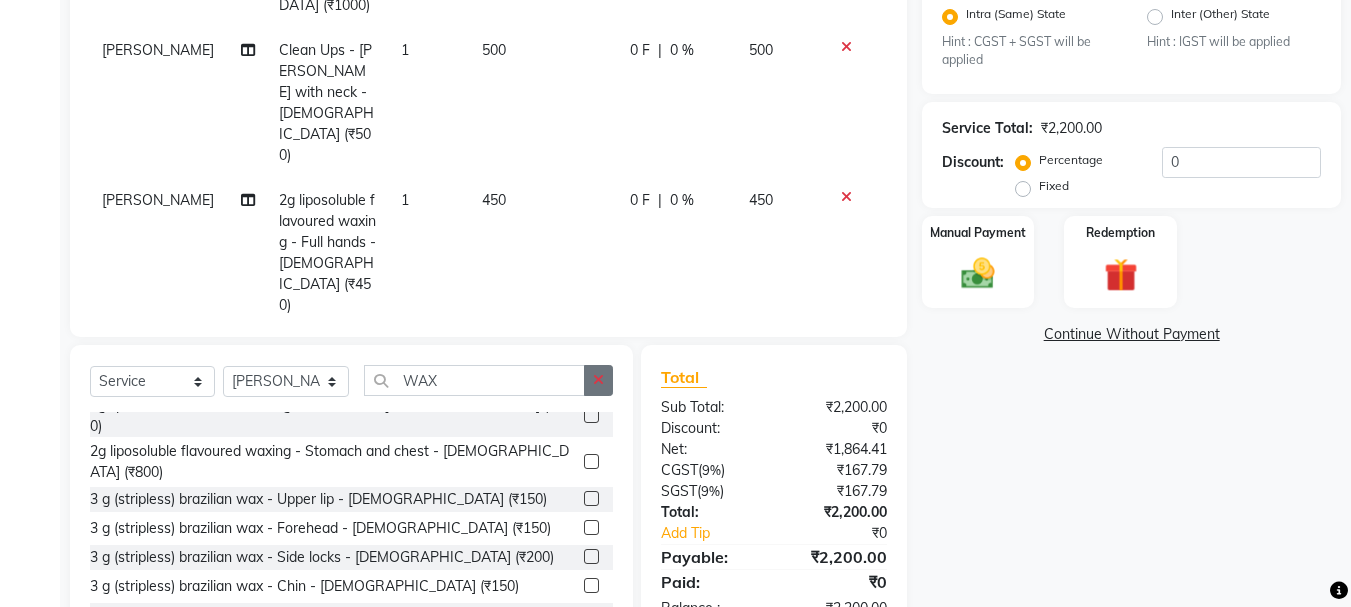 click 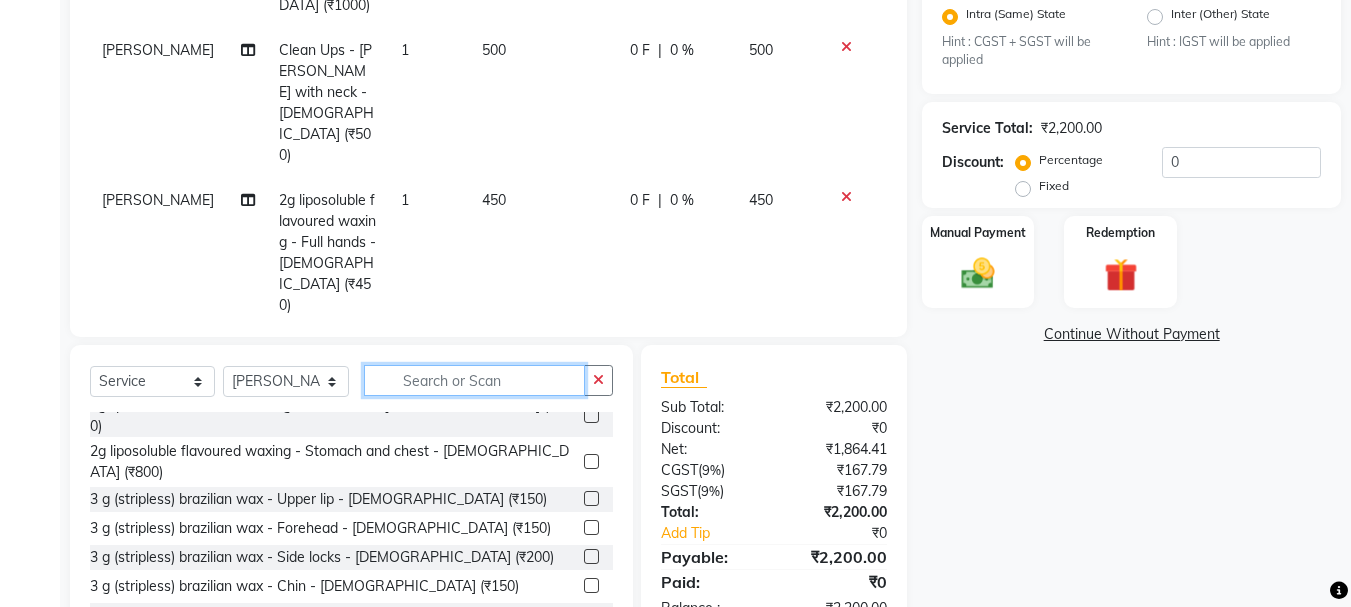 scroll, scrollTop: 1170, scrollLeft: 0, axis: vertical 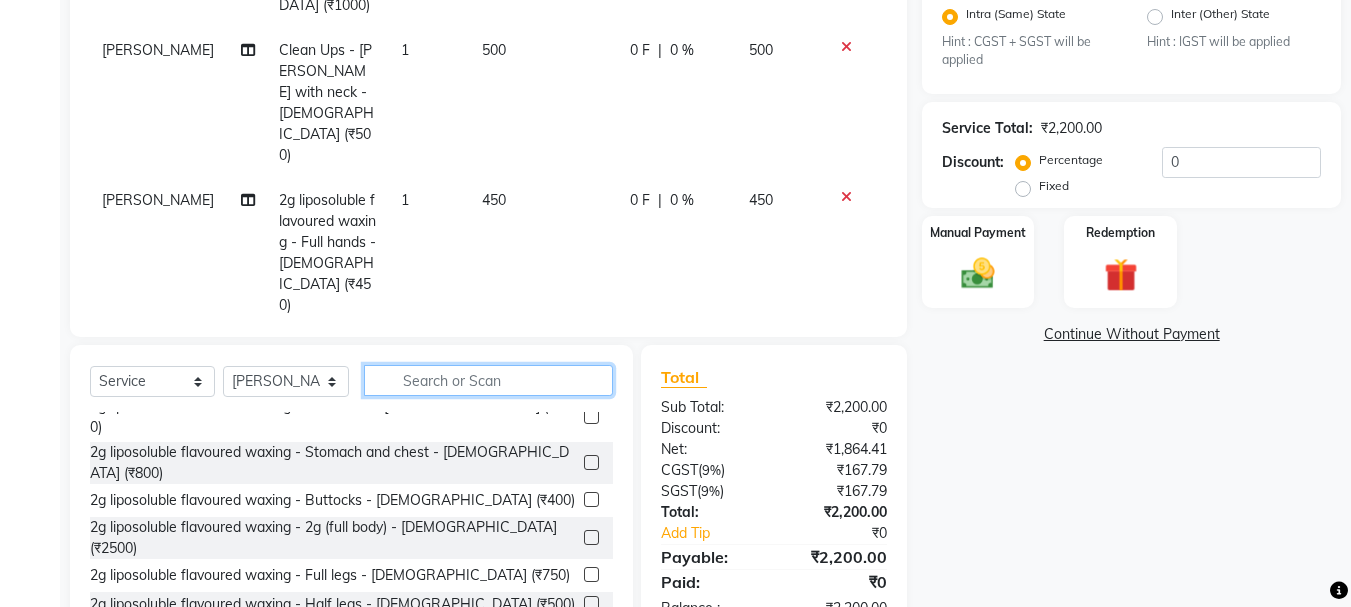click 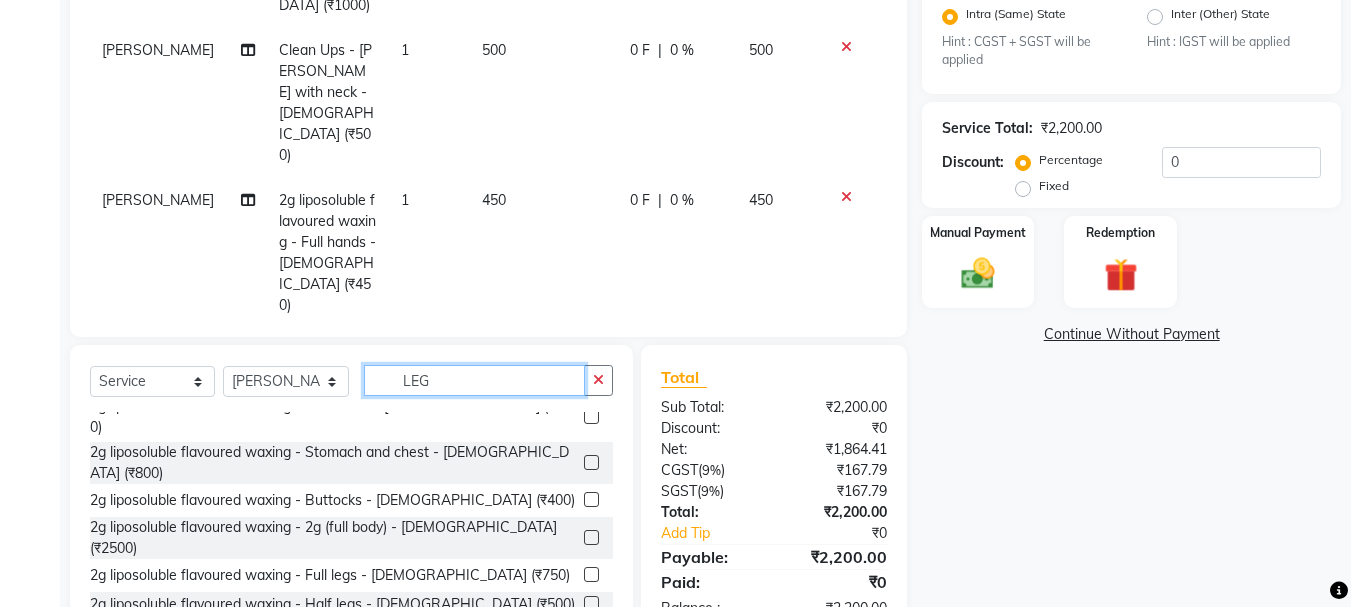 scroll, scrollTop: 397, scrollLeft: 0, axis: vertical 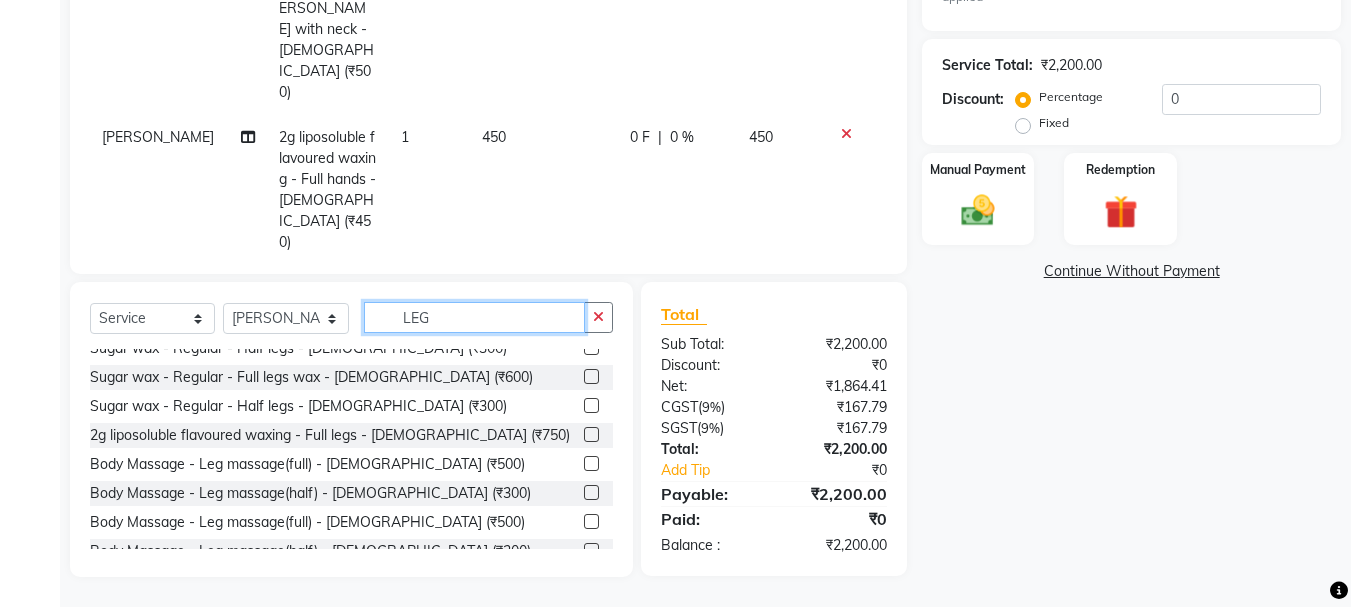 type on "LEG" 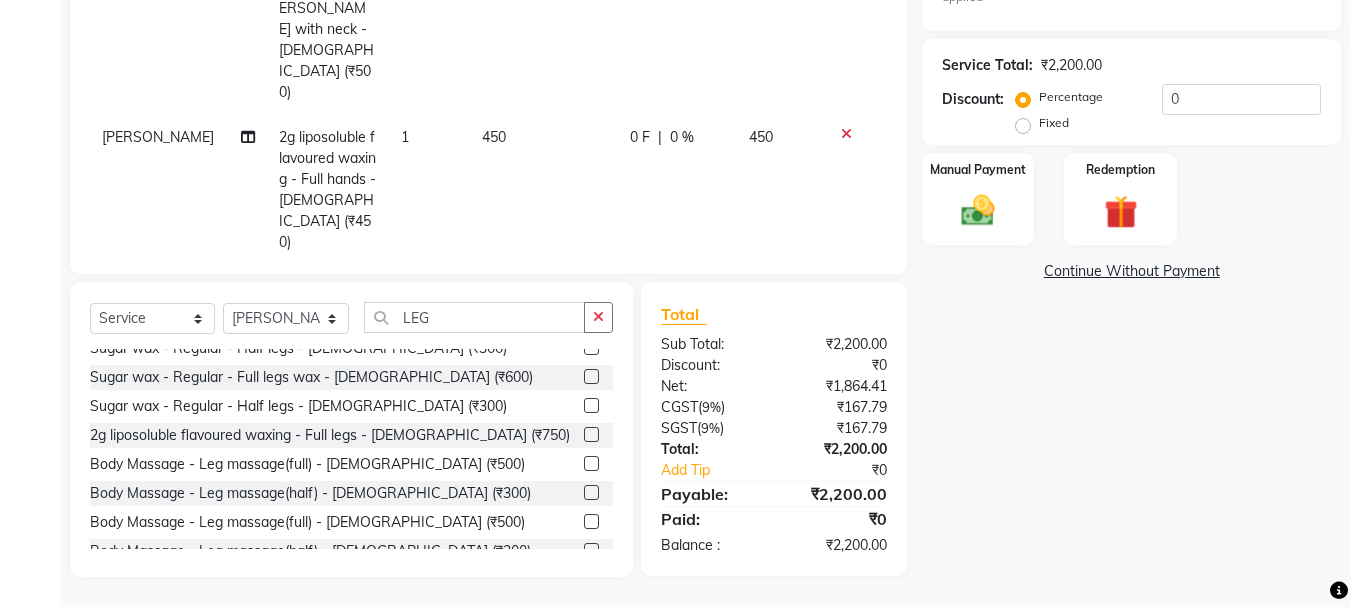 click 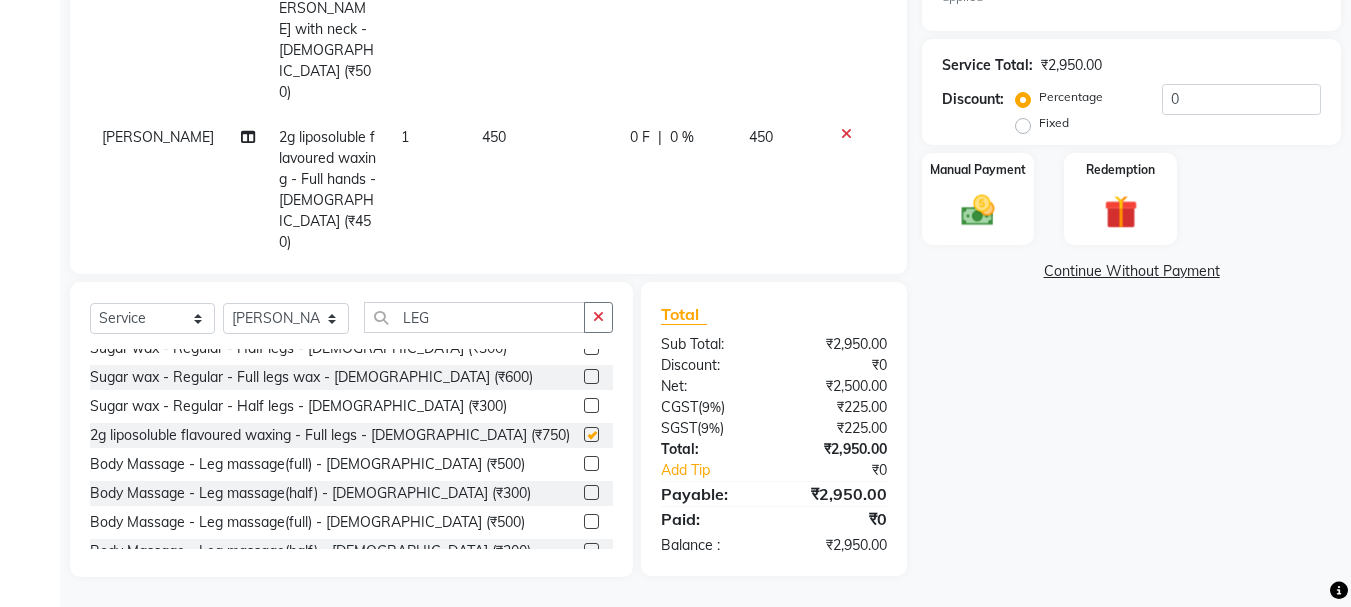 checkbox on "false" 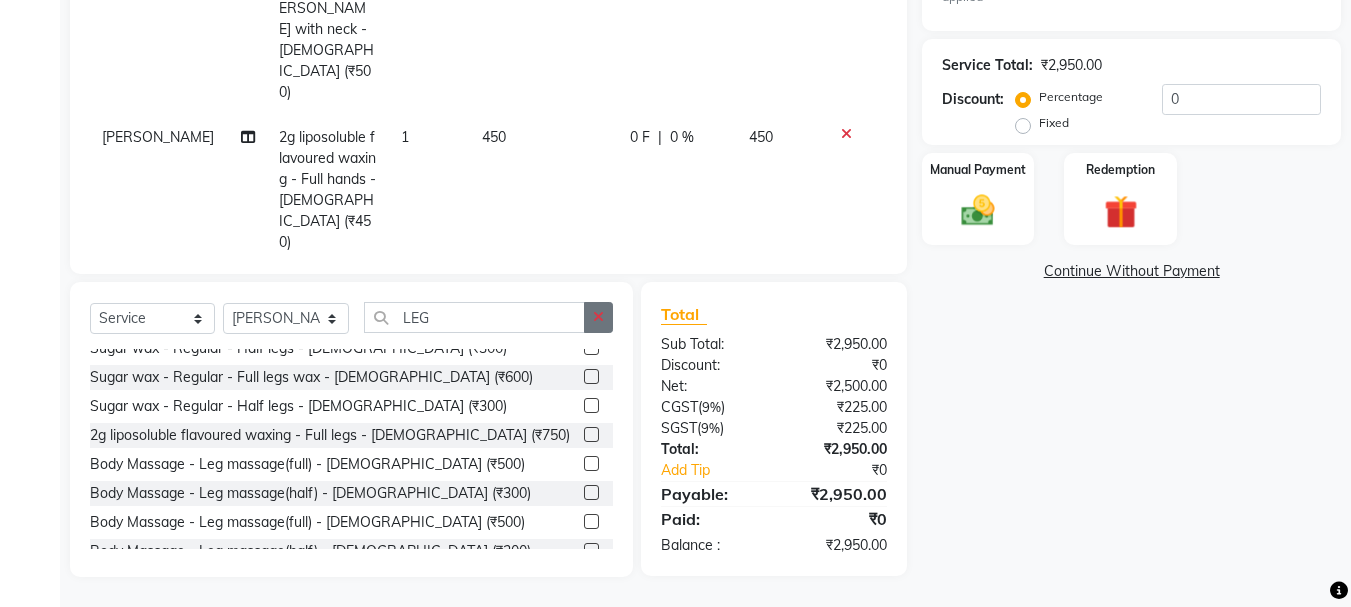 click 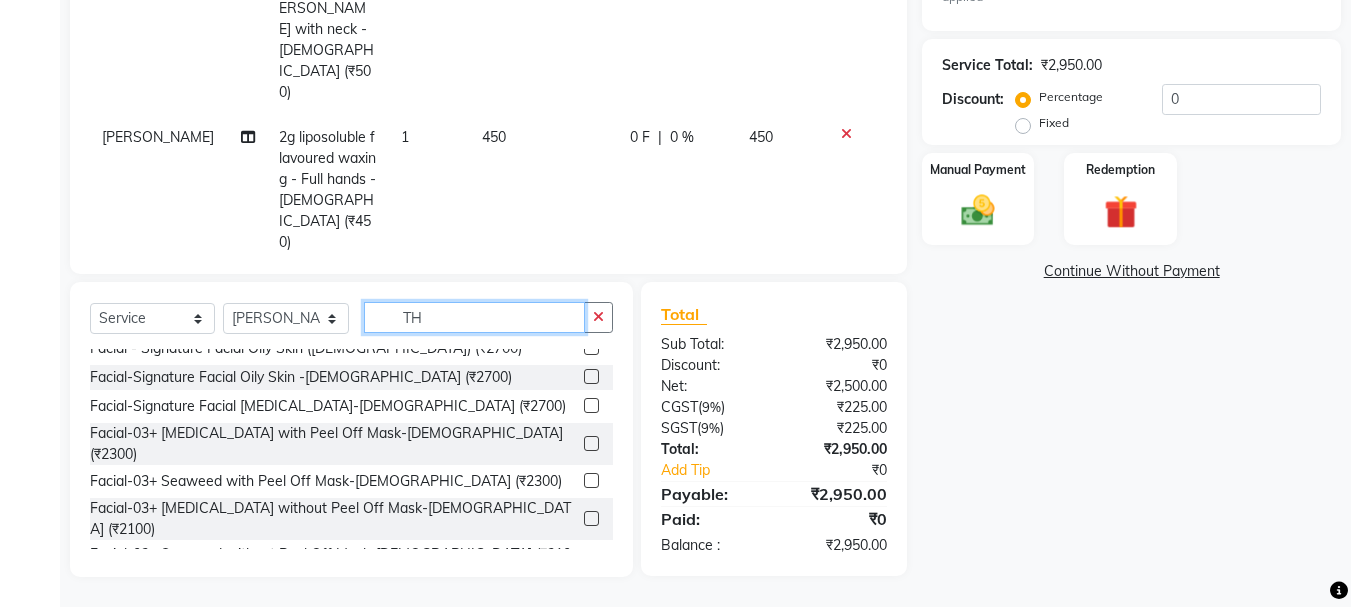 scroll, scrollTop: 0, scrollLeft: 0, axis: both 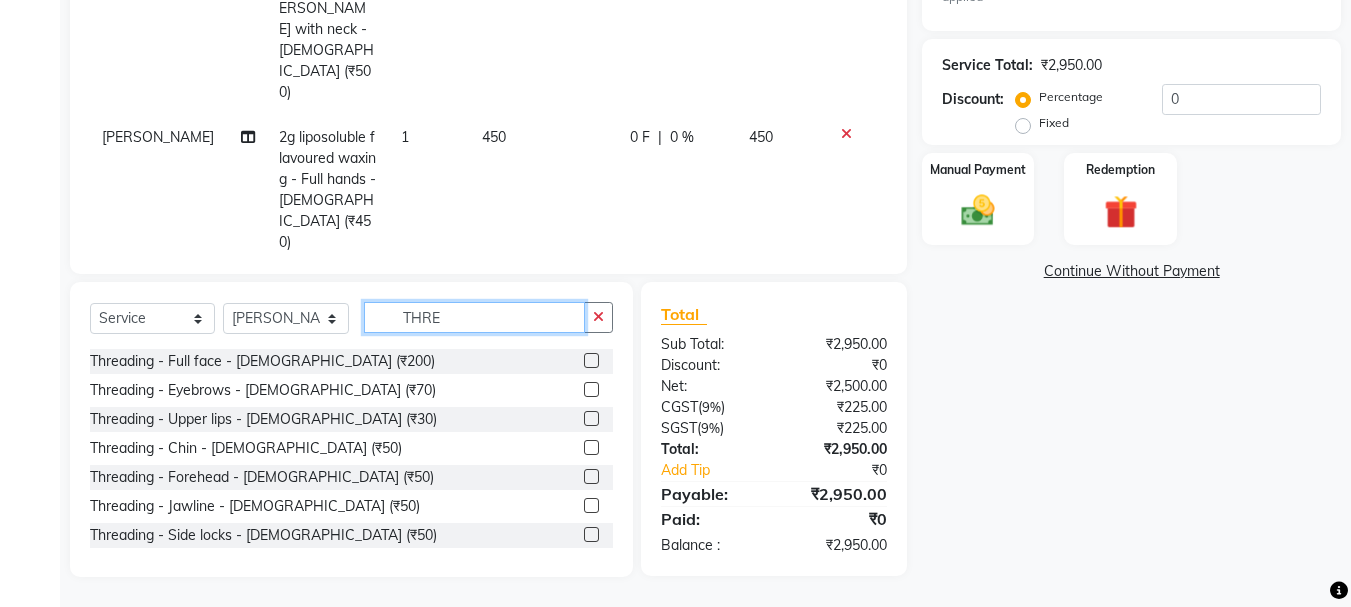 type on "THRE" 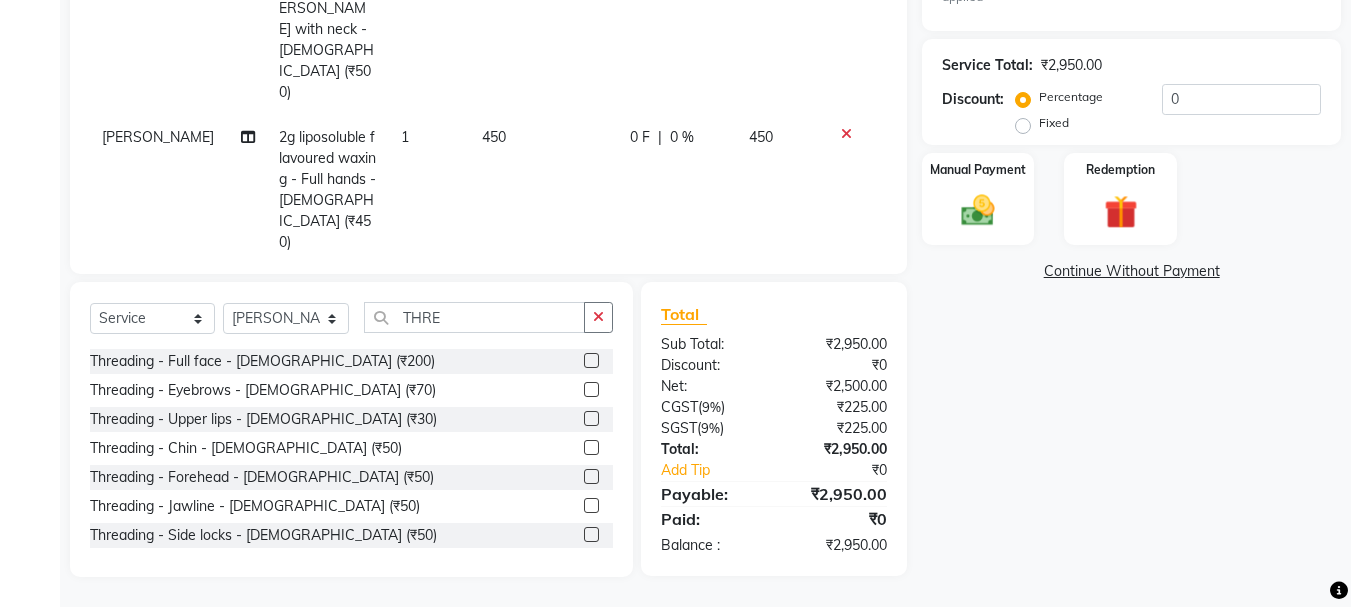 click 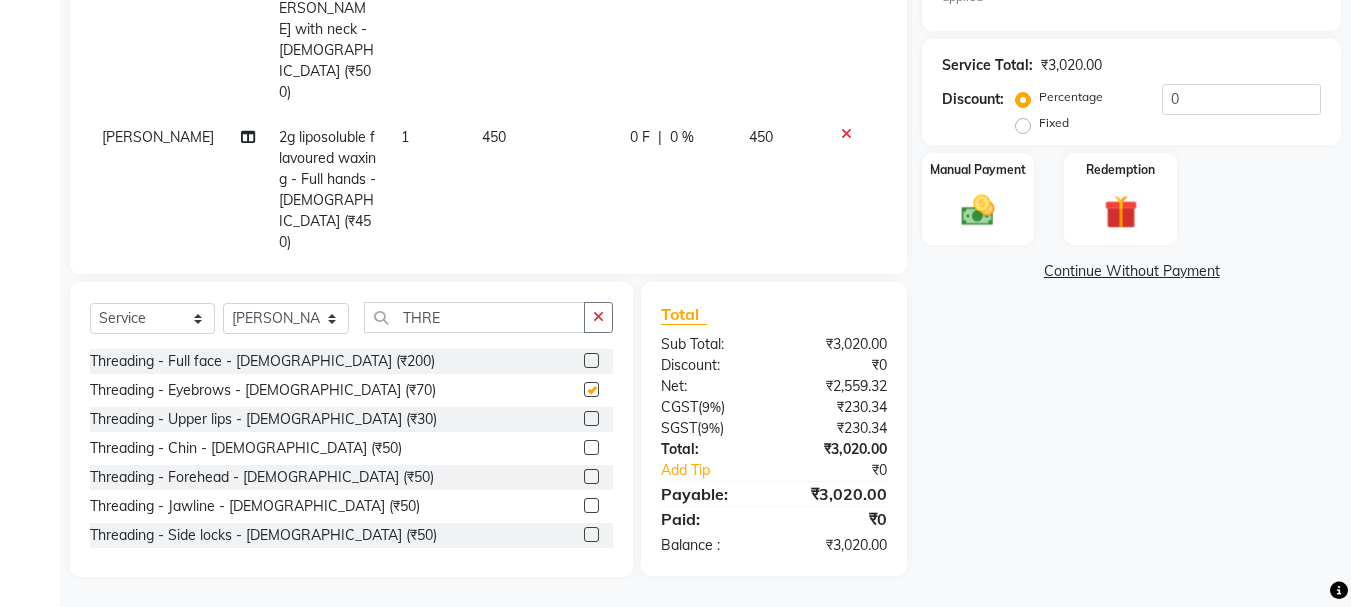 checkbox on "false" 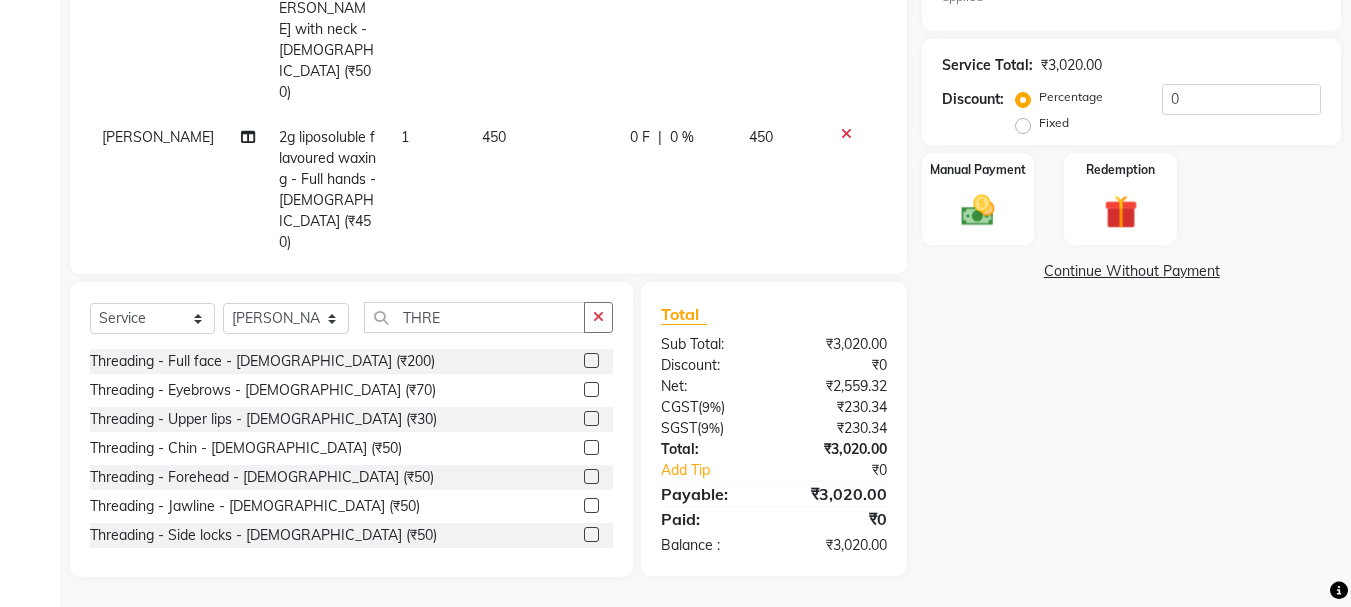 click 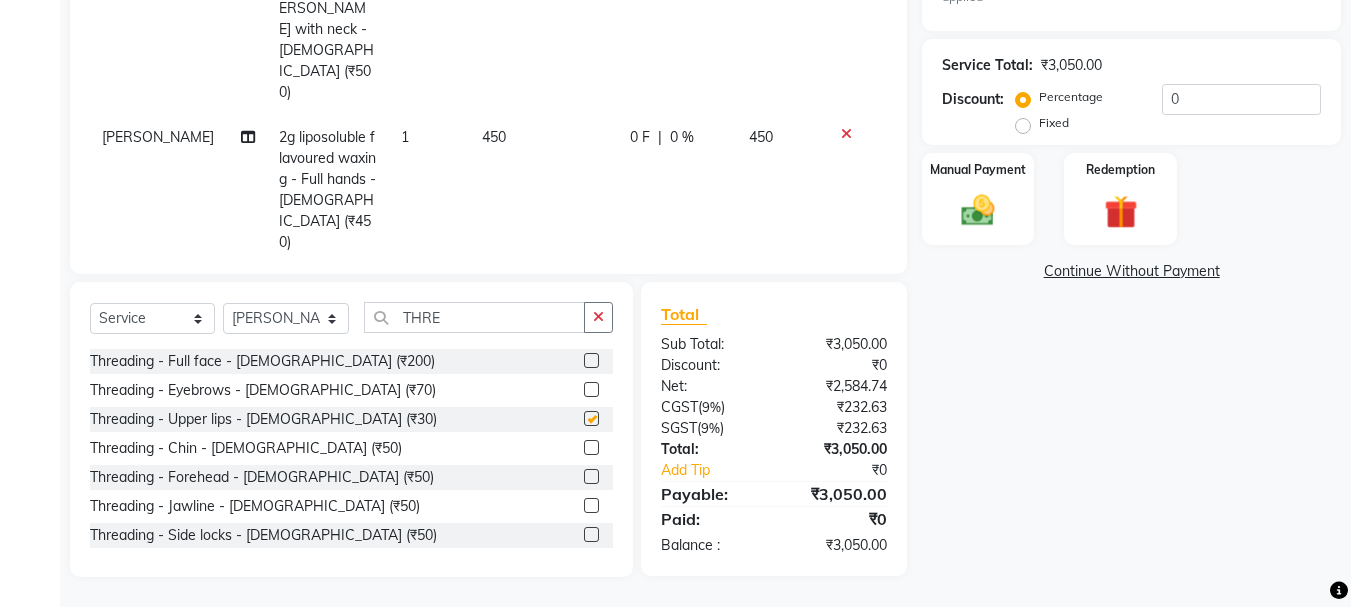 checkbox on "false" 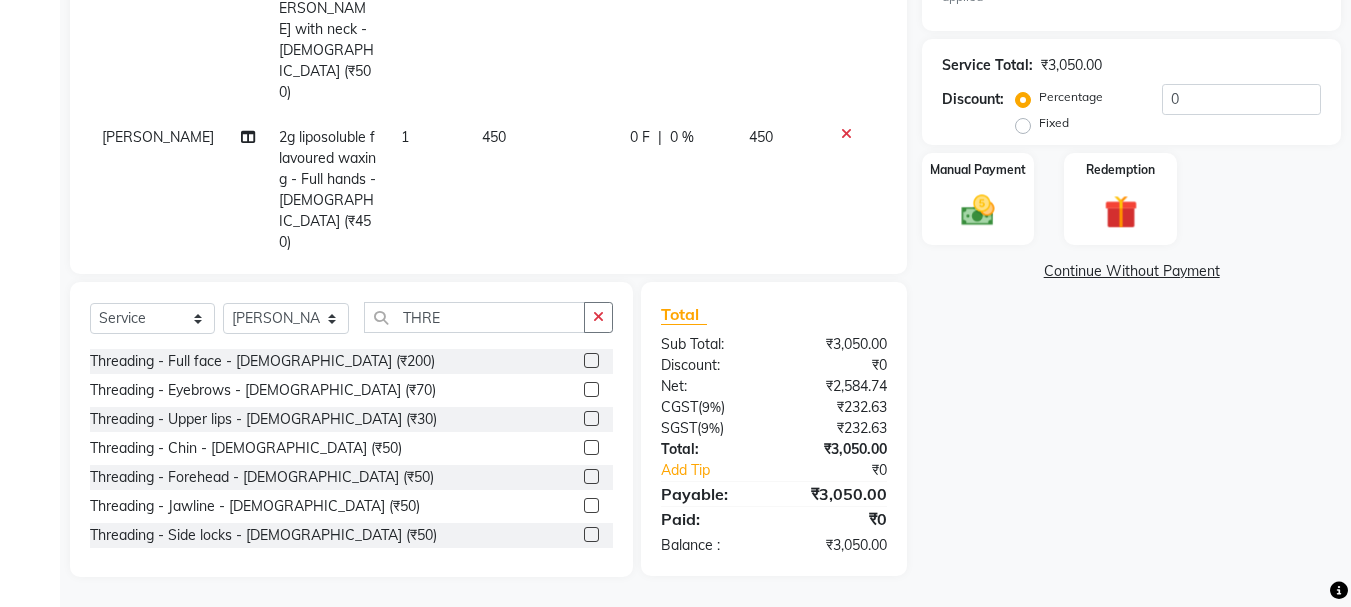 click on "0 %" 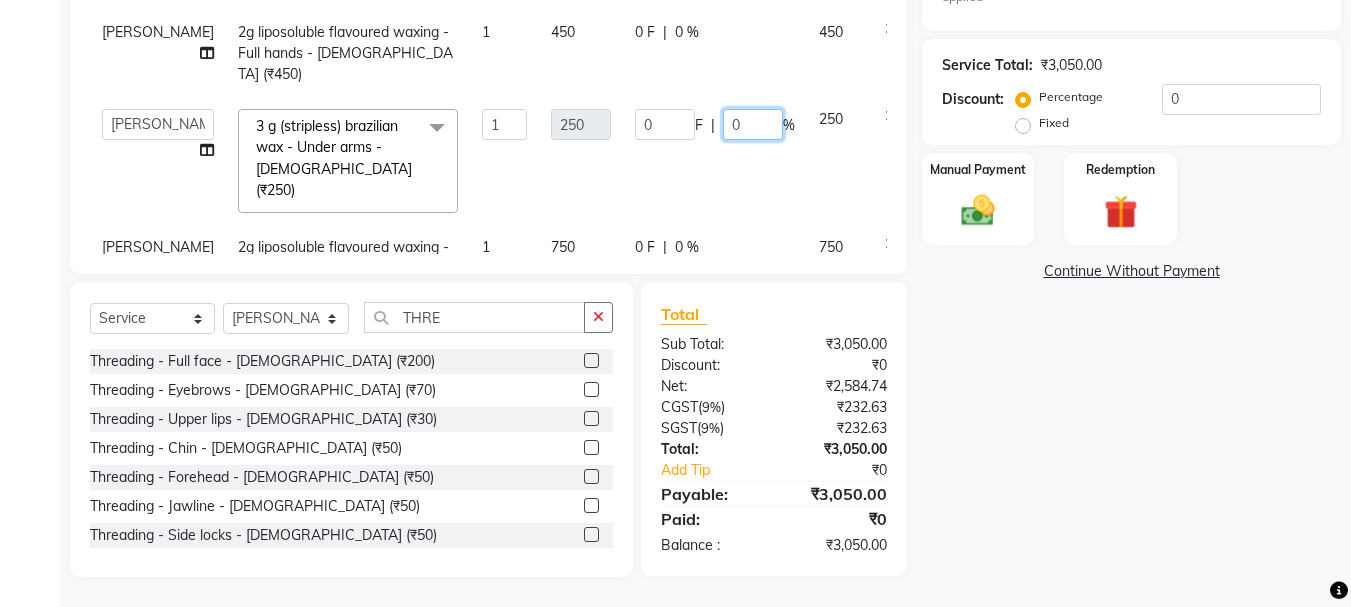 click on "0" 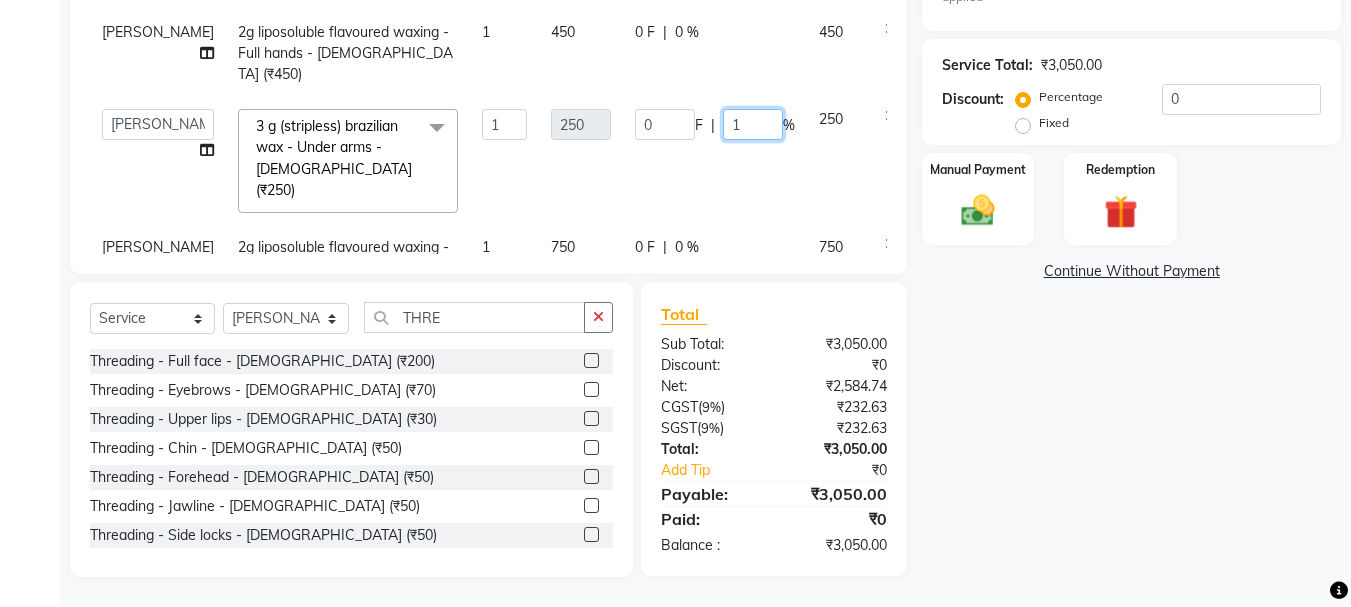 type on "10" 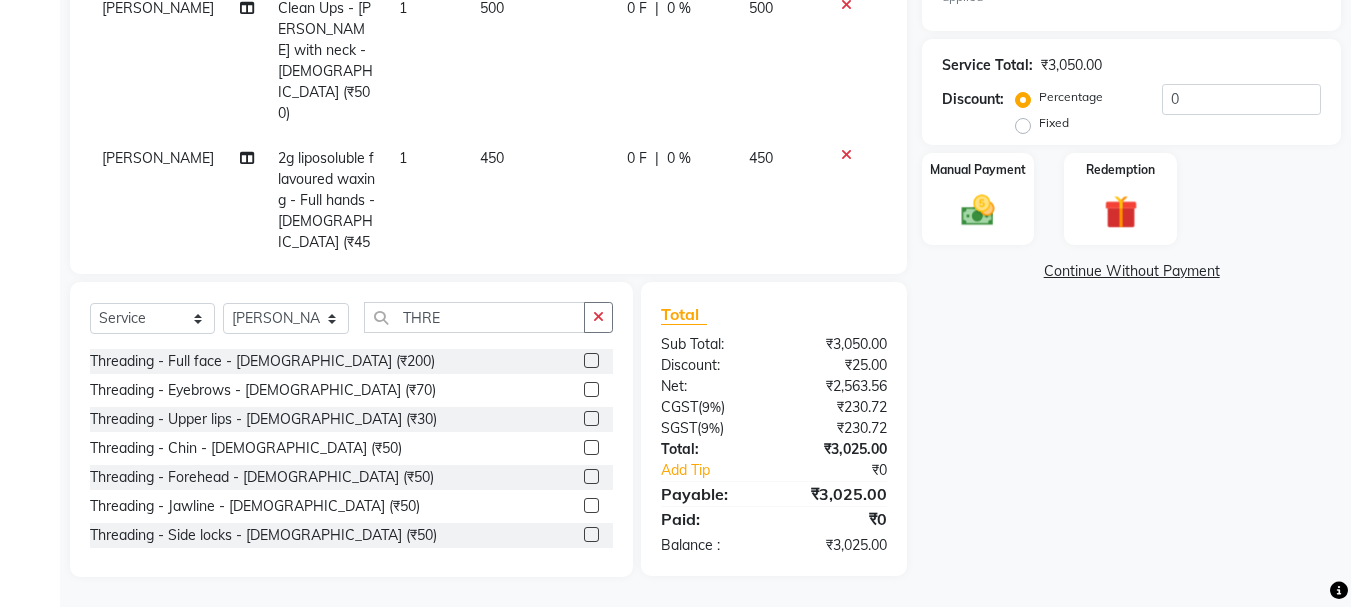 click on "0 F | 0 %" 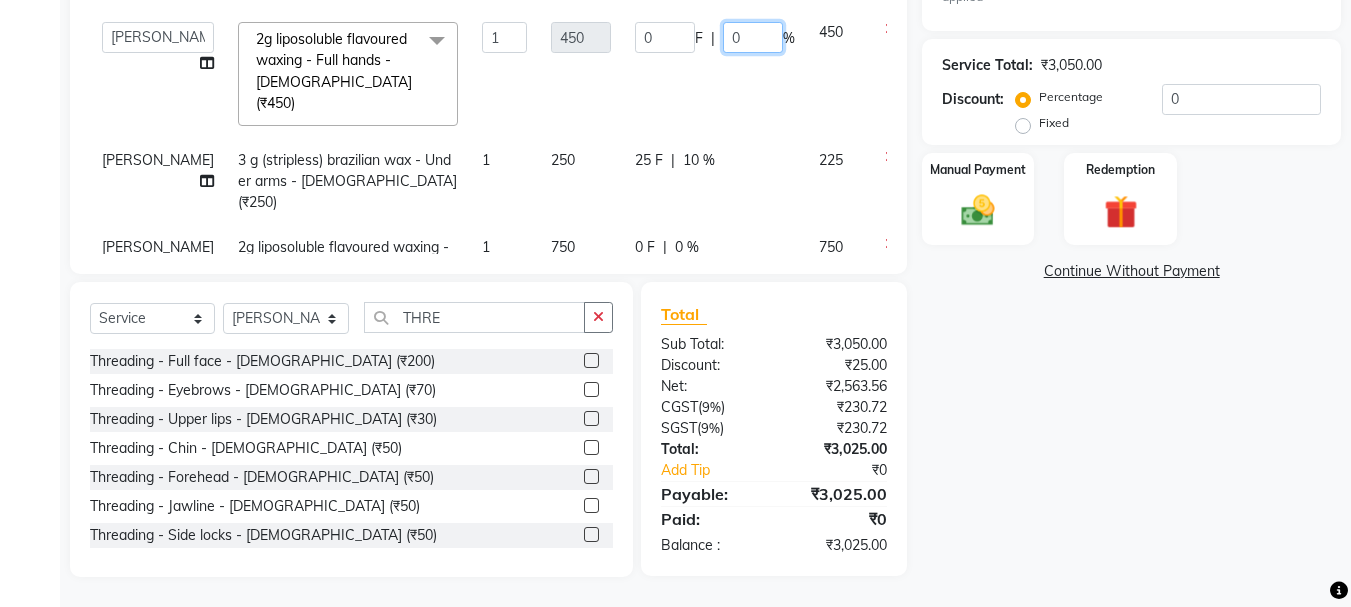 click on "0" 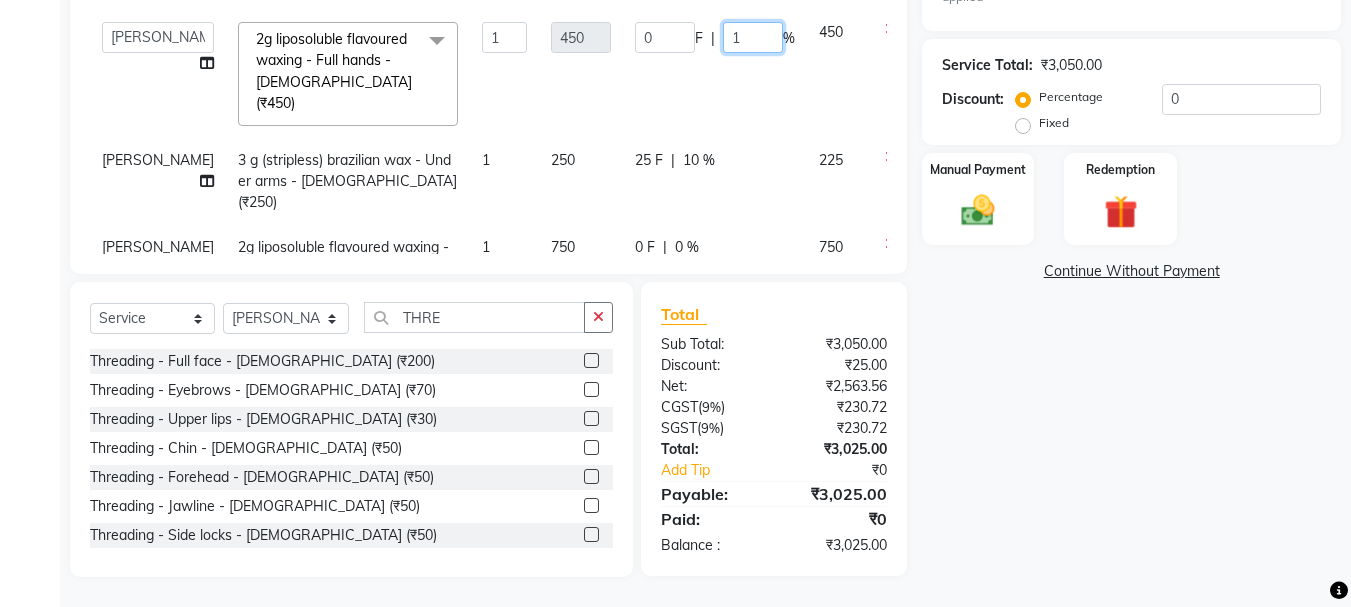 type on "10" 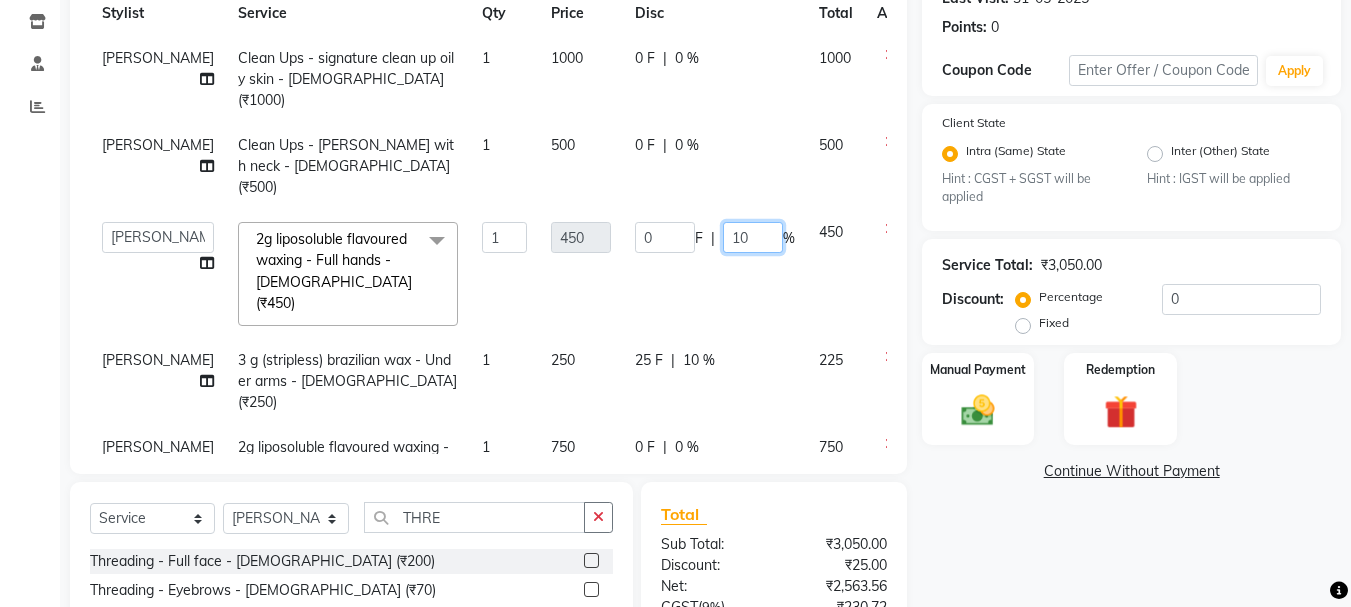 scroll, scrollTop: 194, scrollLeft: 0, axis: vertical 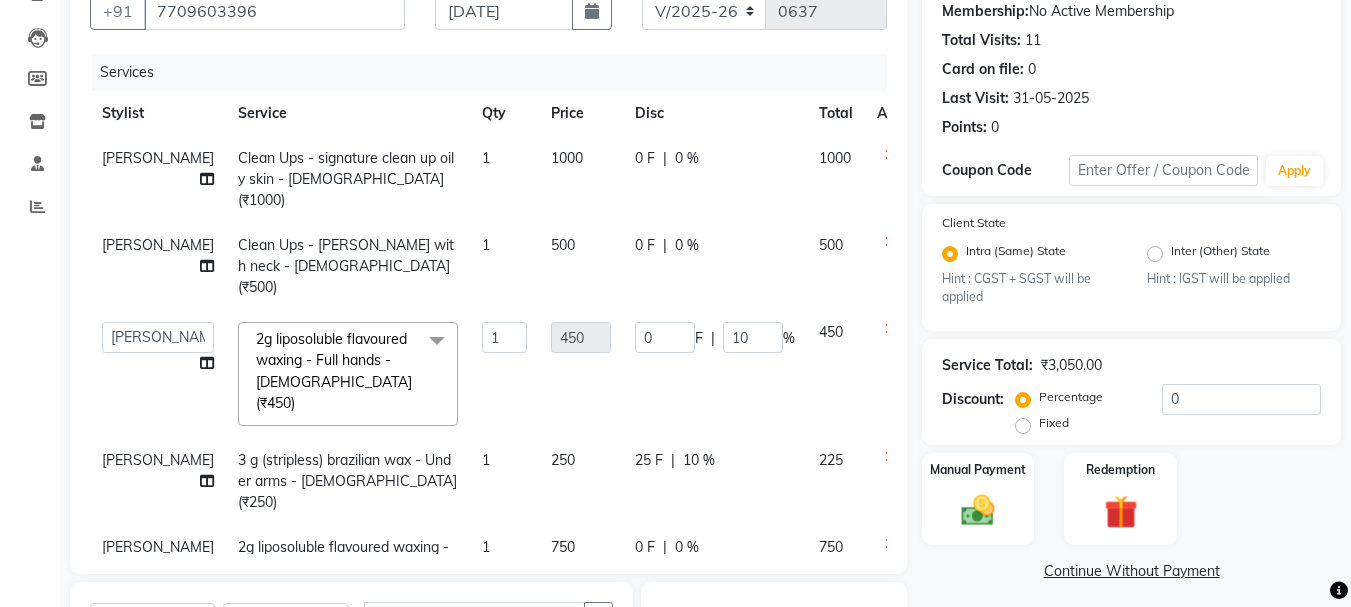 click on "0 F | 0 %" 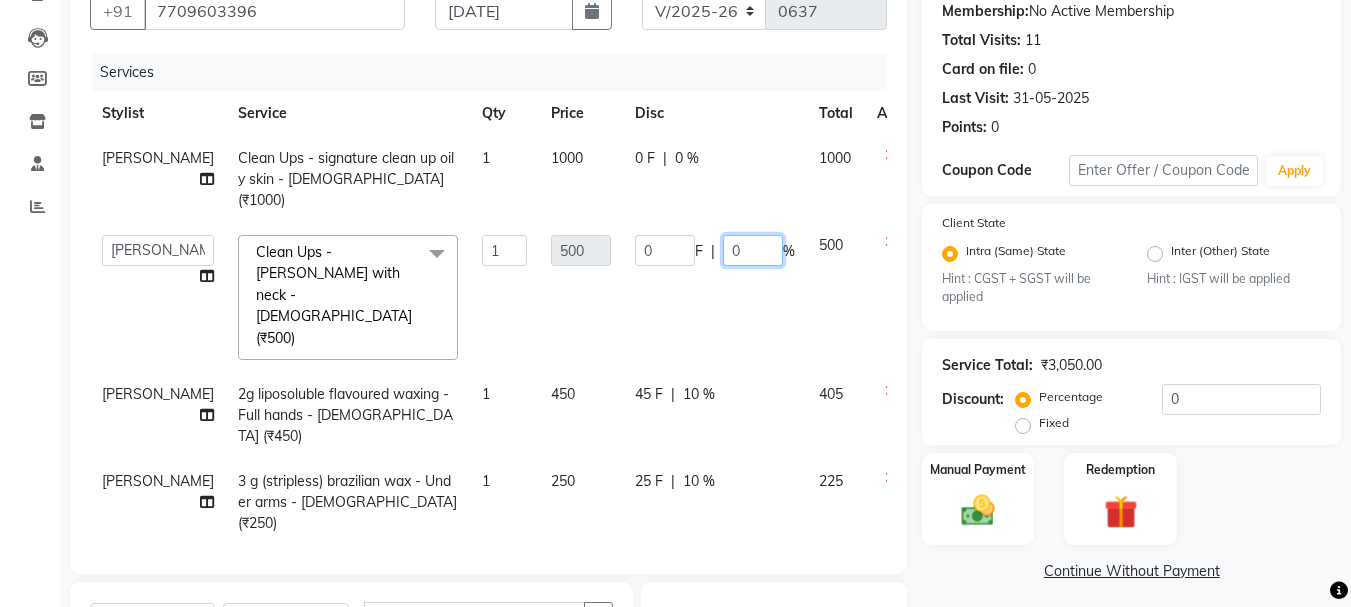 click on "0" 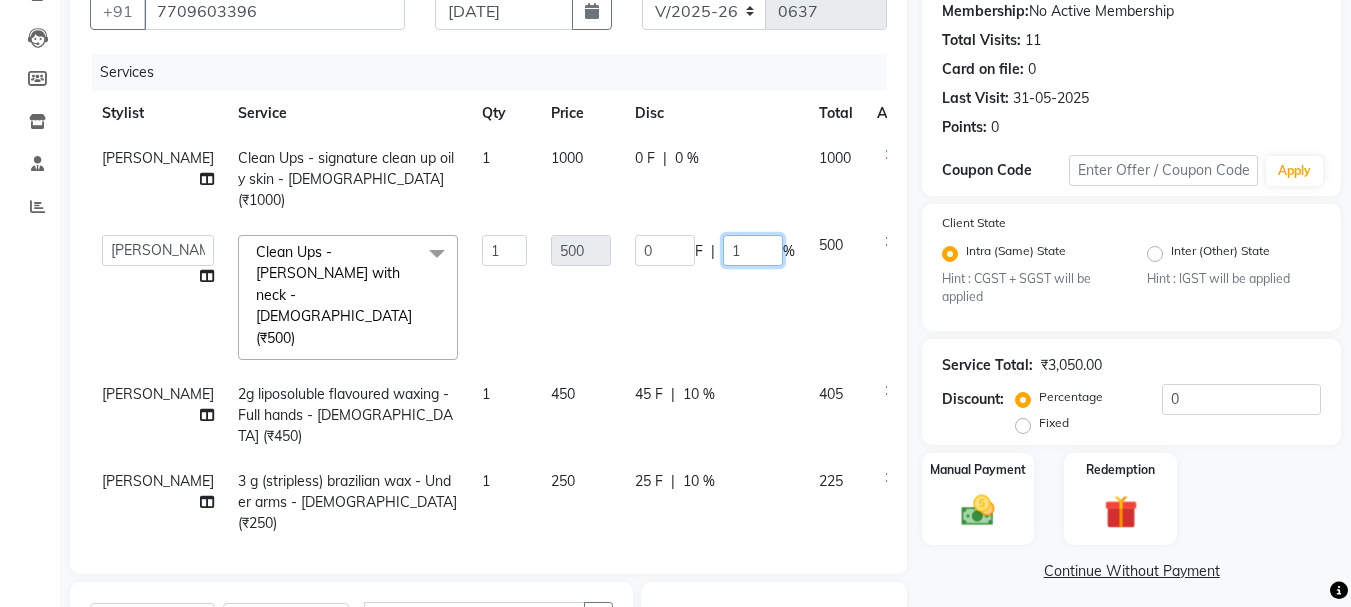 type on "10" 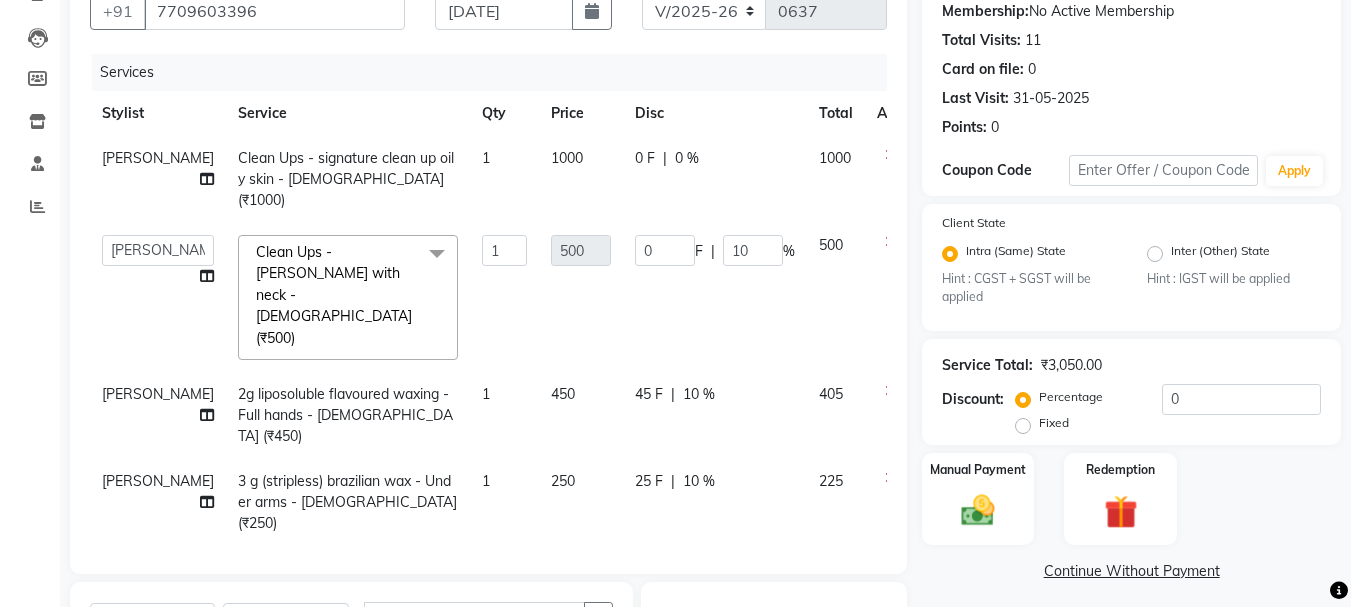 click on "0 F | 0 %" 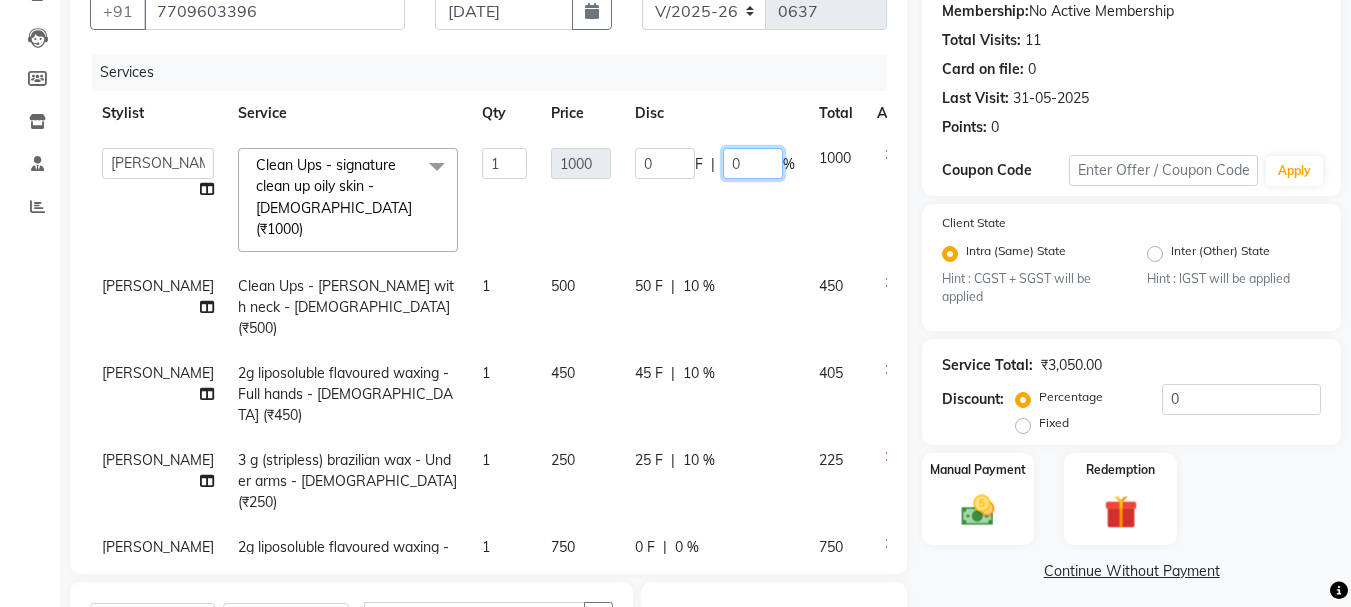 click on "0" 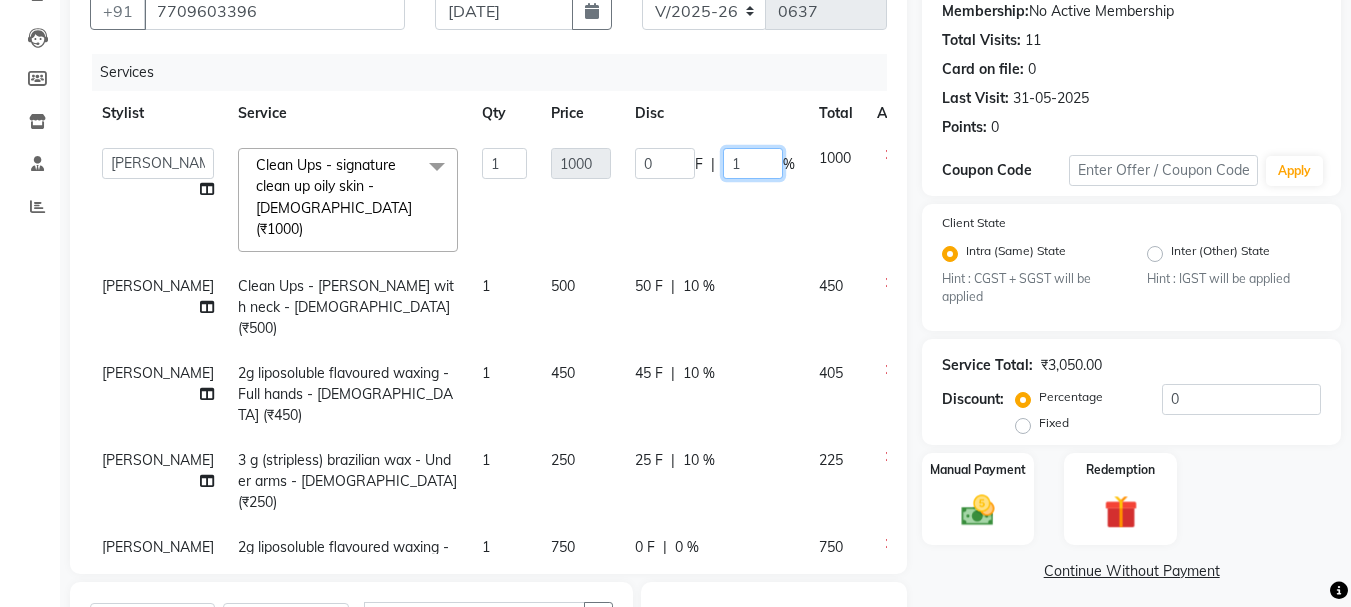 type on "10" 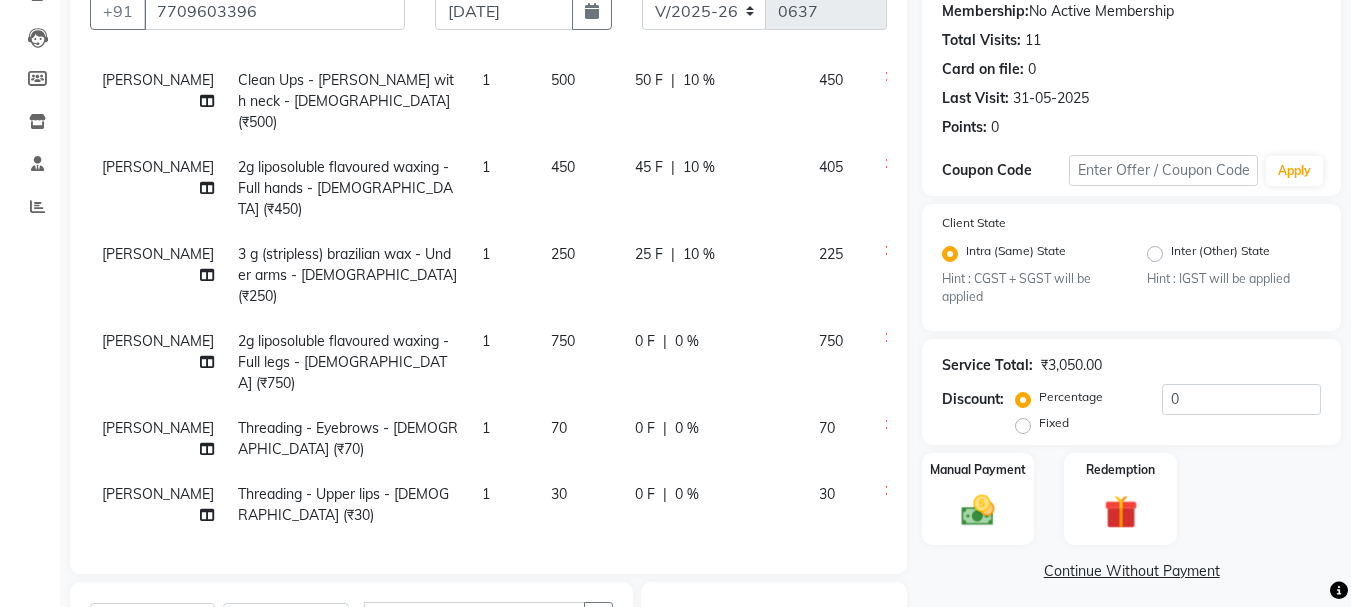 scroll, scrollTop: 367, scrollLeft: 0, axis: vertical 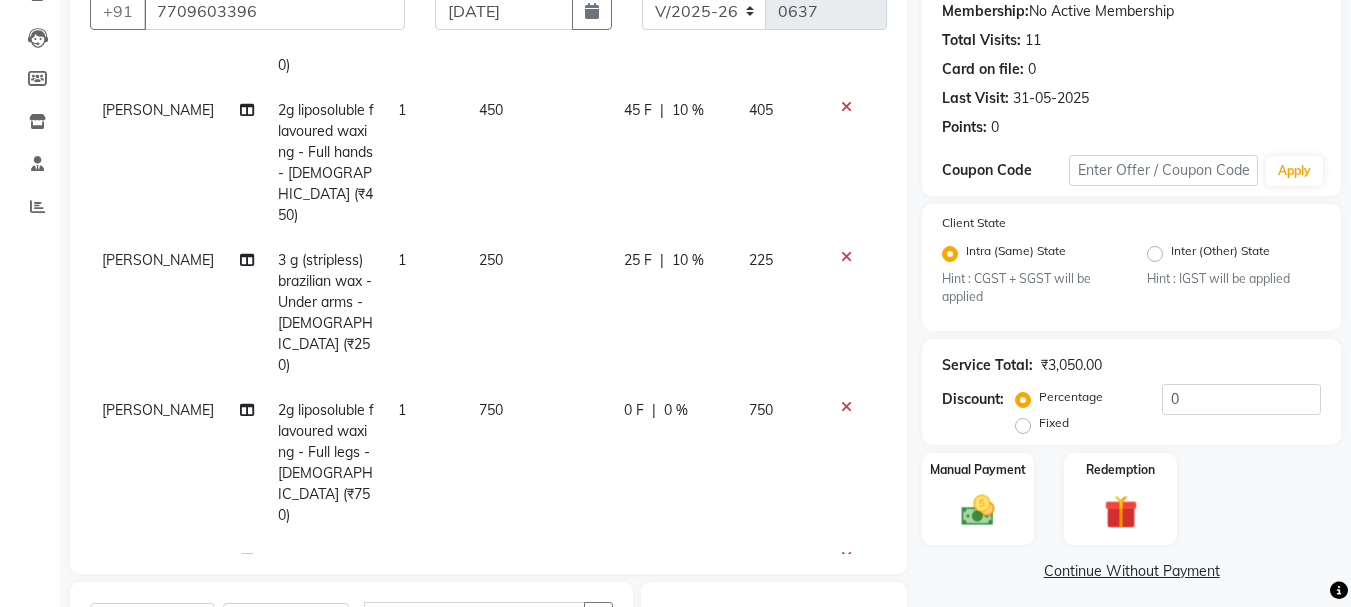 click on "0 %" 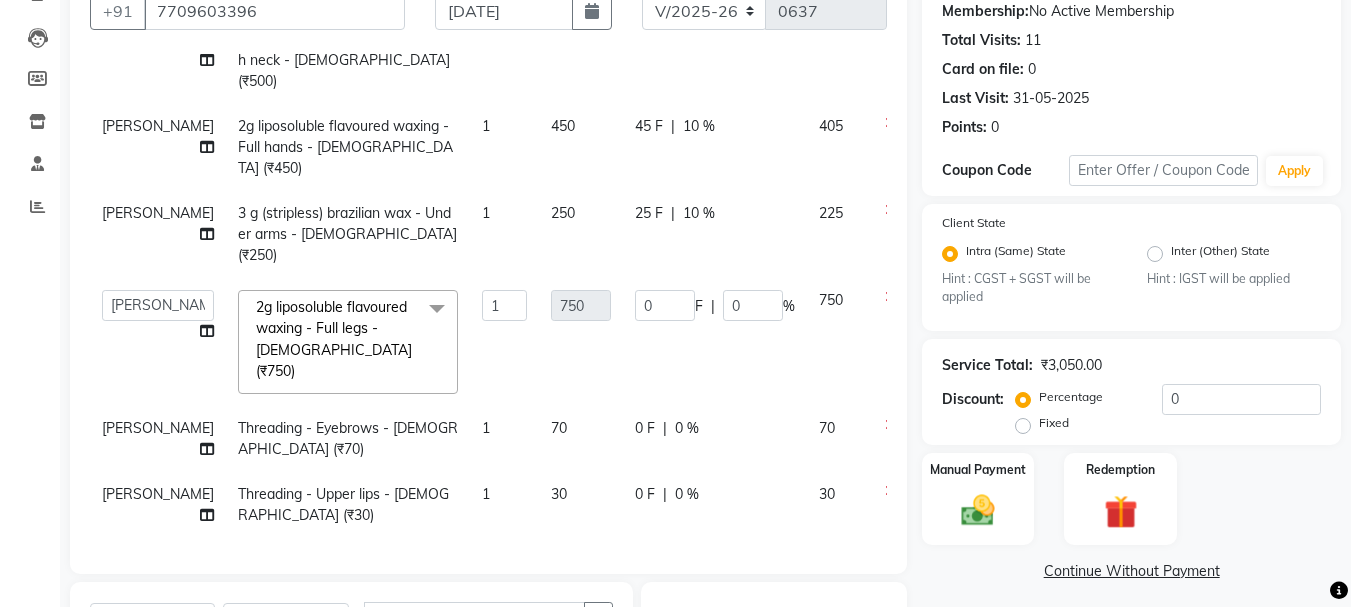 scroll, scrollTop: 367, scrollLeft: 0, axis: vertical 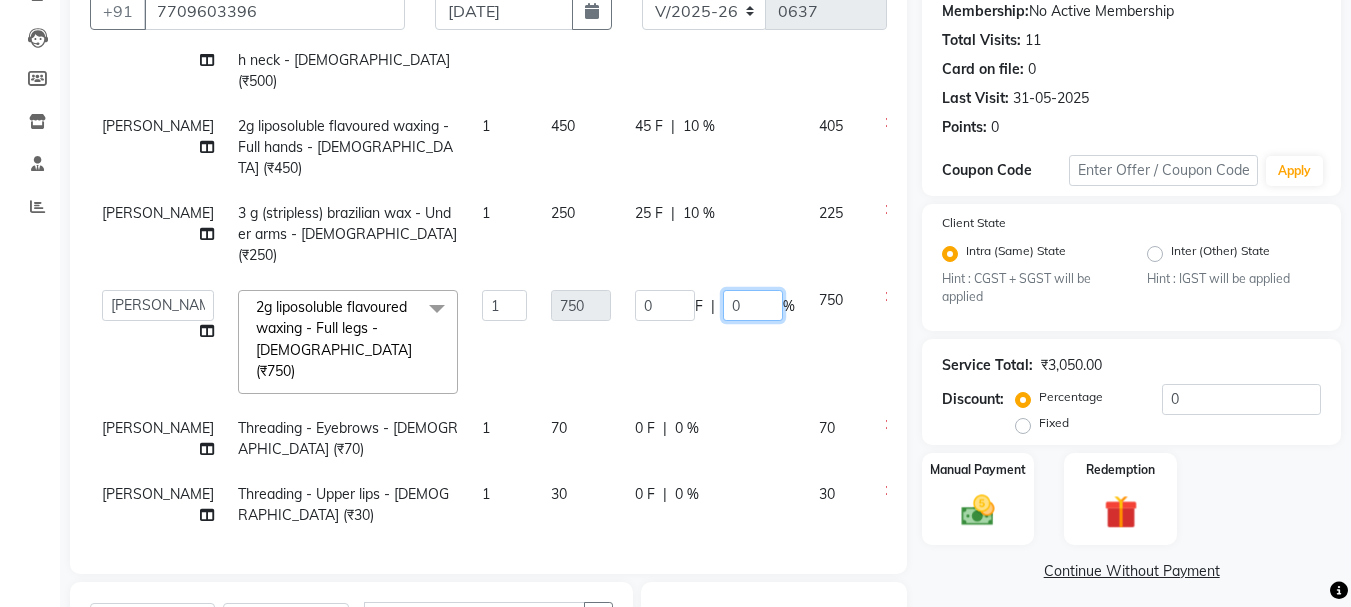 click on "0" 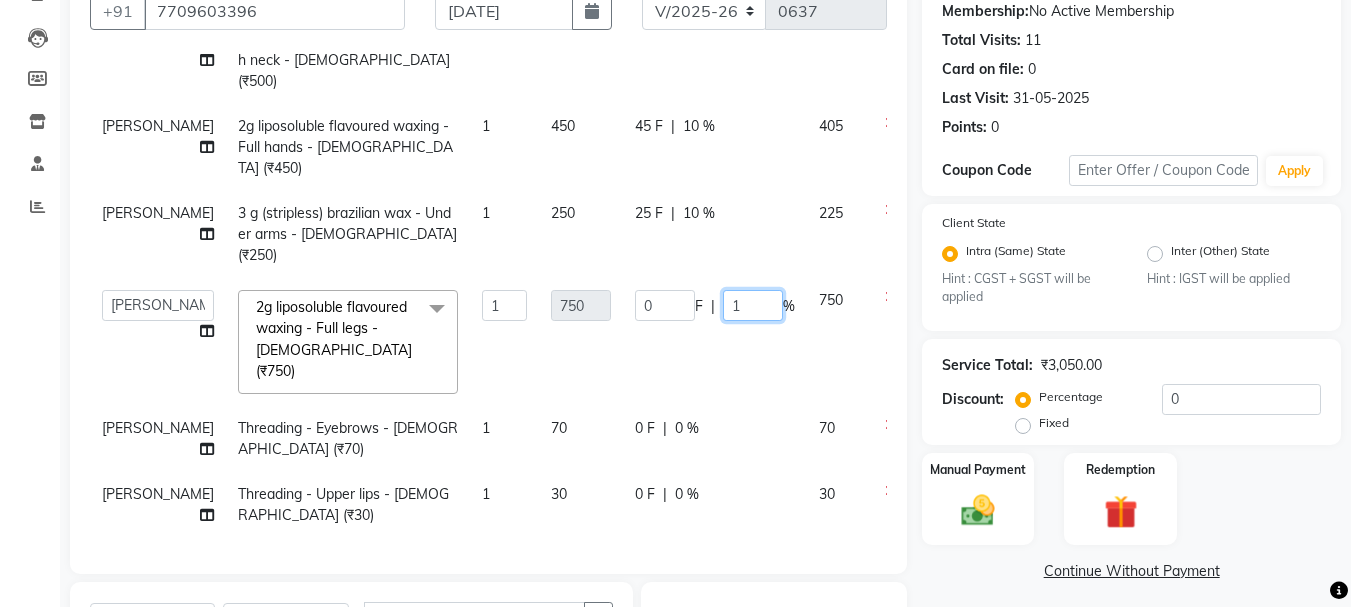 type on "10" 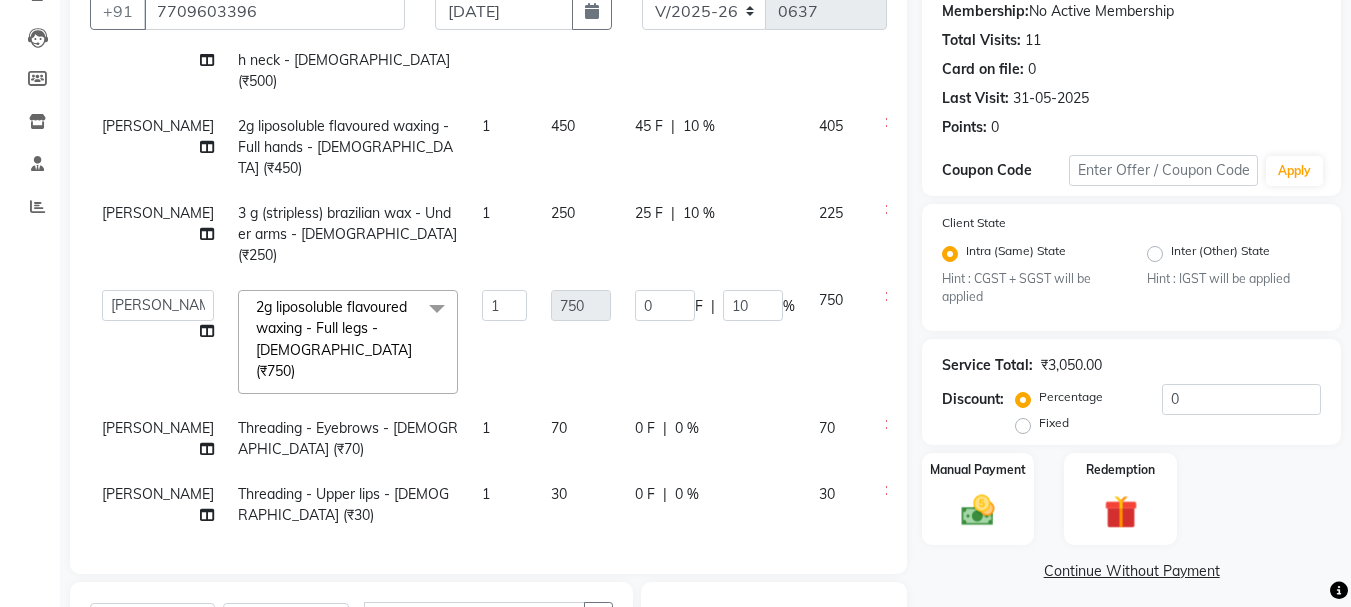 scroll, scrollTop: 348, scrollLeft: 0, axis: vertical 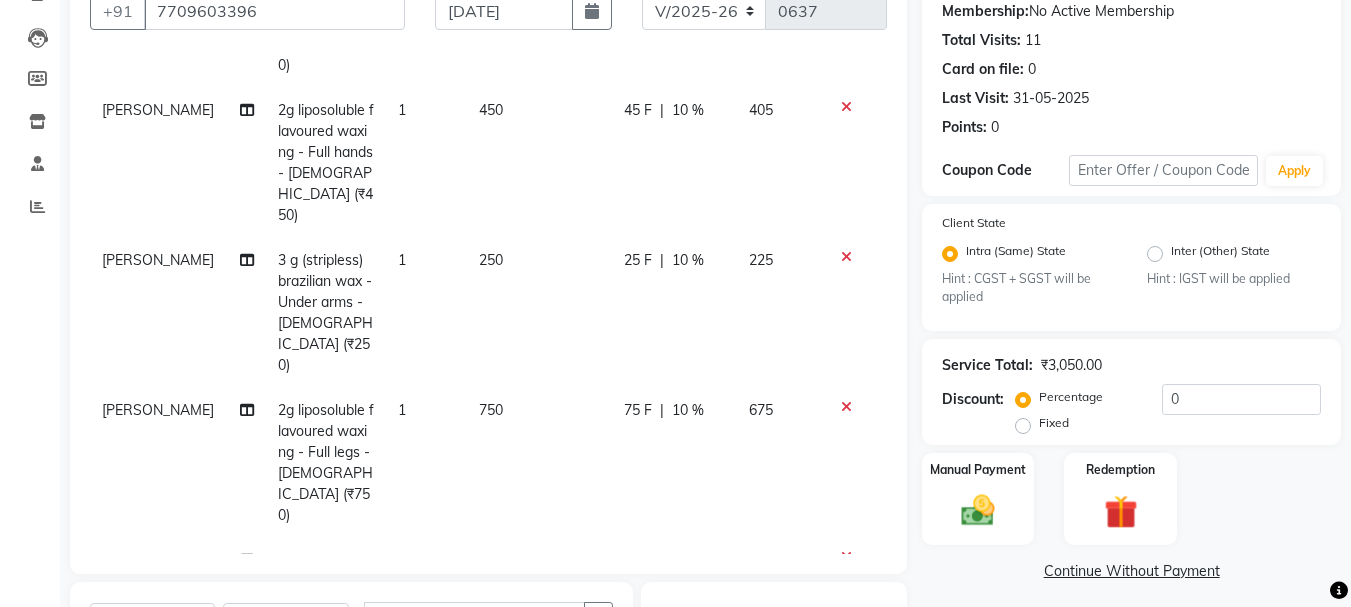 click on "0 %" 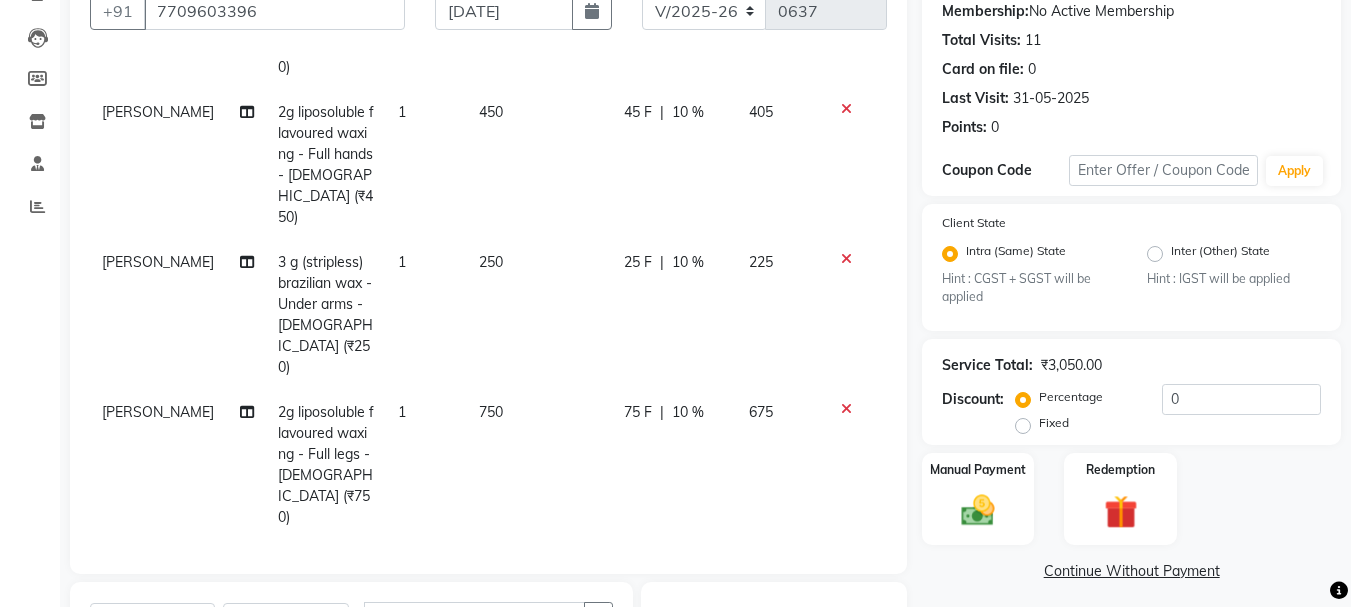 select on "47178" 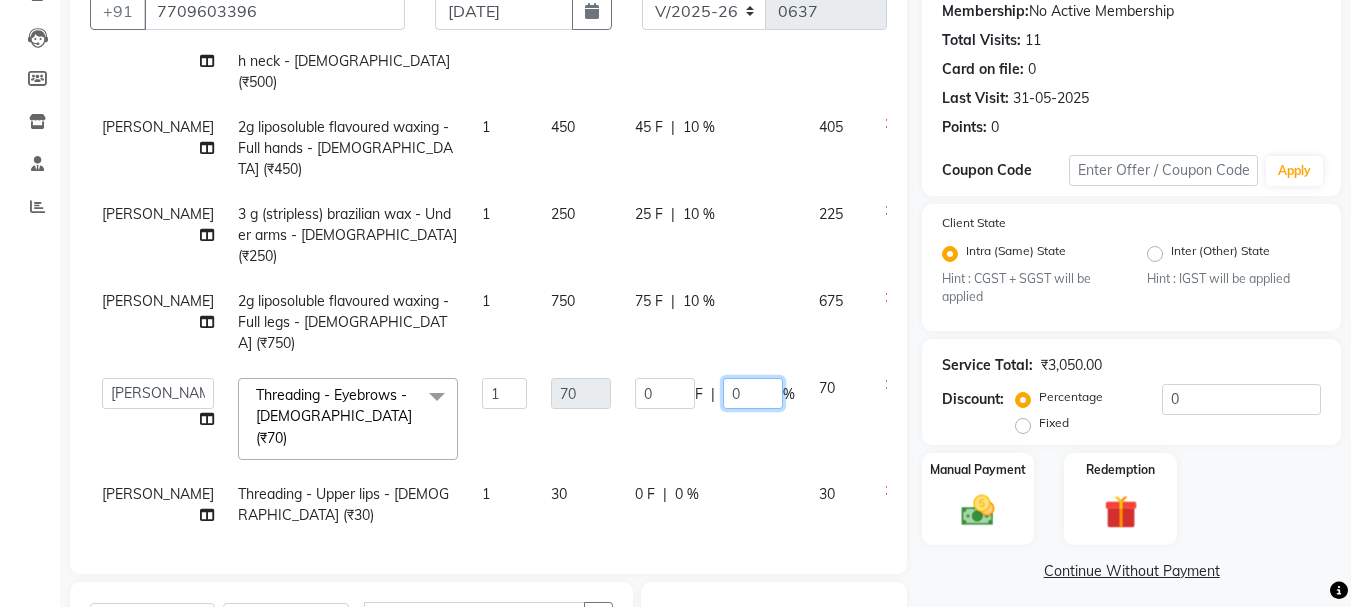 click on "0" 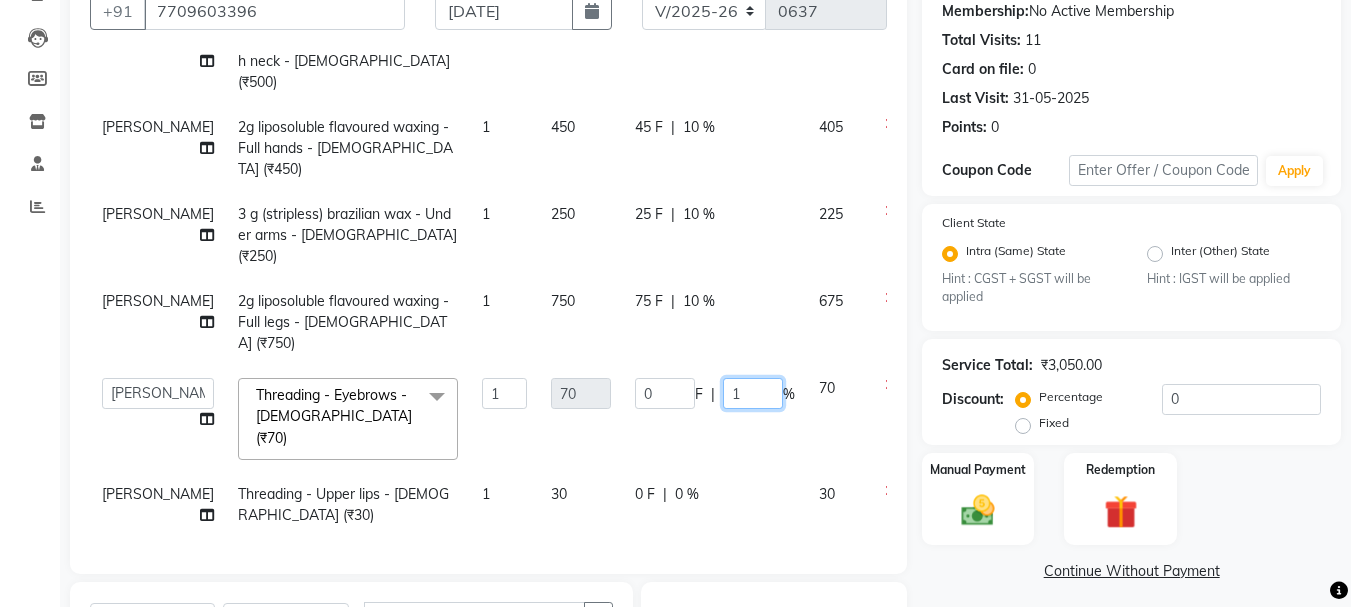 type on "10" 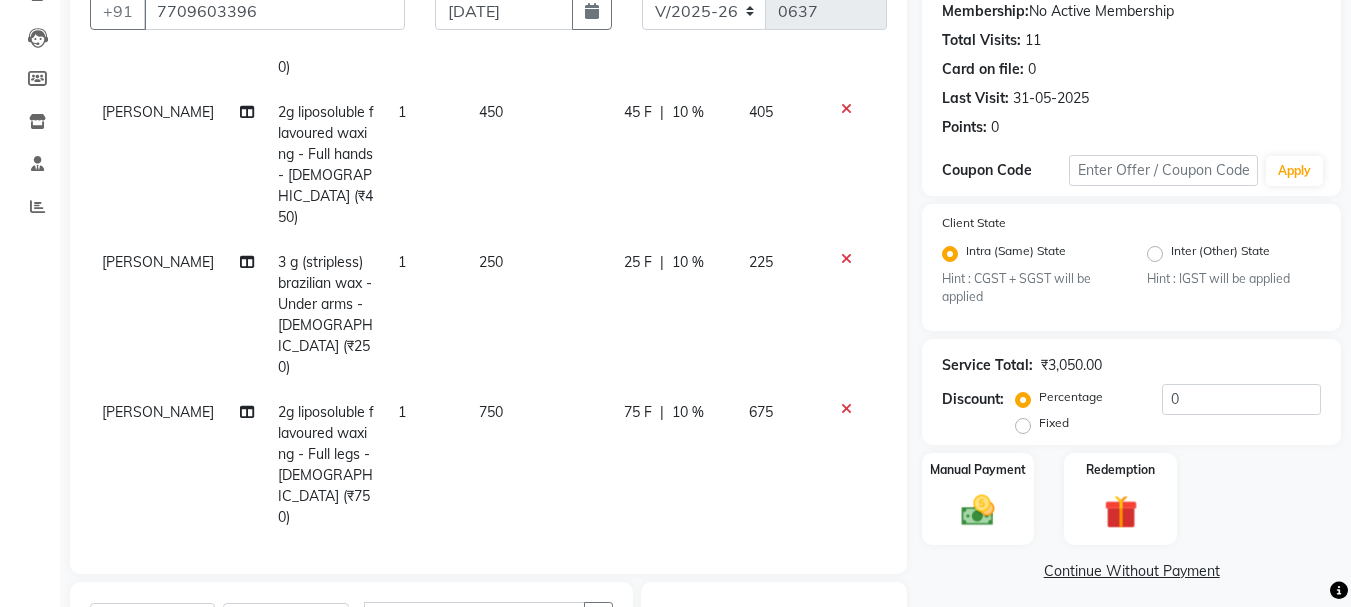click on "[PERSON_NAME] Clean Ups - signature clean up oily skin - [DEMOGRAPHIC_DATA] (₹1000) 1 1000 100 F | 10 % 900 [PERSON_NAME] Clean Ups - [PERSON_NAME] with neck - [DEMOGRAPHIC_DATA] (₹500) 1 500 50 F | 10 % 450 [PERSON_NAME] 2g liposoluble flavoured waxing - Full hands - [DEMOGRAPHIC_DATA] (₹450) 1 450 45 F | 10 % 405 [PERSON_NAME] 3 g (stripless) brazilian wax - Under arms - [DEMOGRAPHIC_DATA] (₹250) 1 250 25 F | 10 % 225 [PERSON_NAME] 2g liposoluble flavoured waxing - Full legs - [DEMOGRAPHIC_DATA] (₹750) 1 750 75 F | 10 % 675 [PERSON_NAME] Threading - Eyebrows - [DEMOGRAPHIC_DATA] (₹70) 1 70 7 F | 10 % 63 [PERSON_NAME] Threading - Upper lips - [DEMOGRAPHIC_DATA] (₹30) 1 30 0 F | 0 % 30" 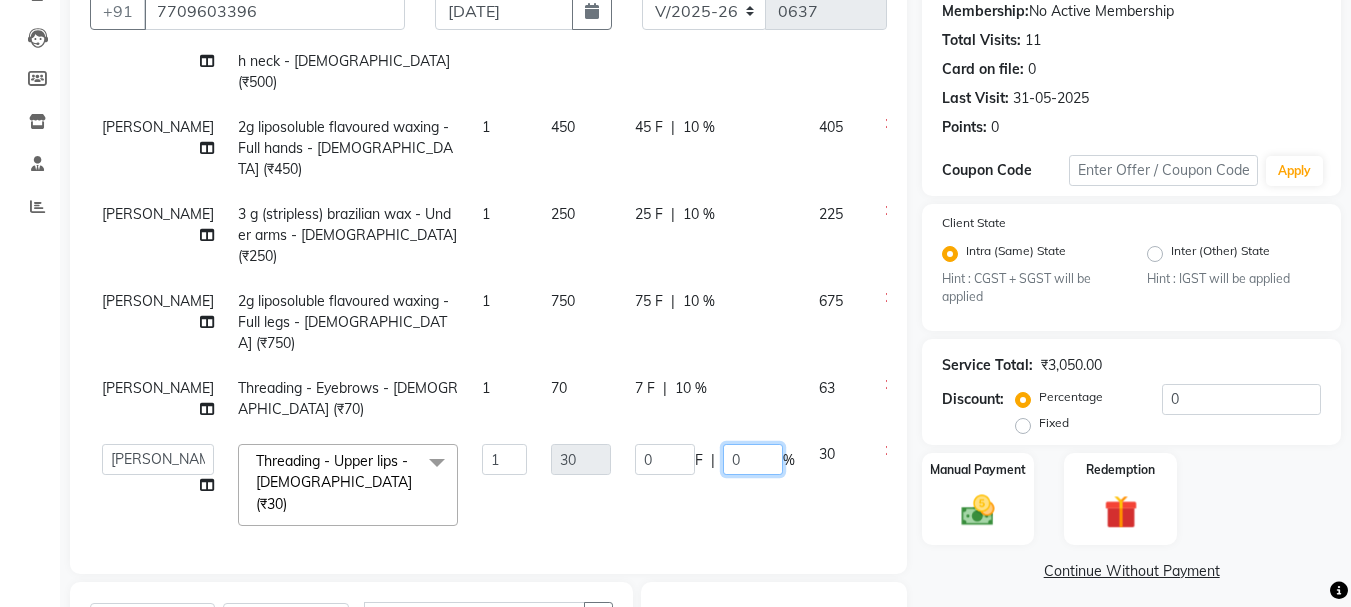 click on "0" 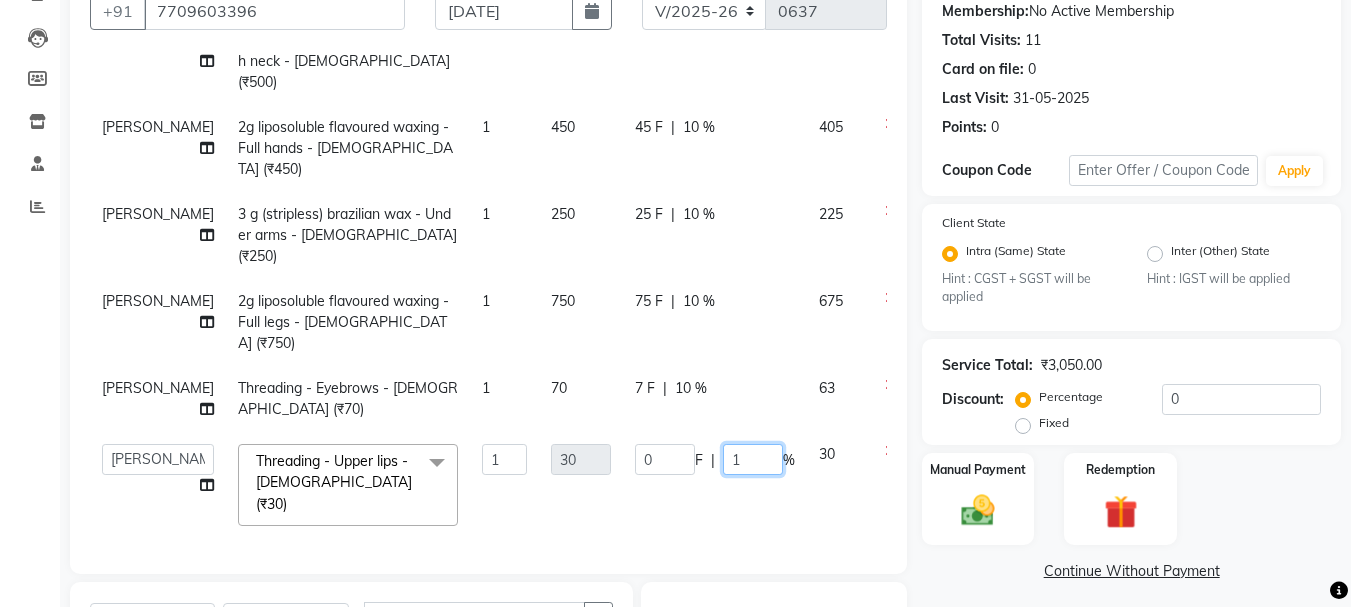 type on "10" 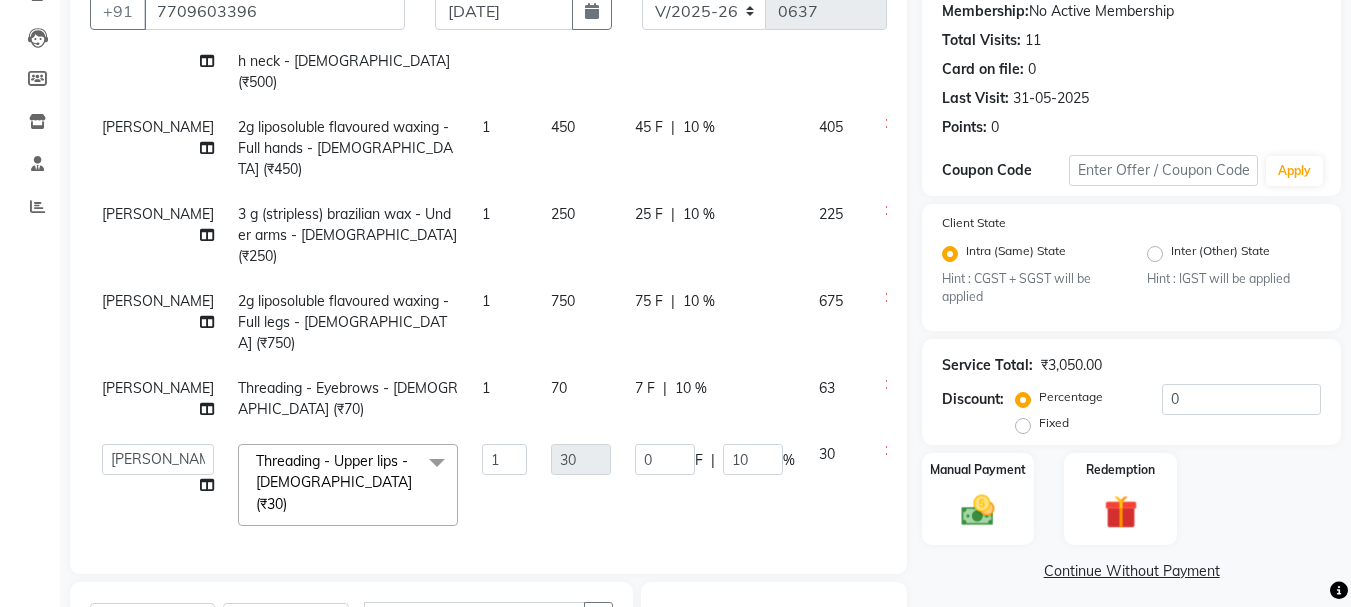 click on "7 F | 10 %" 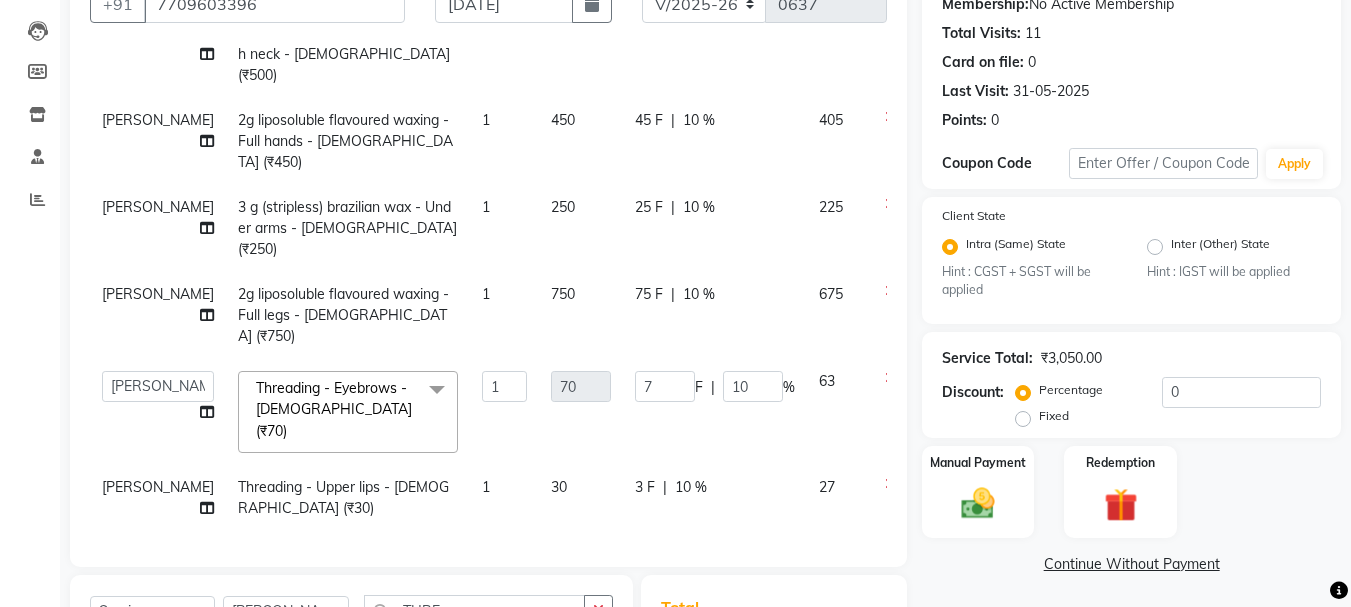 scroll, scrollTop: 400, scrollLeft: 0, axis: vertical 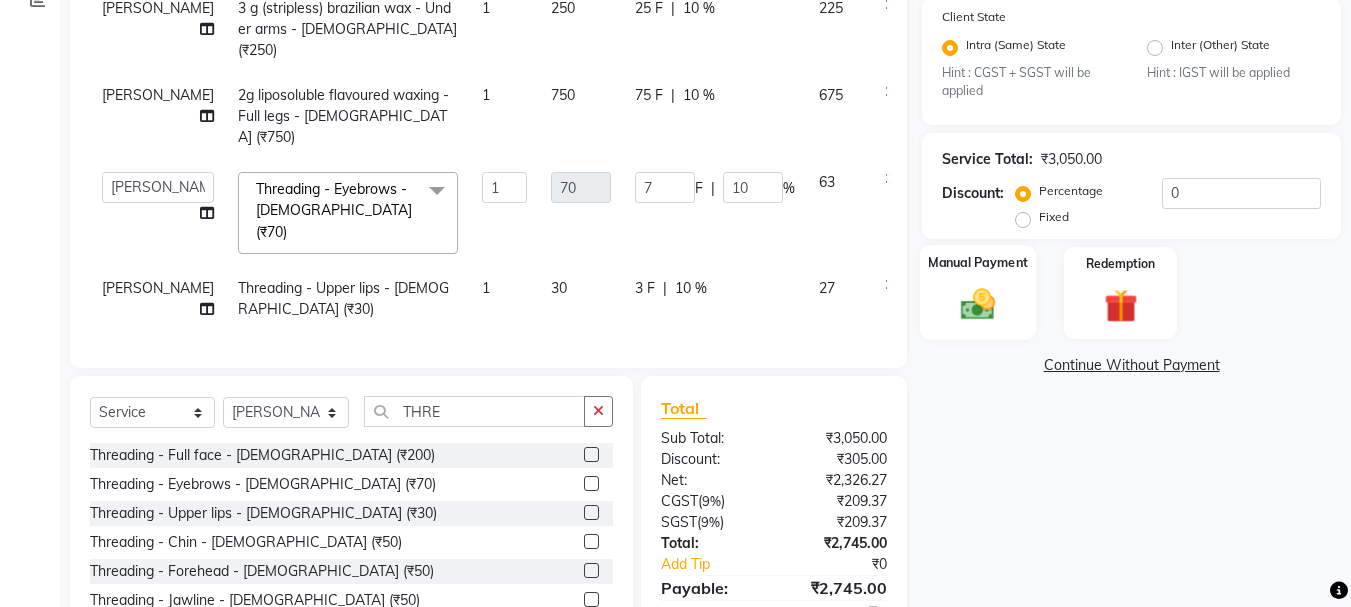 click 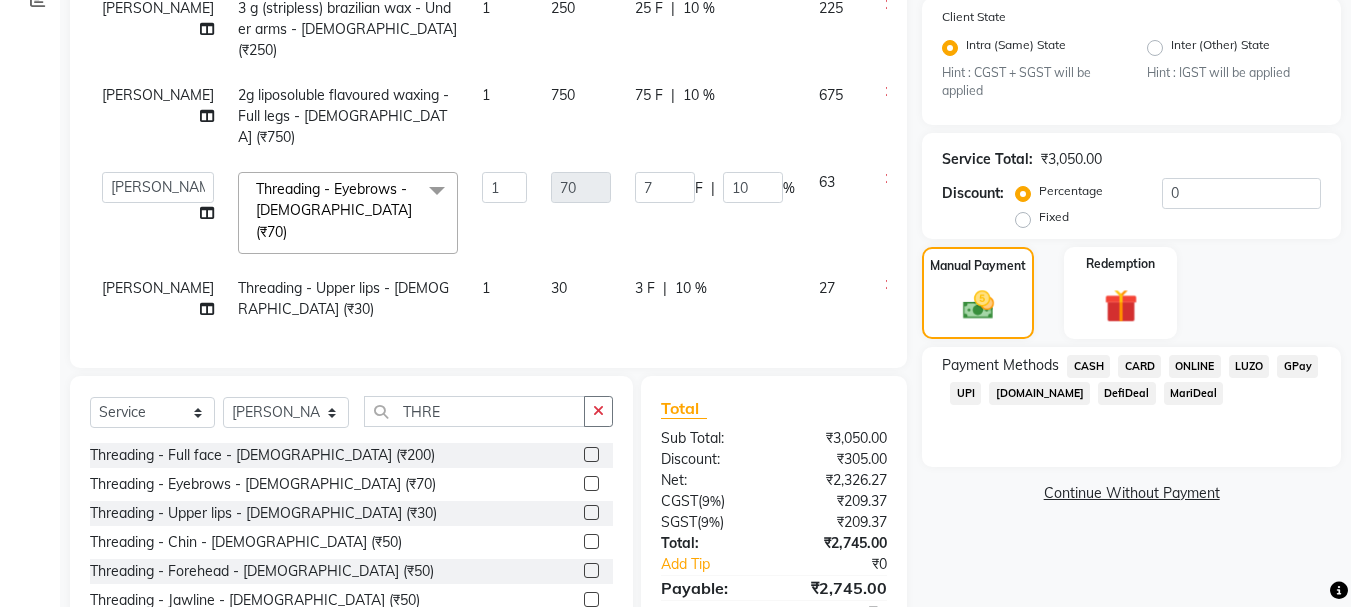 click on "GPay" 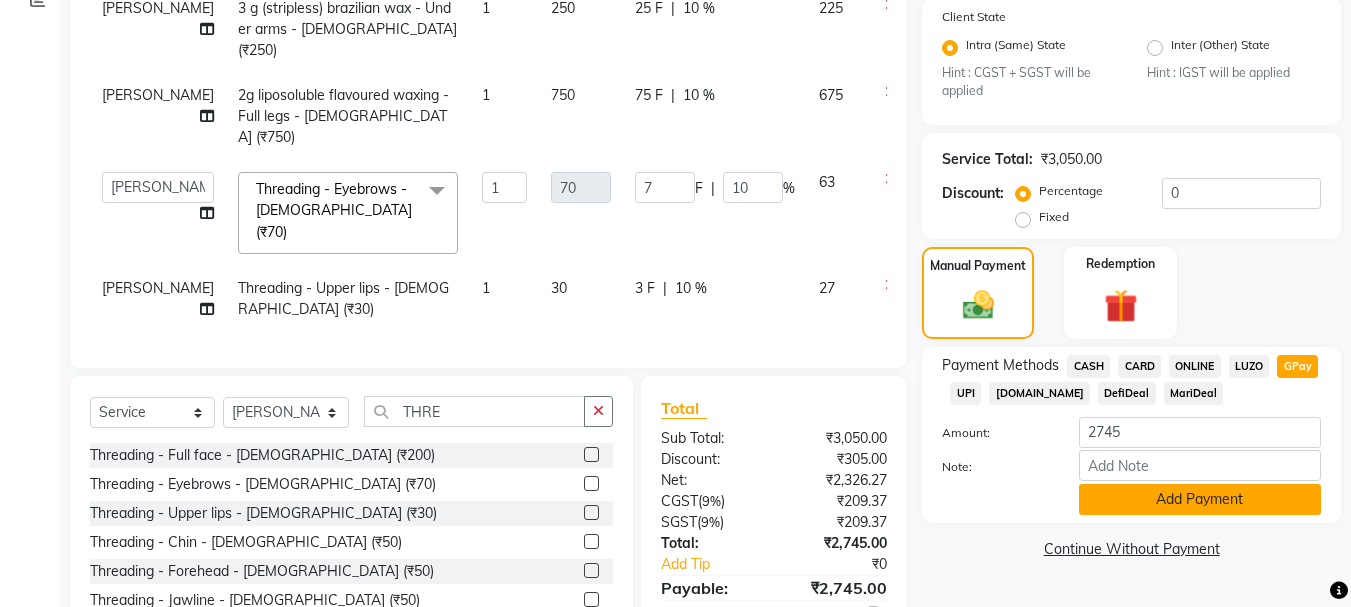 scroll, scrollTop: 494, scrollLeft: 0, axis: vertical 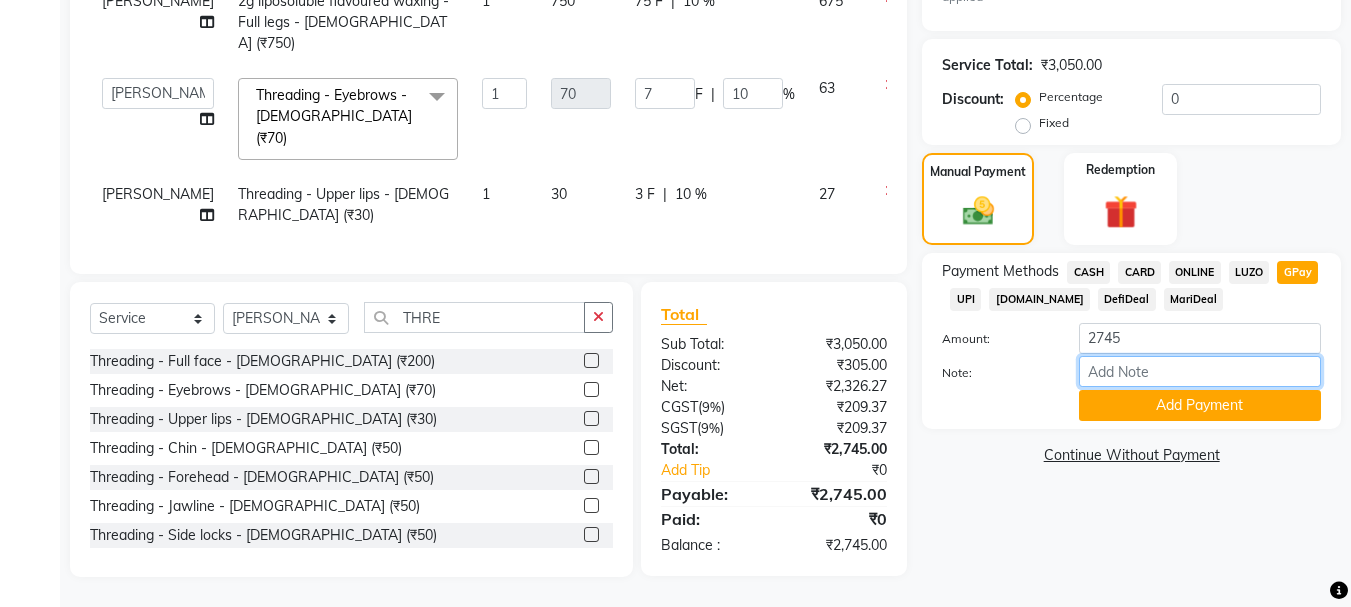 click on "Note:" at bounding box center (1200, 371) 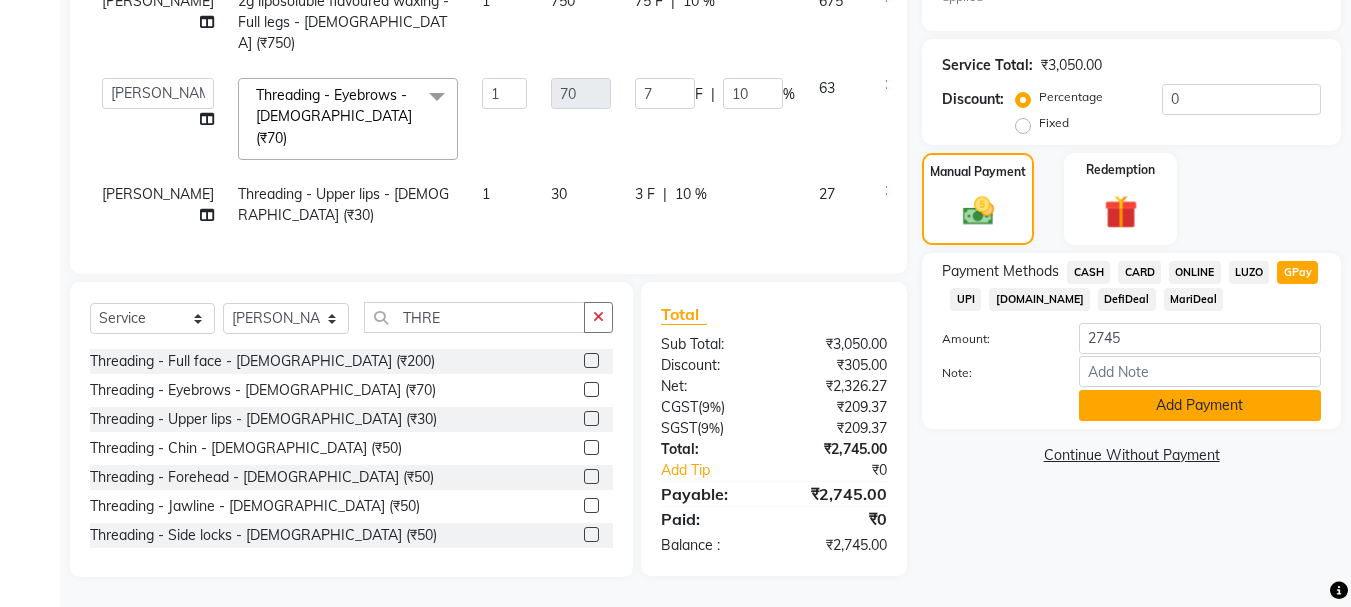 click on "Add Payment" 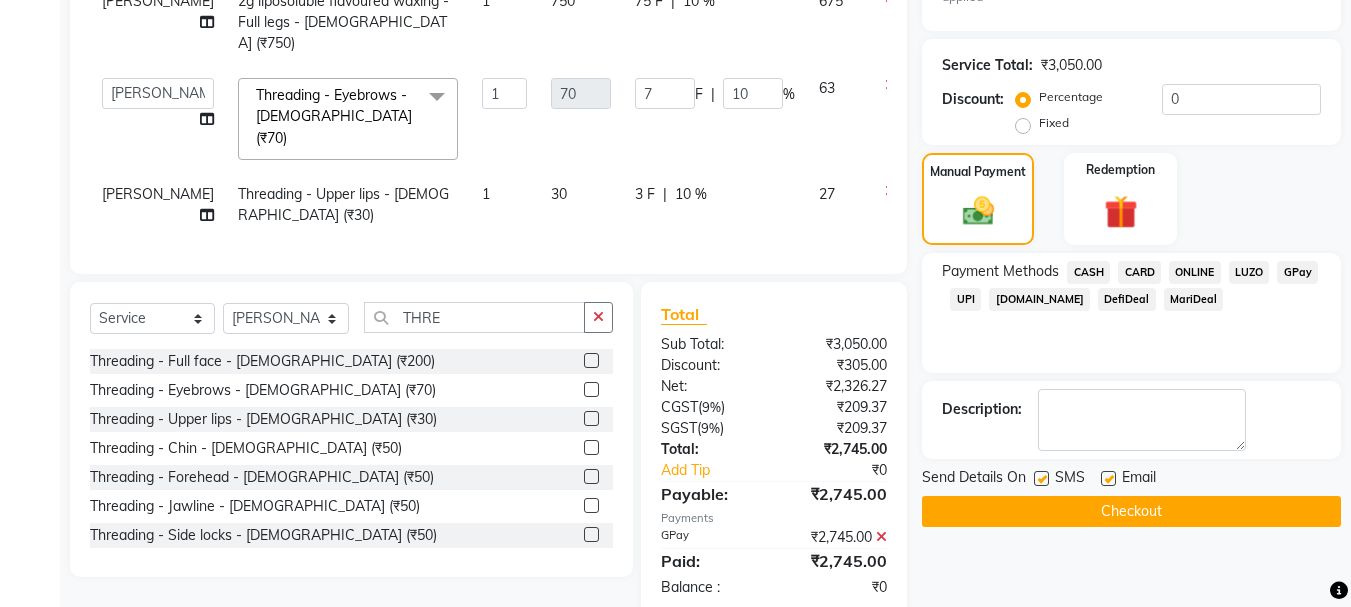 click 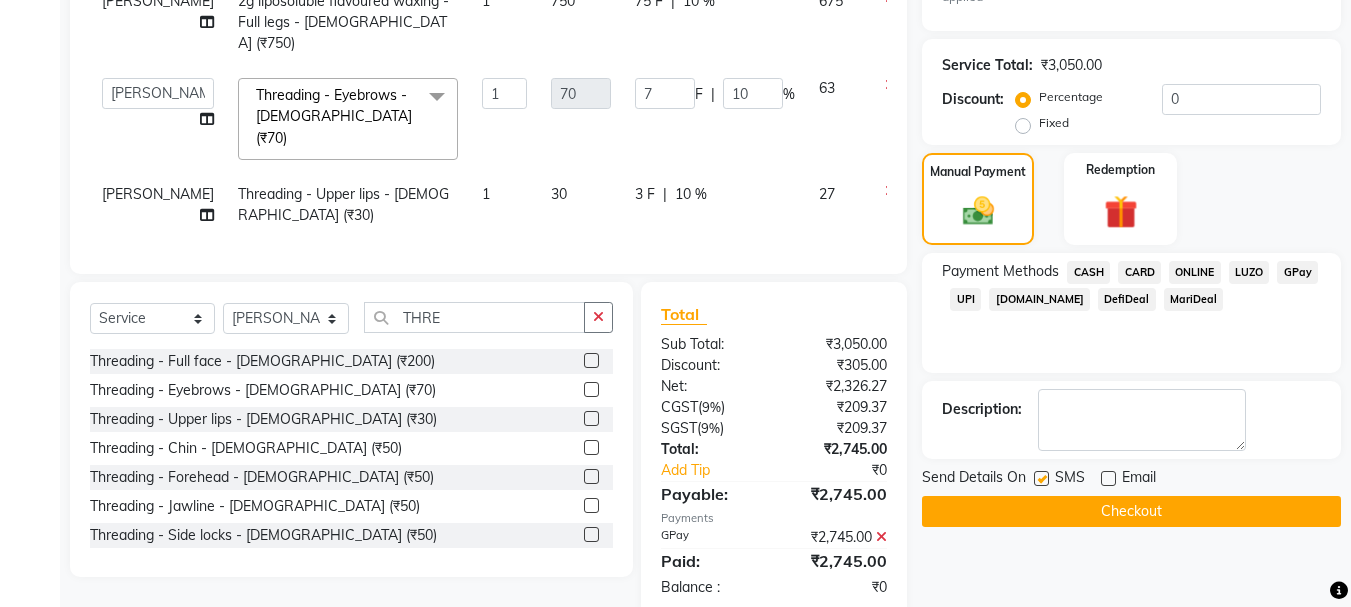 click 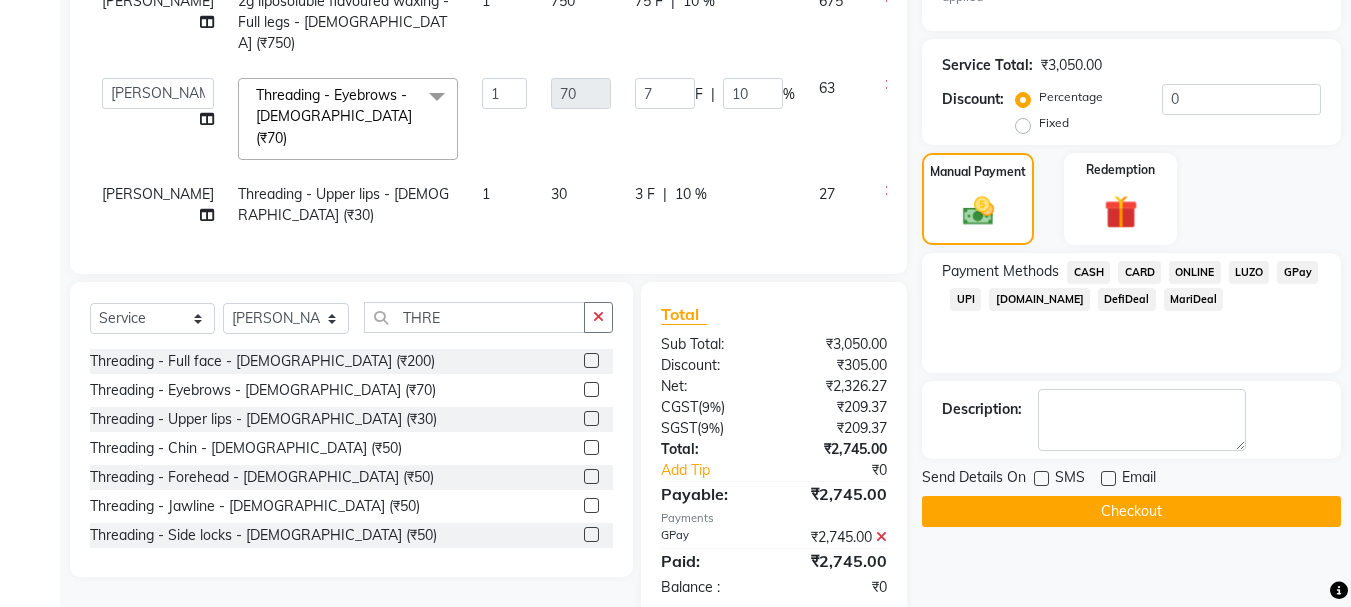 click on "Checkout" 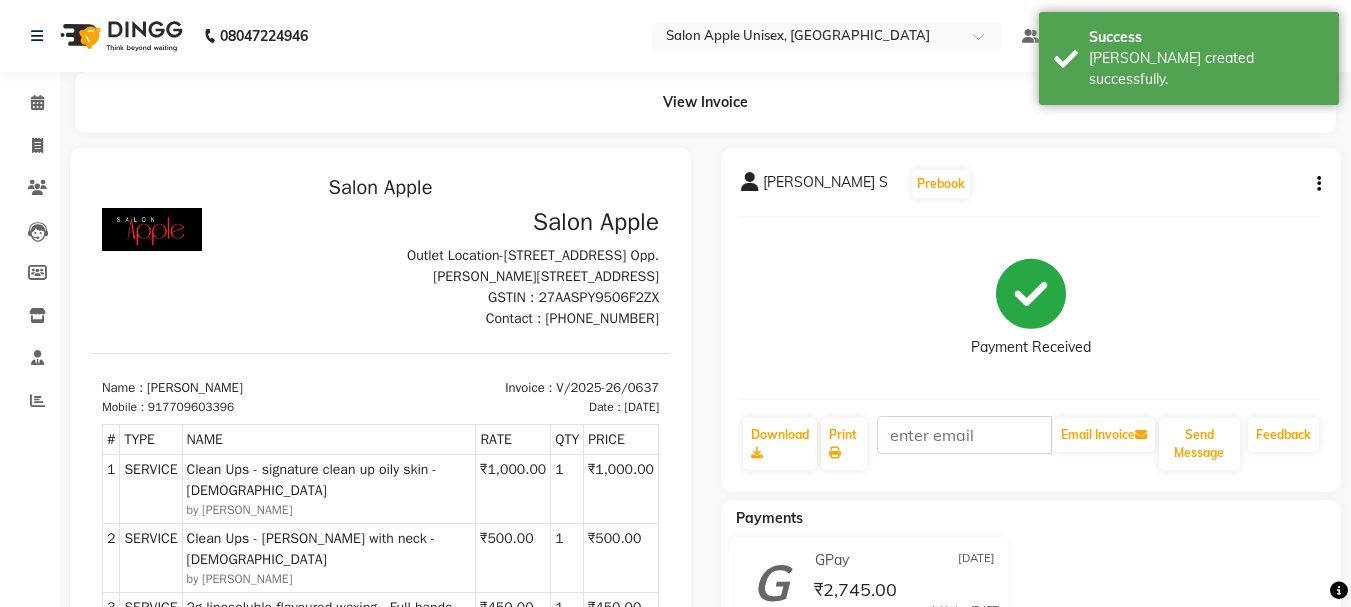 scroll, scrollTop: 0, scrollLeft: 0, axis: both 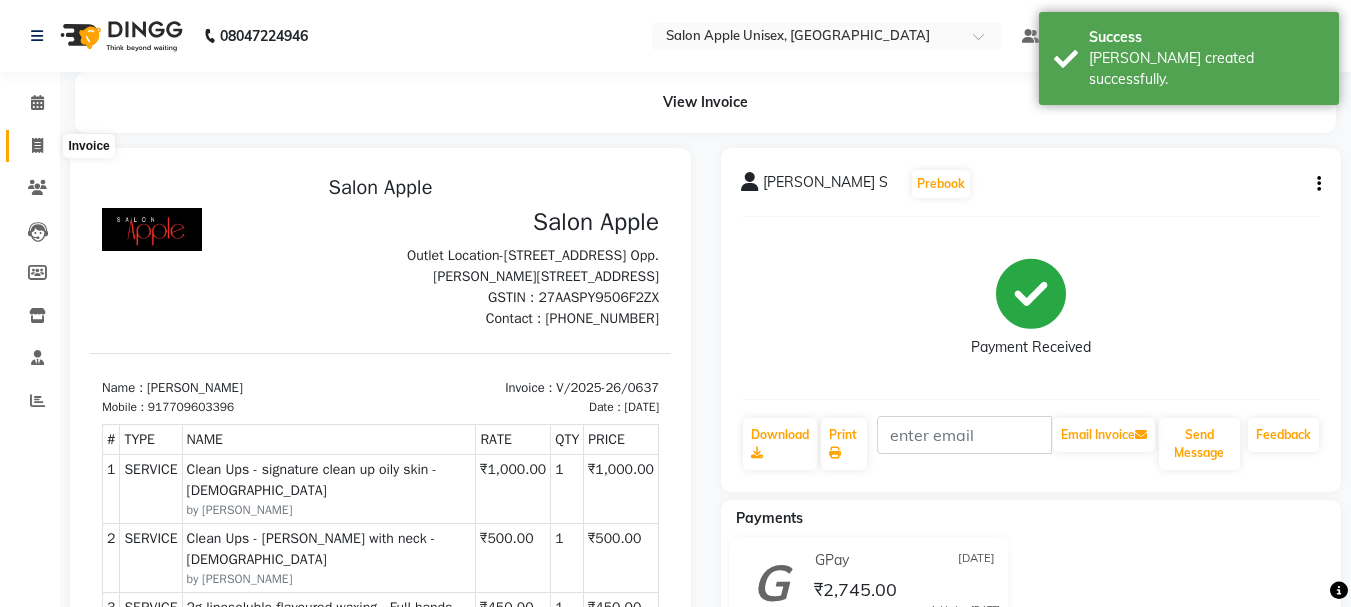click 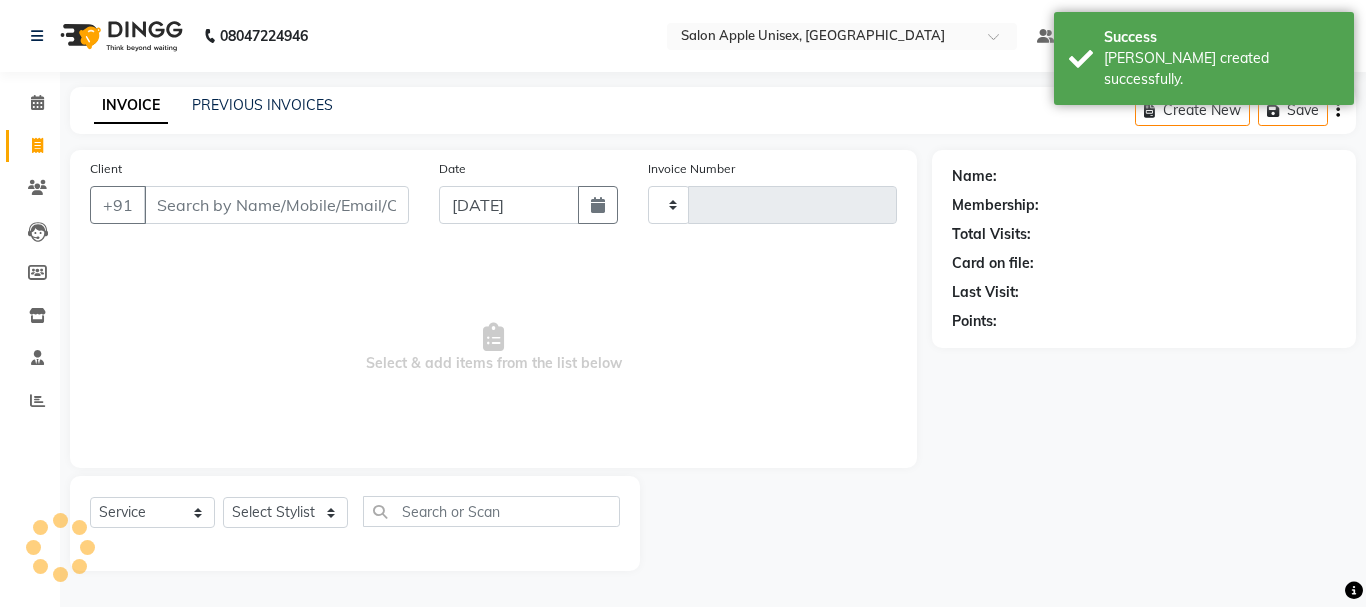 type on "0638" 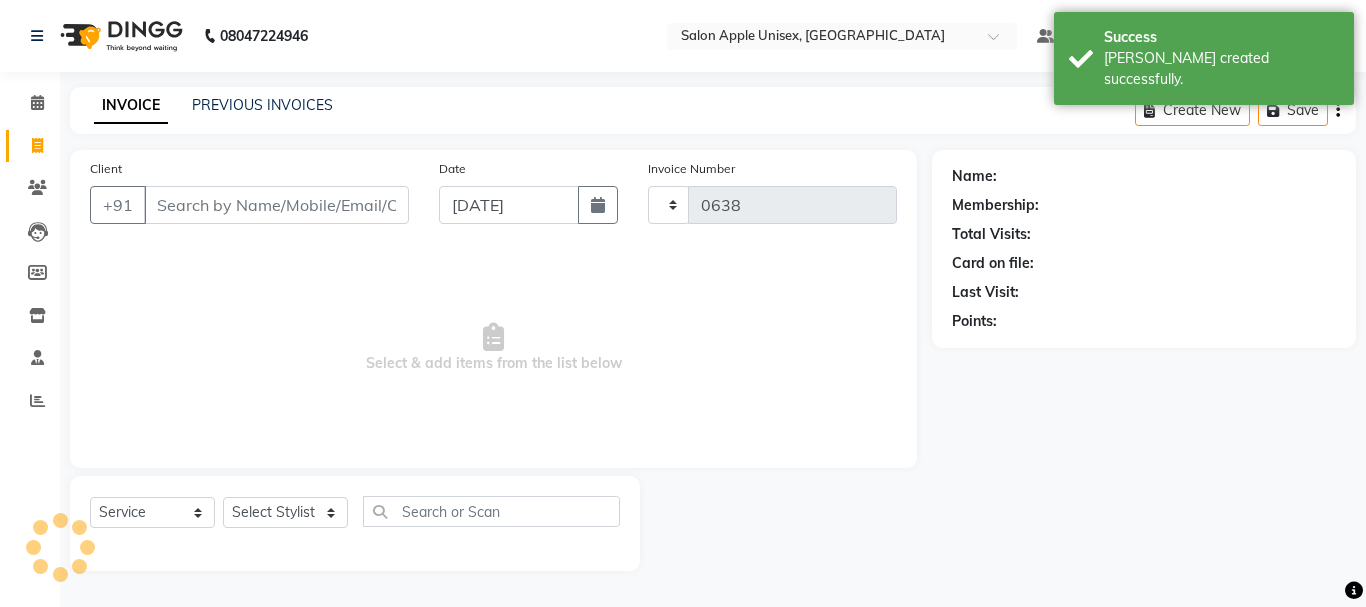 select on "112" 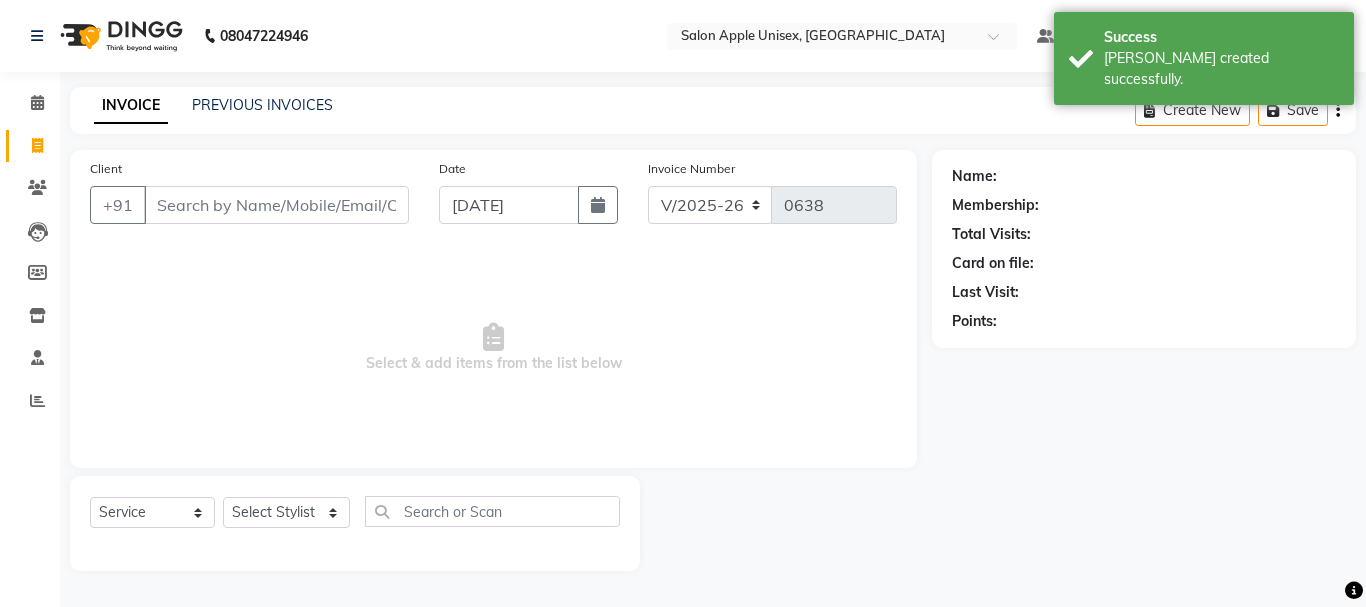 click on "Client" at bounding box center [276, 205] 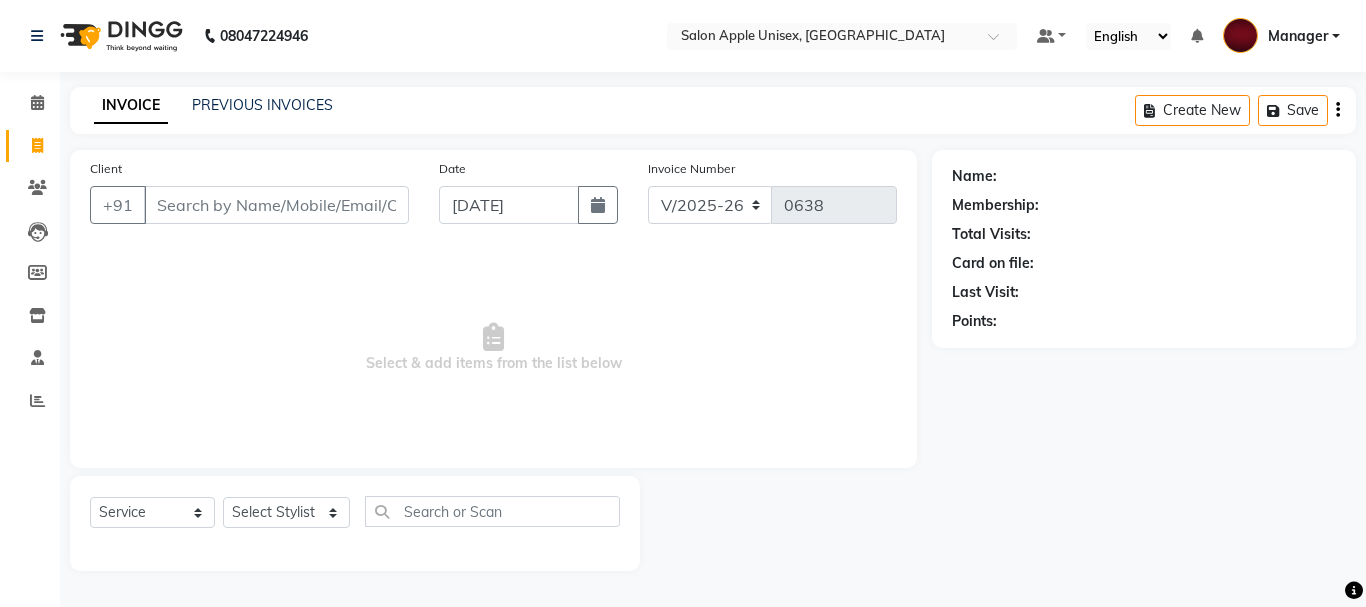 click on "Client" at bounding box center [276, 205] 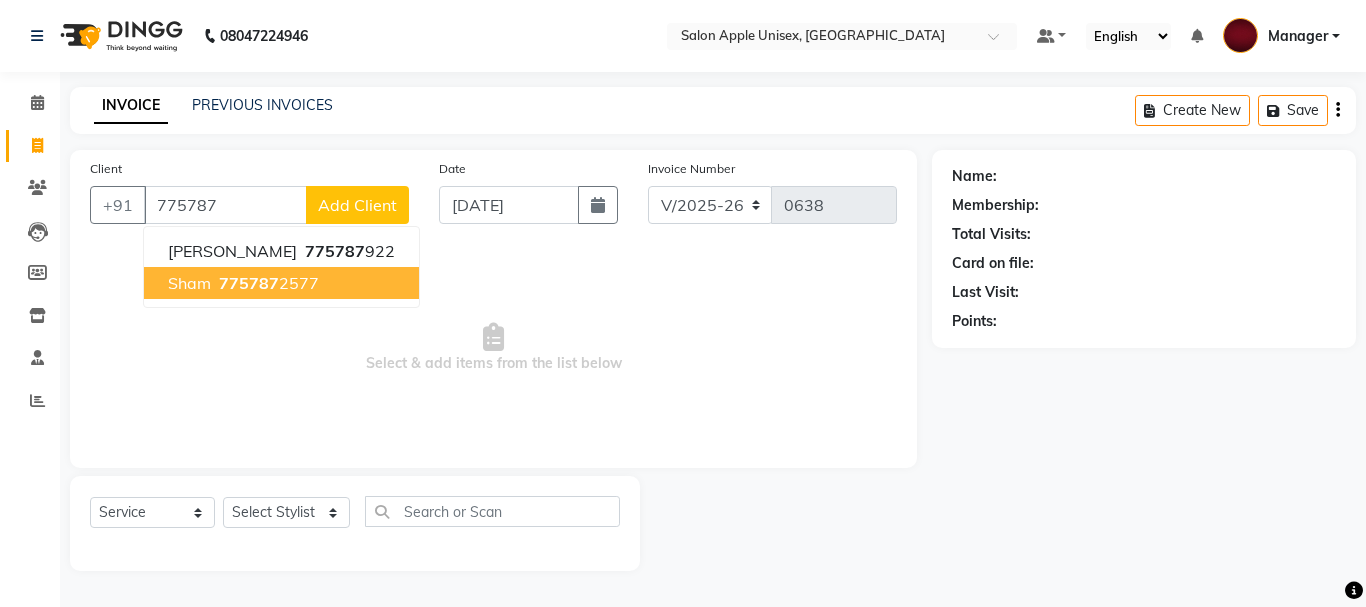 click on "775787" at bounding box center [249, 283] 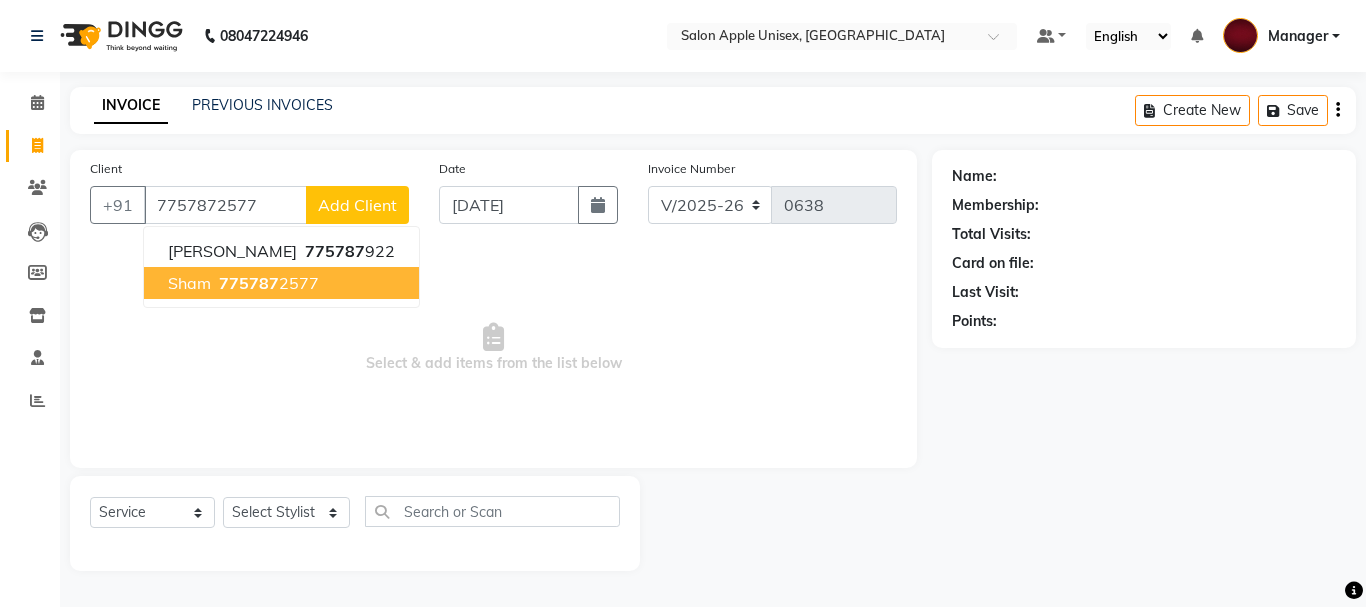 type on "7757872577" 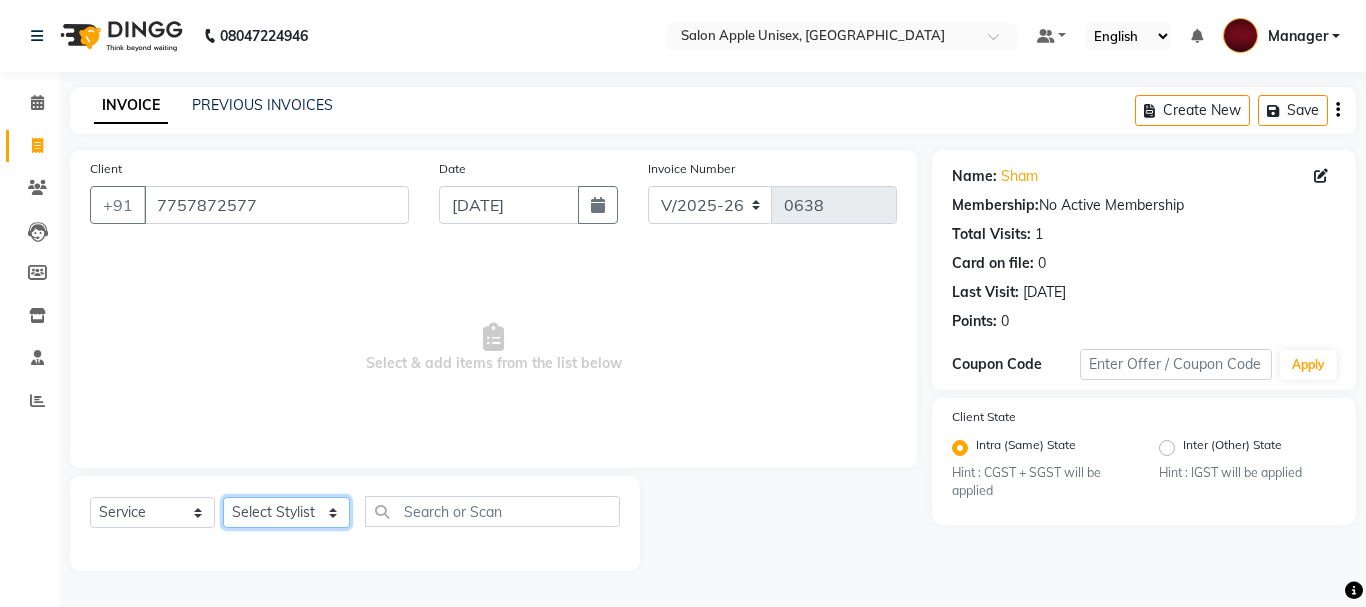 click on "Select Stylist Dilip(Owner) Manager [PERSON_NAME] (Owner) Nandini [PERSON_NAME] [PERSON_NAME]  Santosh [PERSON_NAME]" 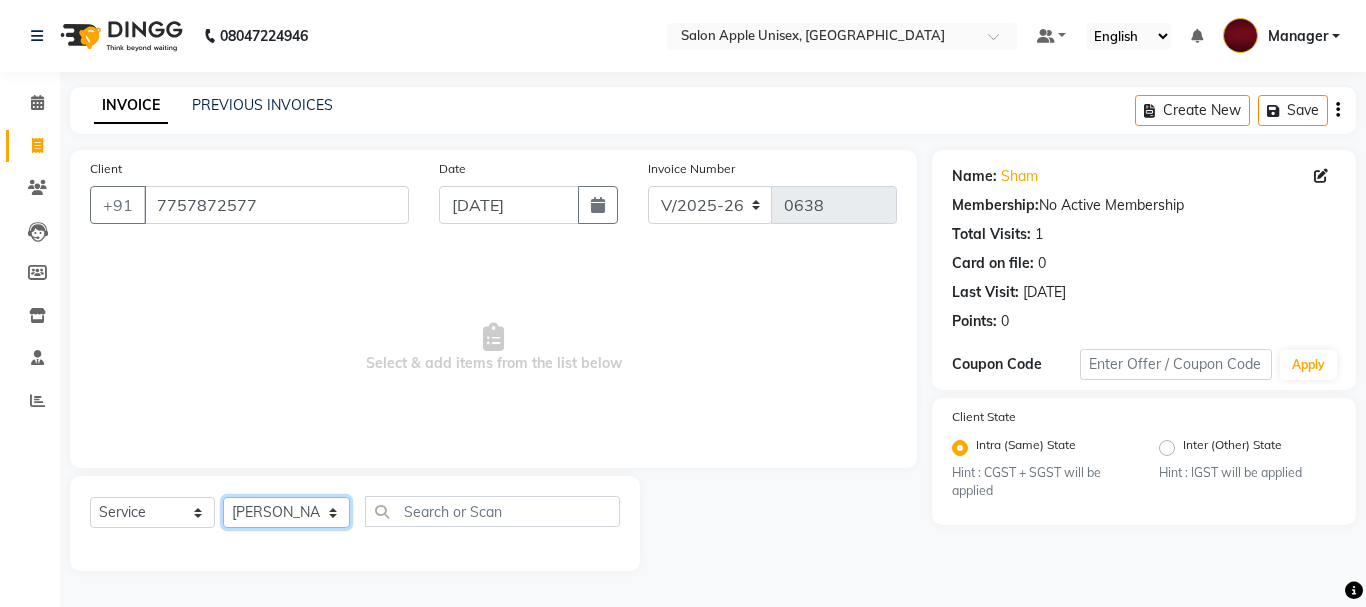 click on "Select Stylist Dilip(Owner) Manager [PERSON_NAME] (Owner) Nandini [PERSON_NAME] [PERSON_NAME]  Santosh [PERSON_NAME]" 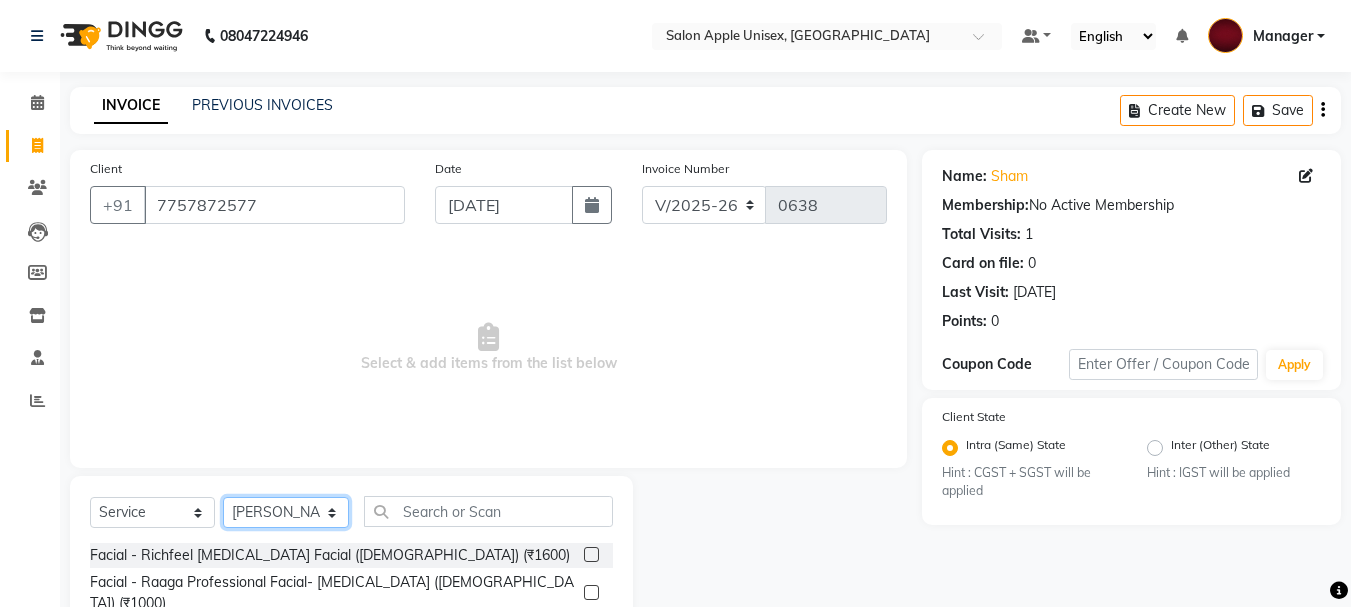 scroll, scrollTop: 194, scrollLeft: 0, axis: vertical 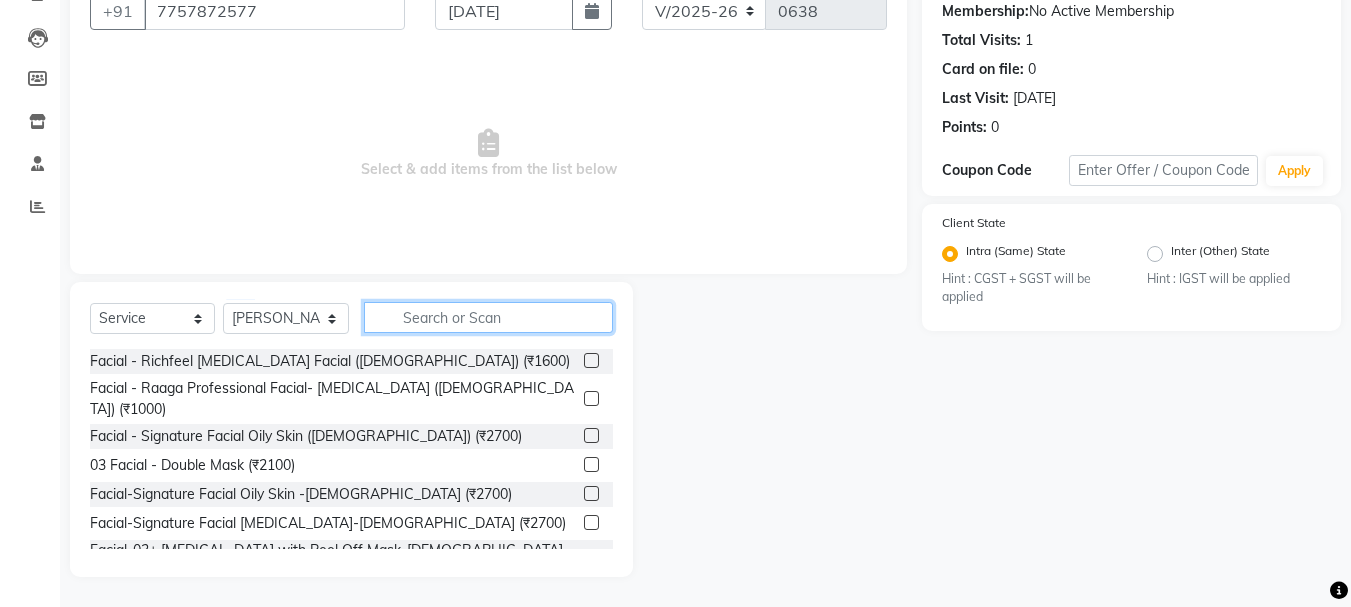 click 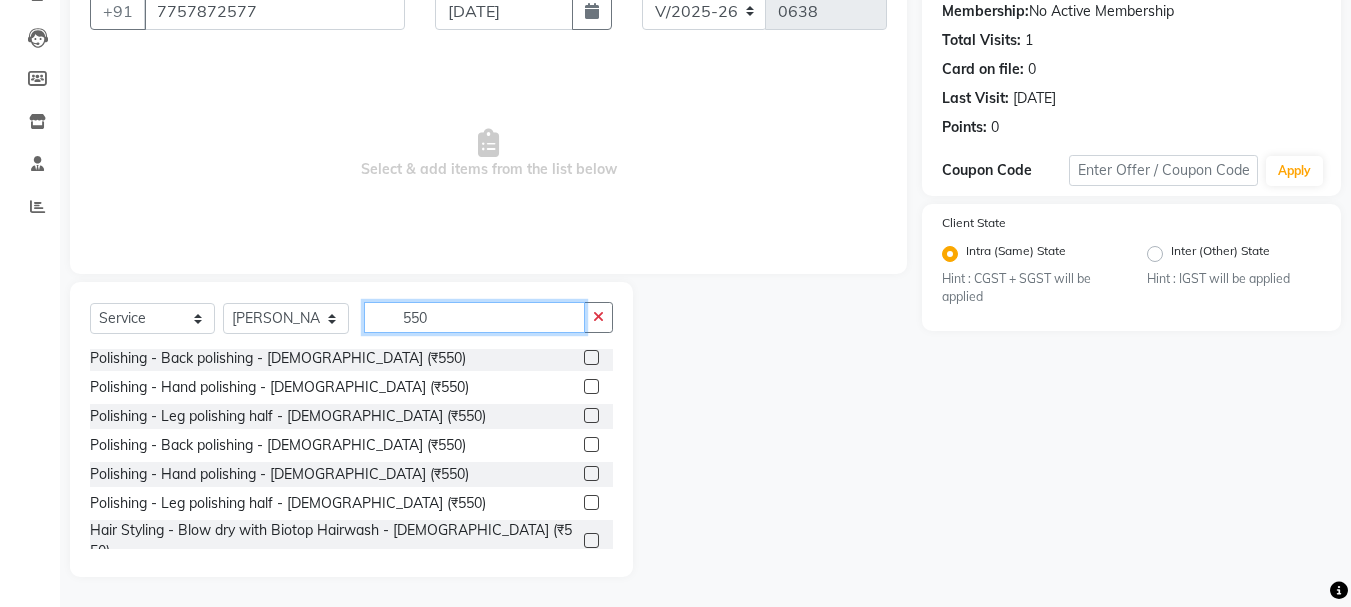 scroll, scrollTop: 0, scrollLeft: 0, axis: both 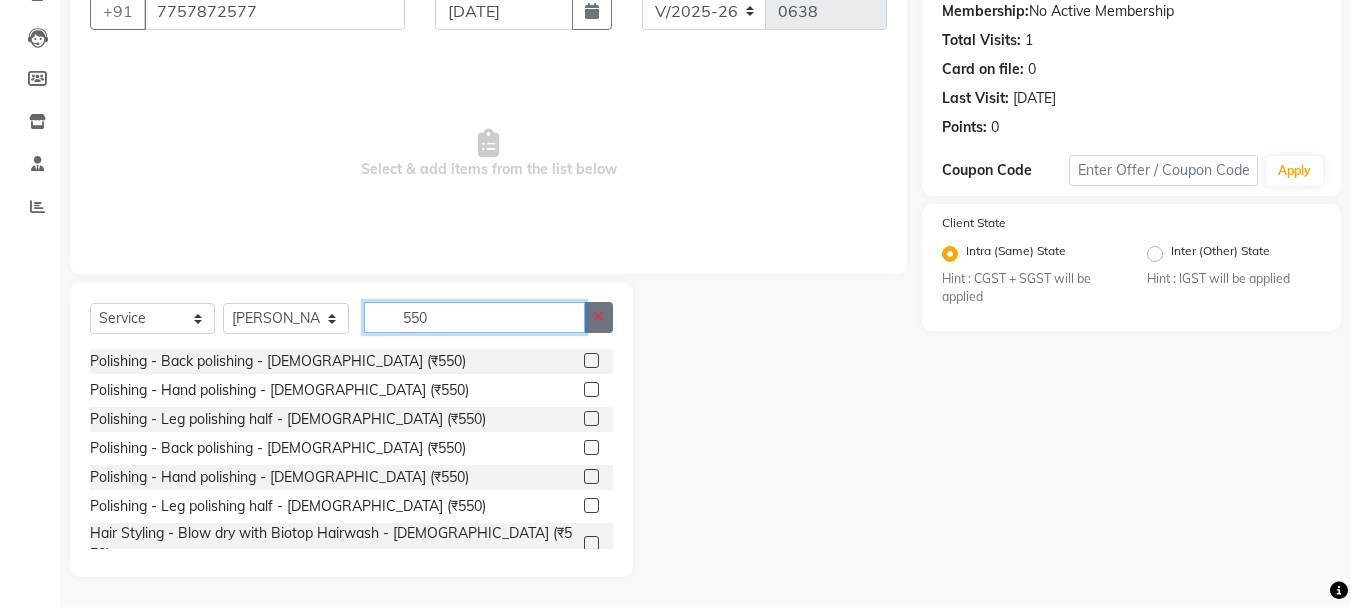 type on "550" 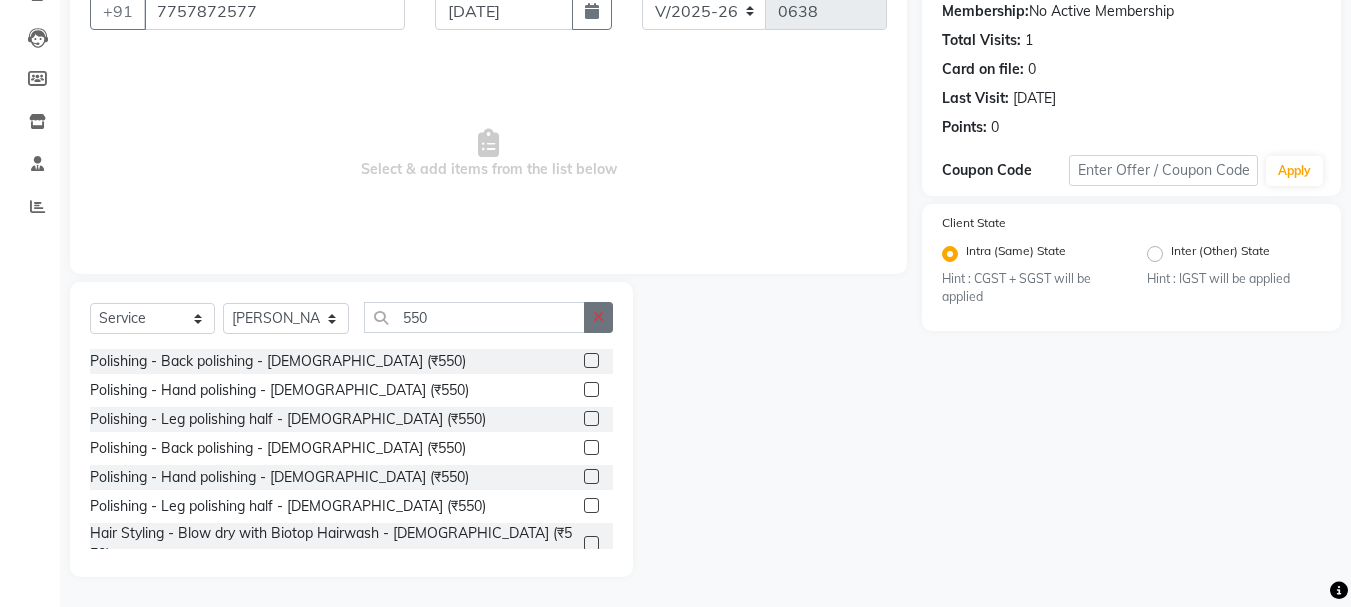 click 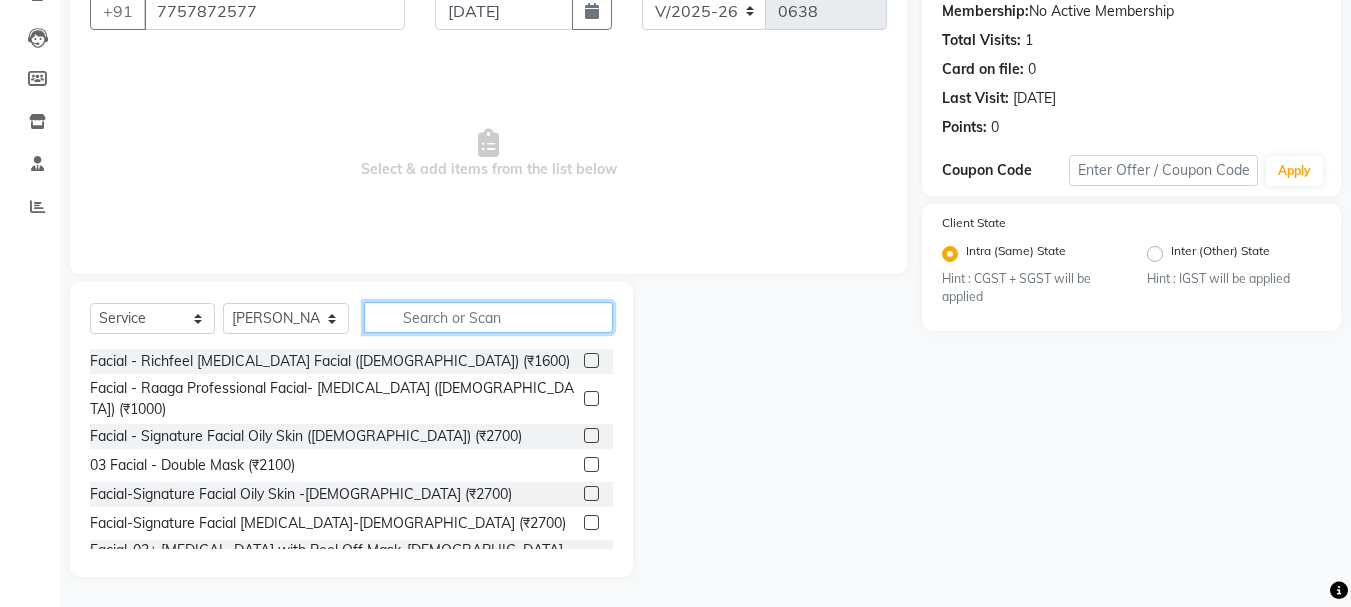 click 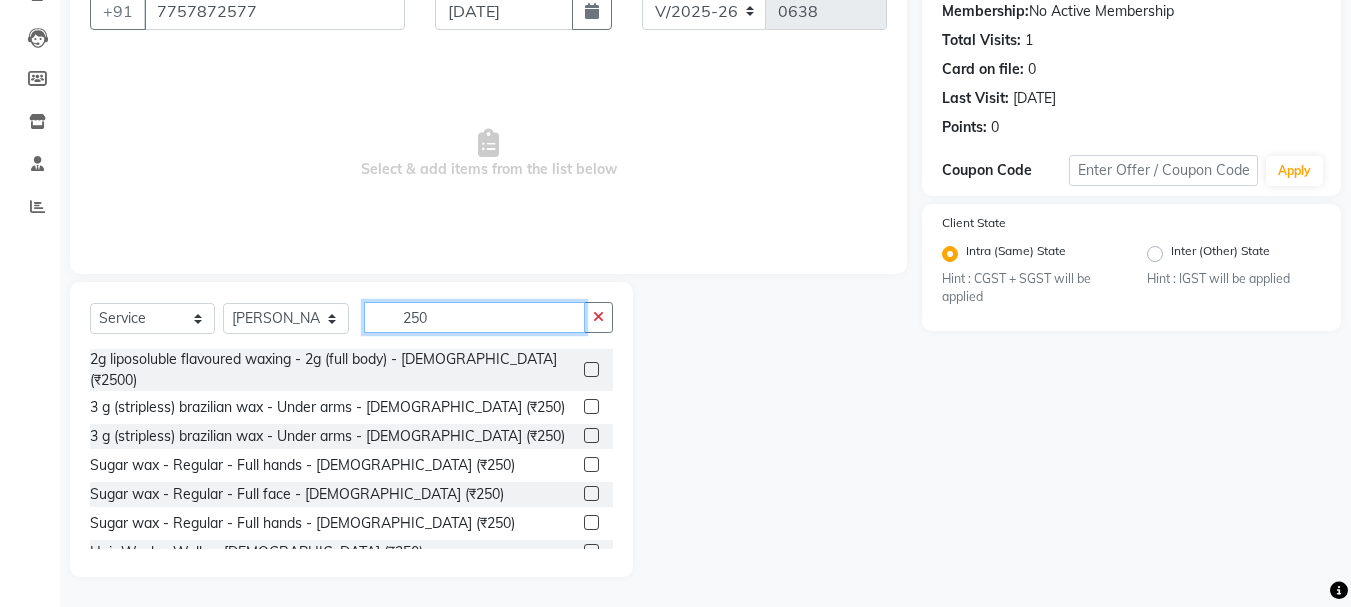 scroll, scrollTop: 100, scrollLeft: 0, axis: vertical 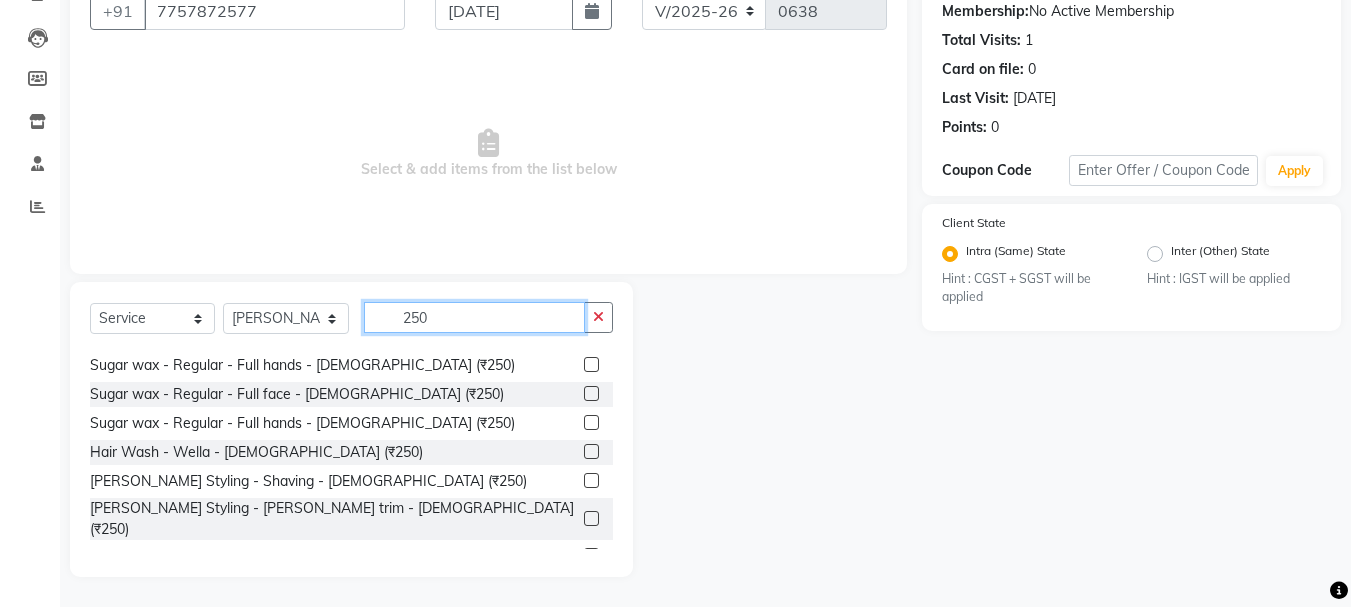 type on "250" 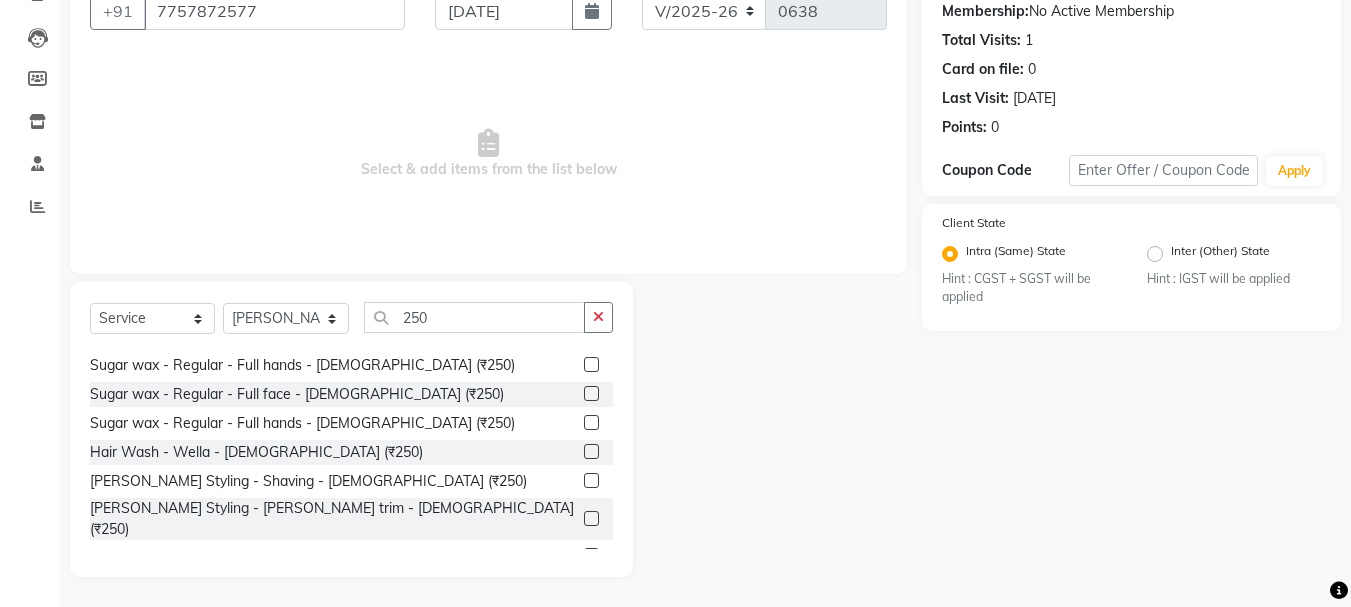 click 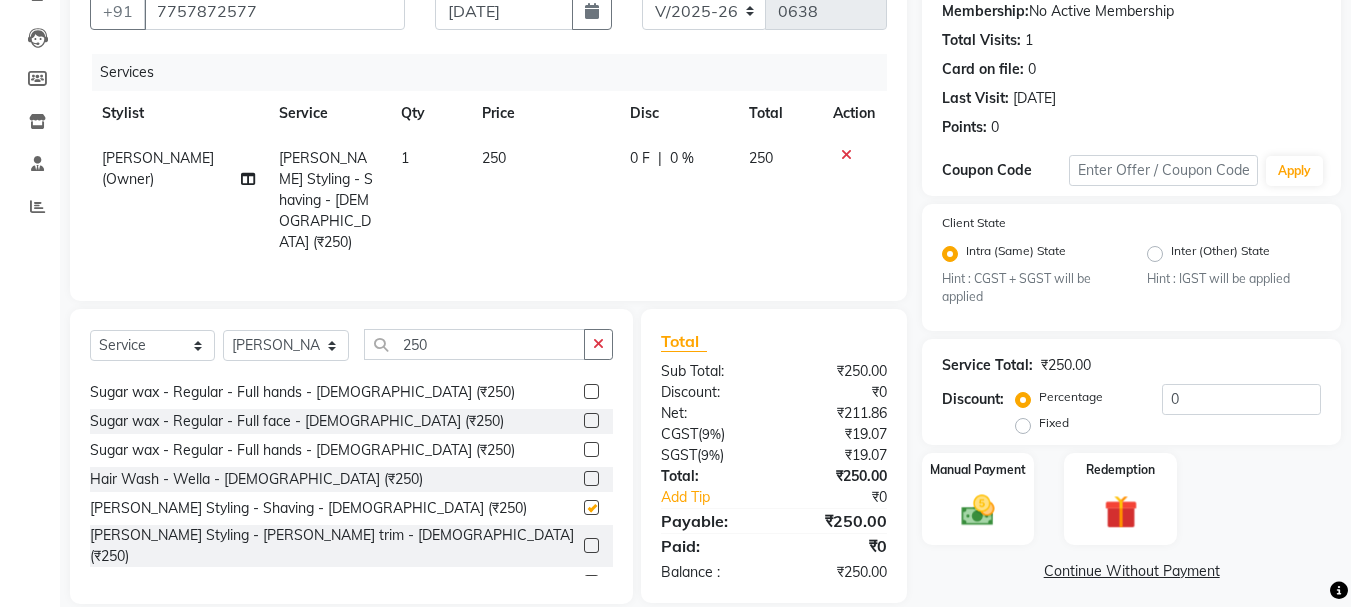 checkbox on "false" 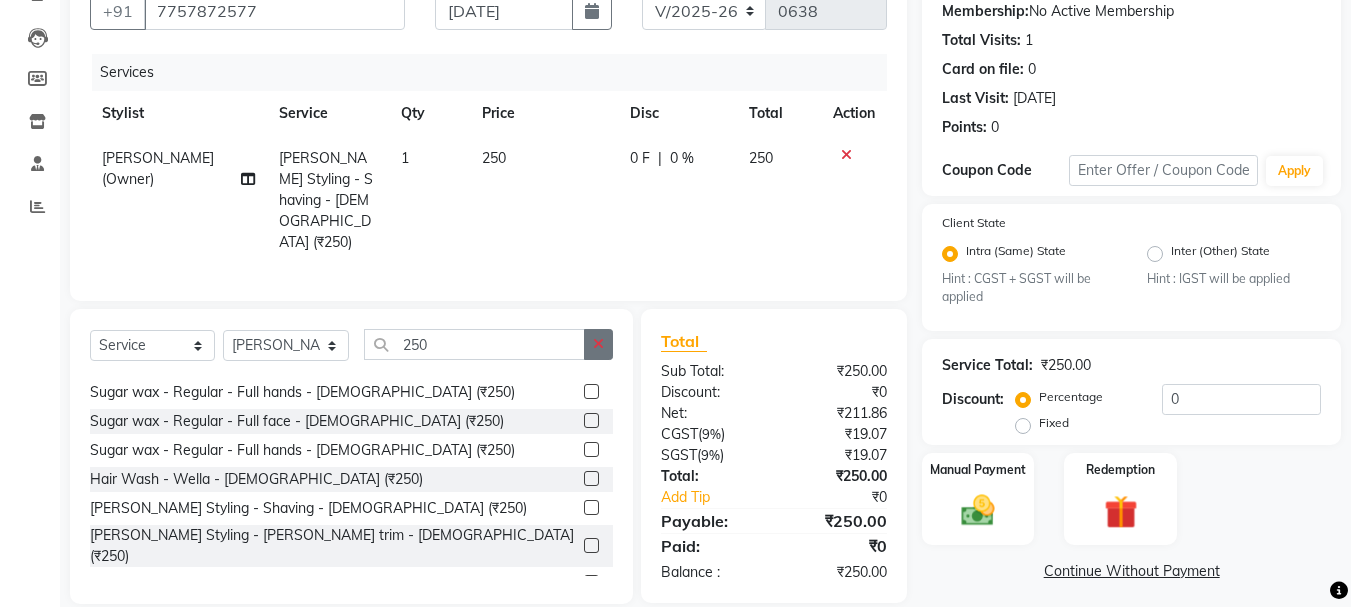 click 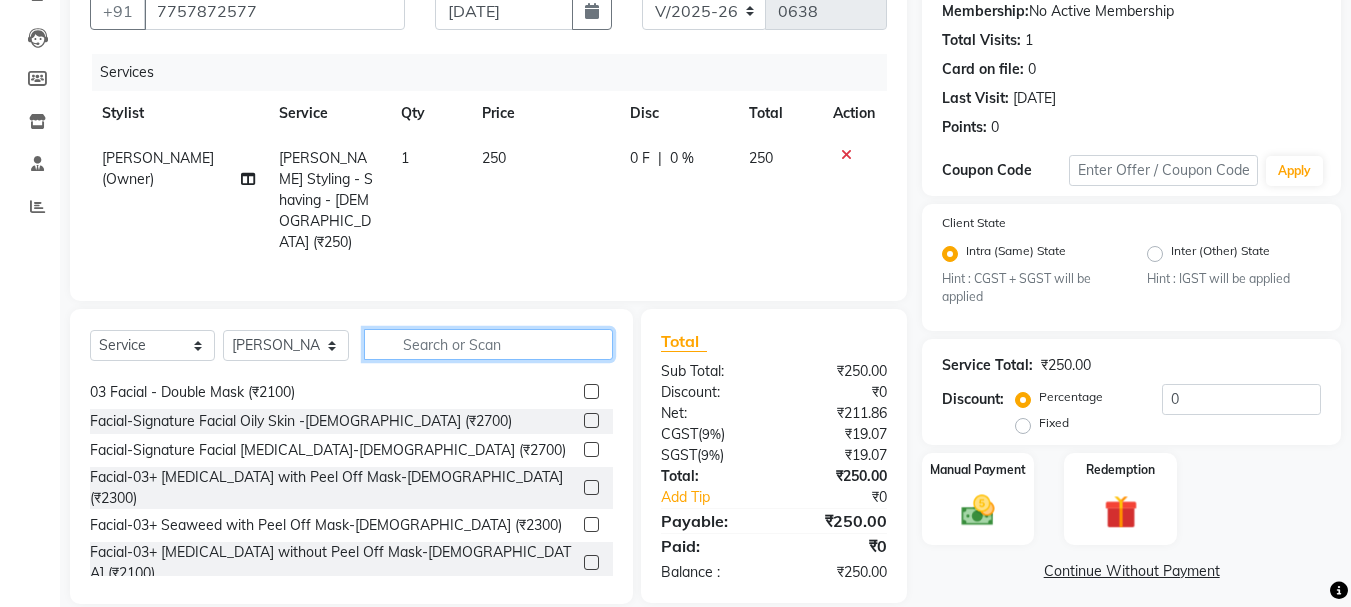 click 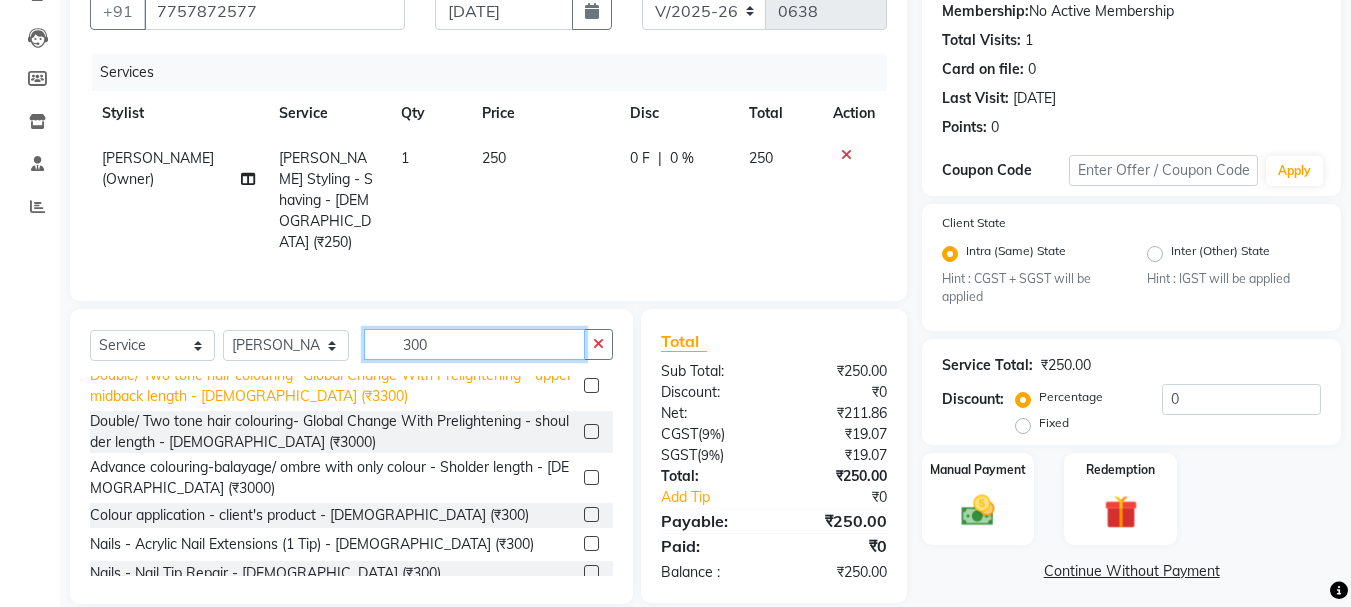 scroll, scrollTop: 1253, scrollLeft: 0, axis: vertical 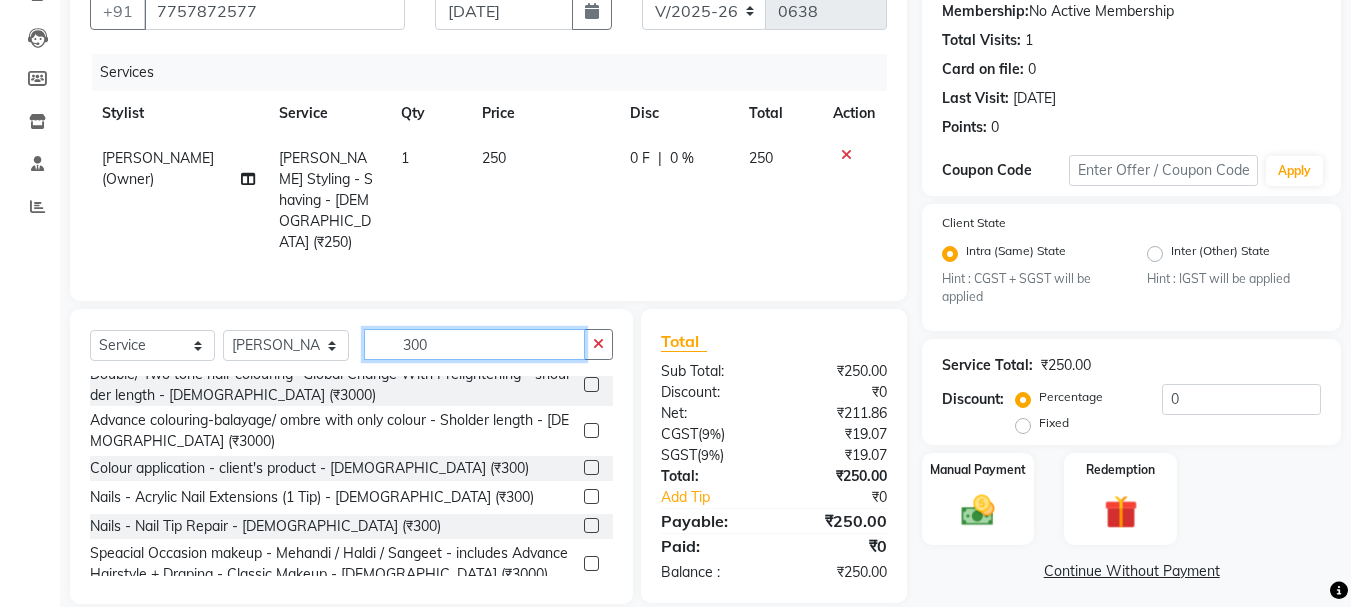 type on "300" 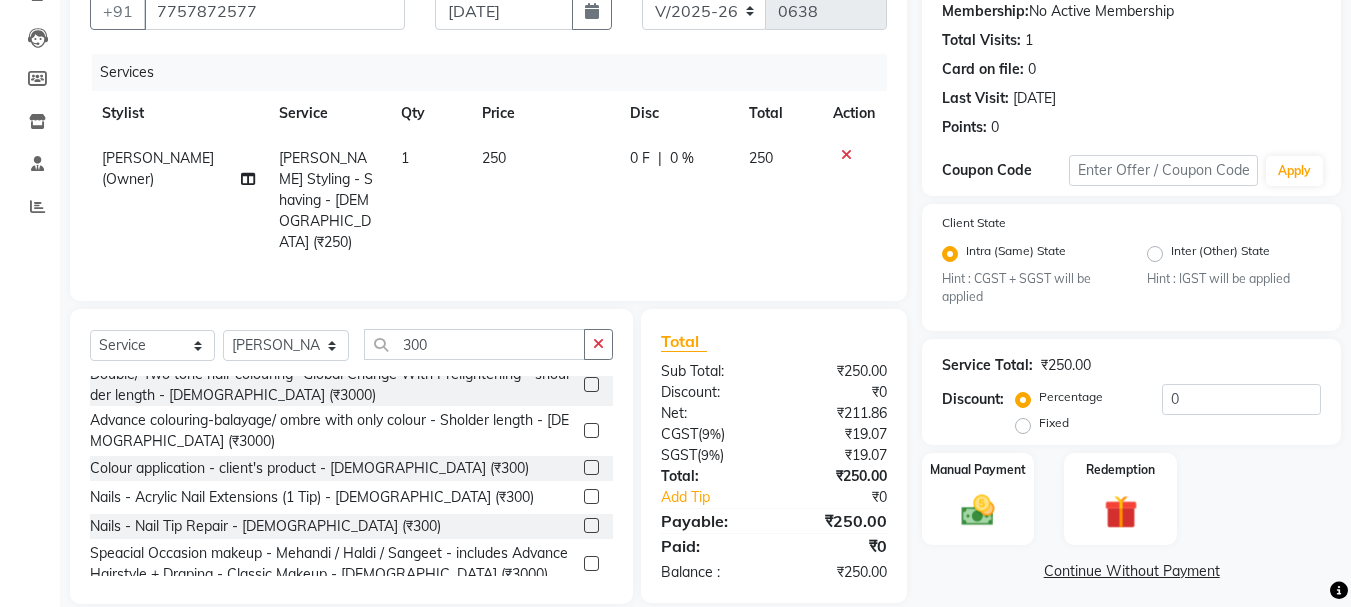 click 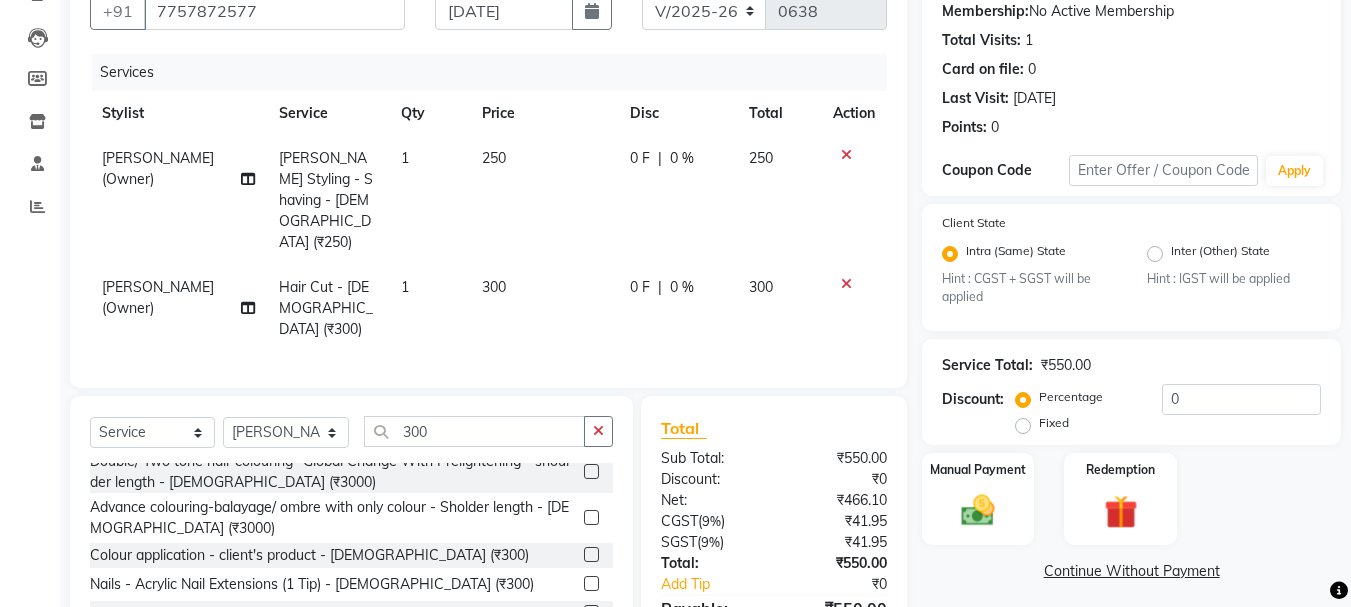checkbox on "false" 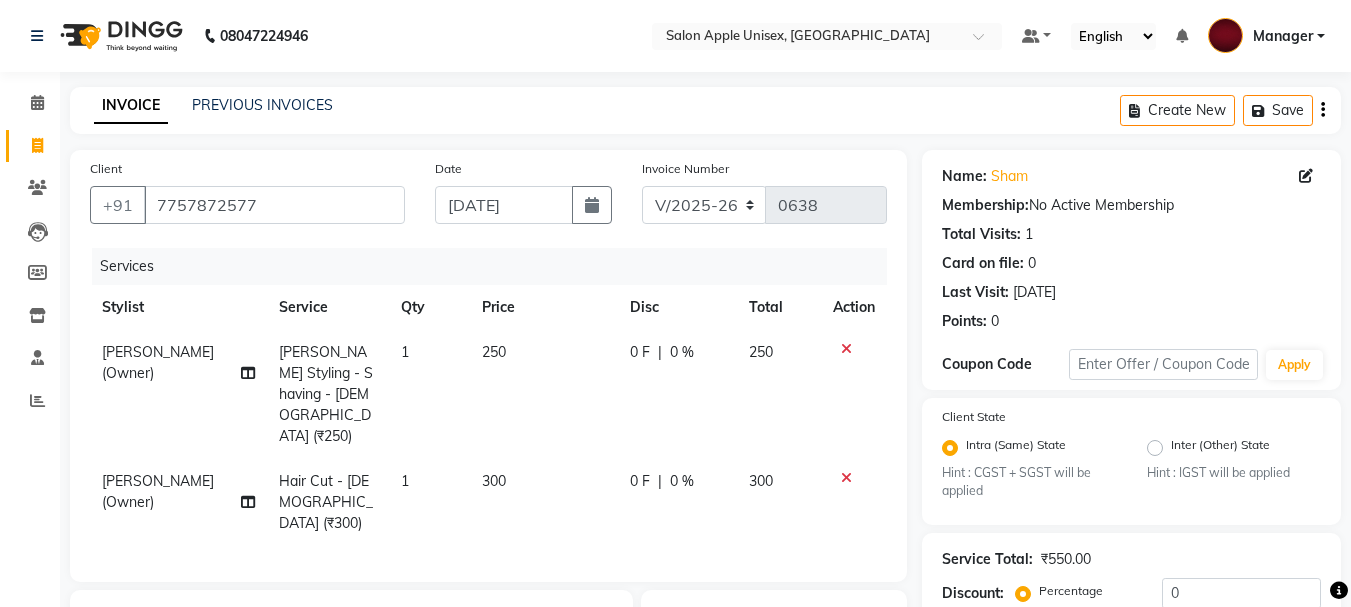 scroll, scrollTop: 260, scrollLeft: 0, axis: vertical 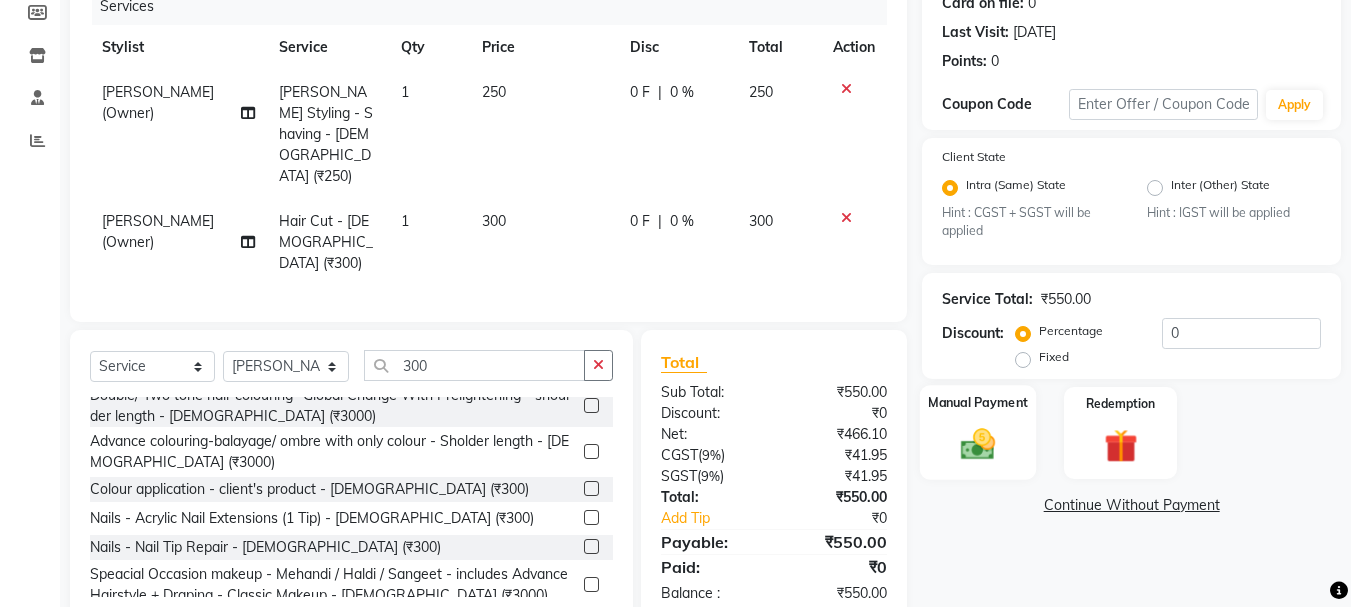 click 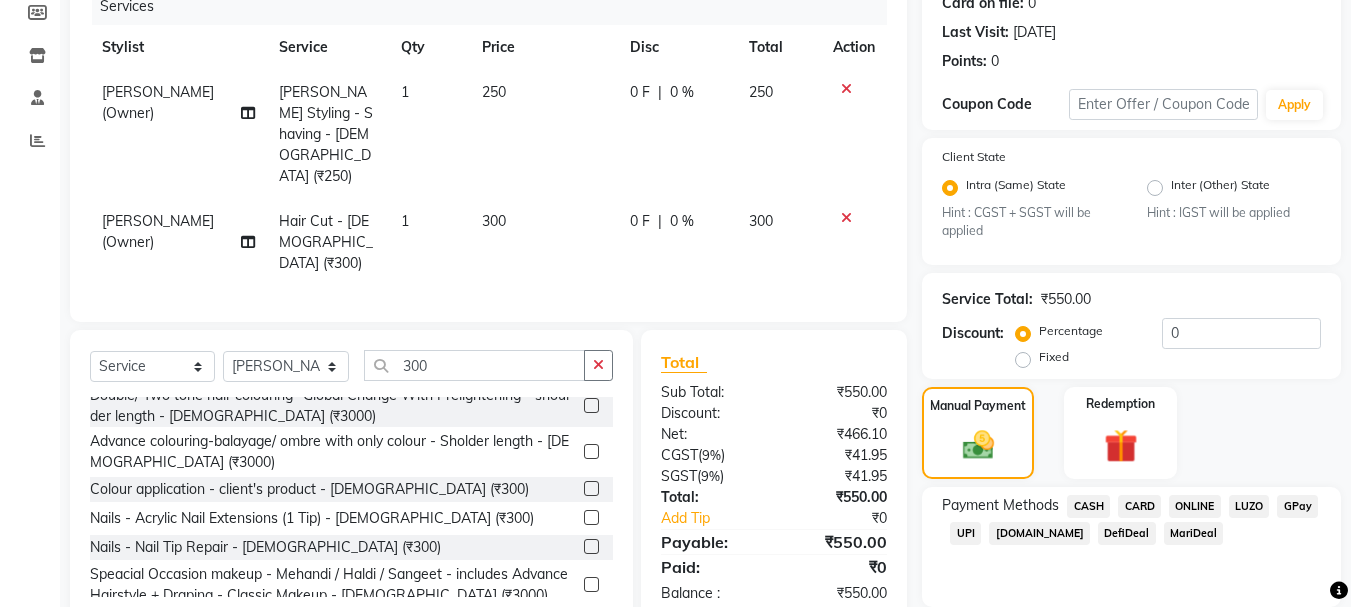 click on "UPI" 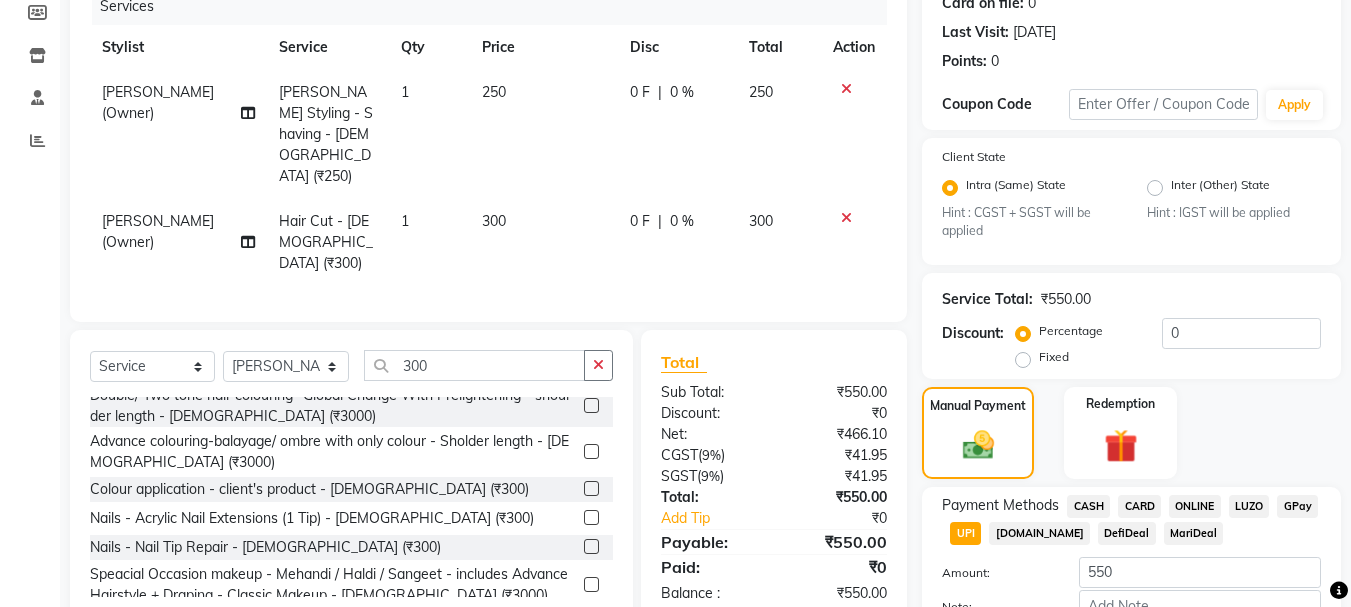scroll, scrollTop: 387, scrollLeft: 0, axis: vertical 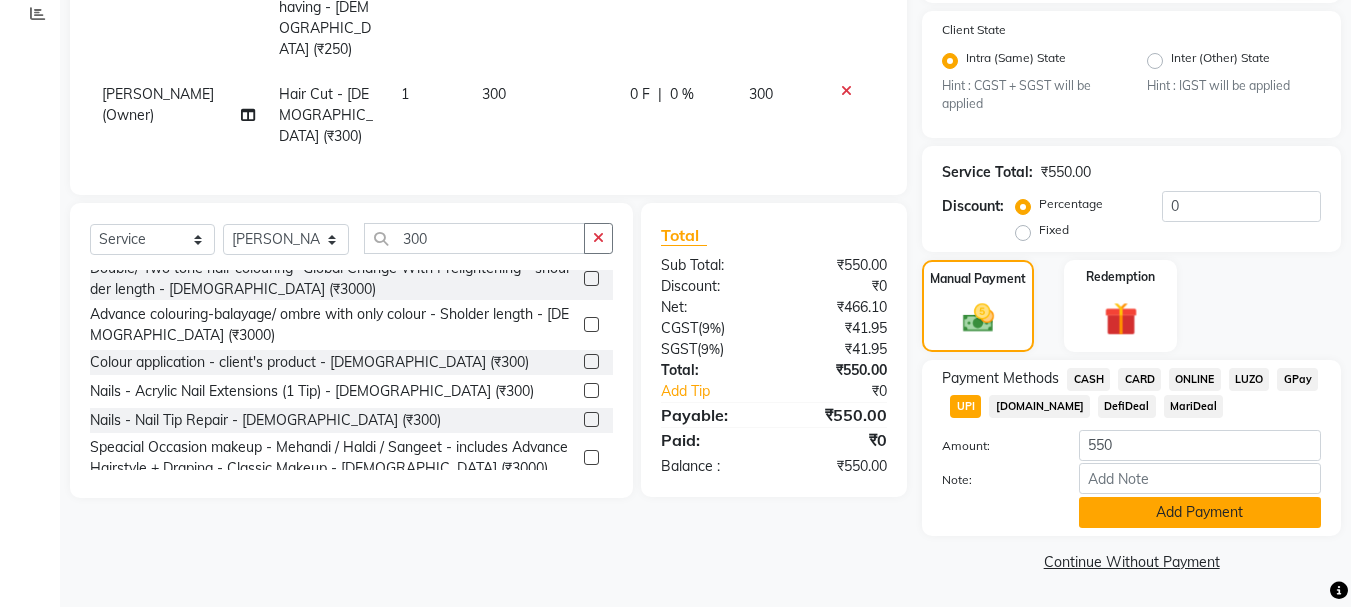 click on "Add Payment" 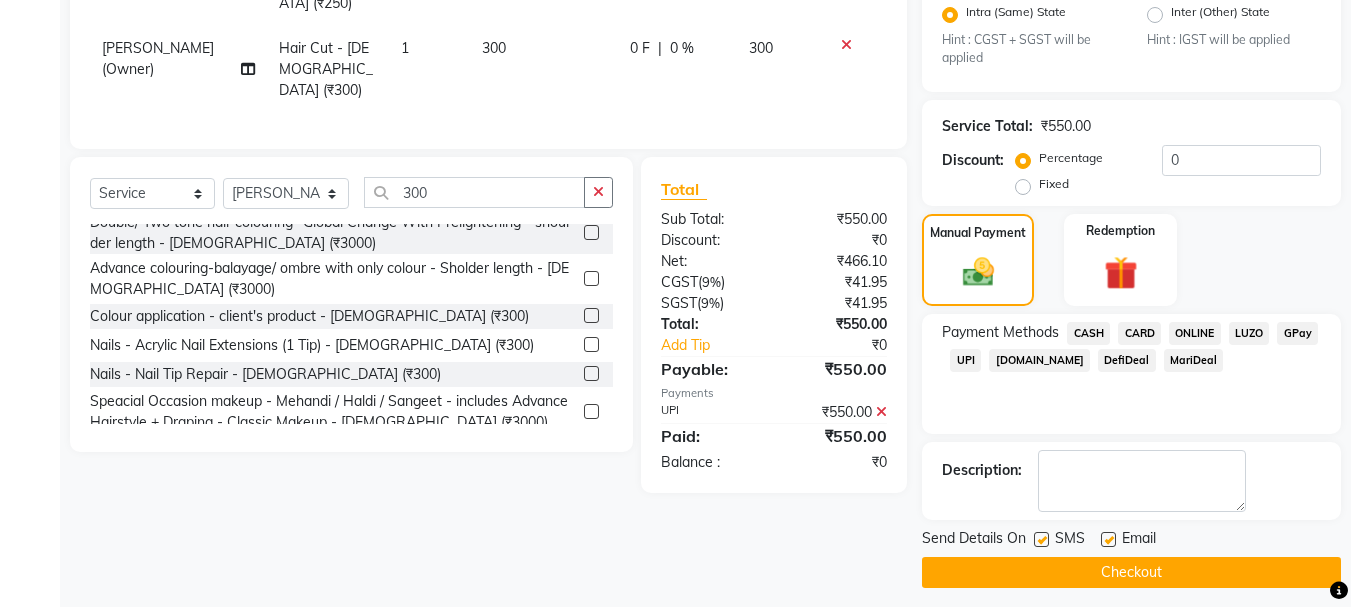 scroll, scrollTop: 444, scrollLeft: 0, axis: vertical 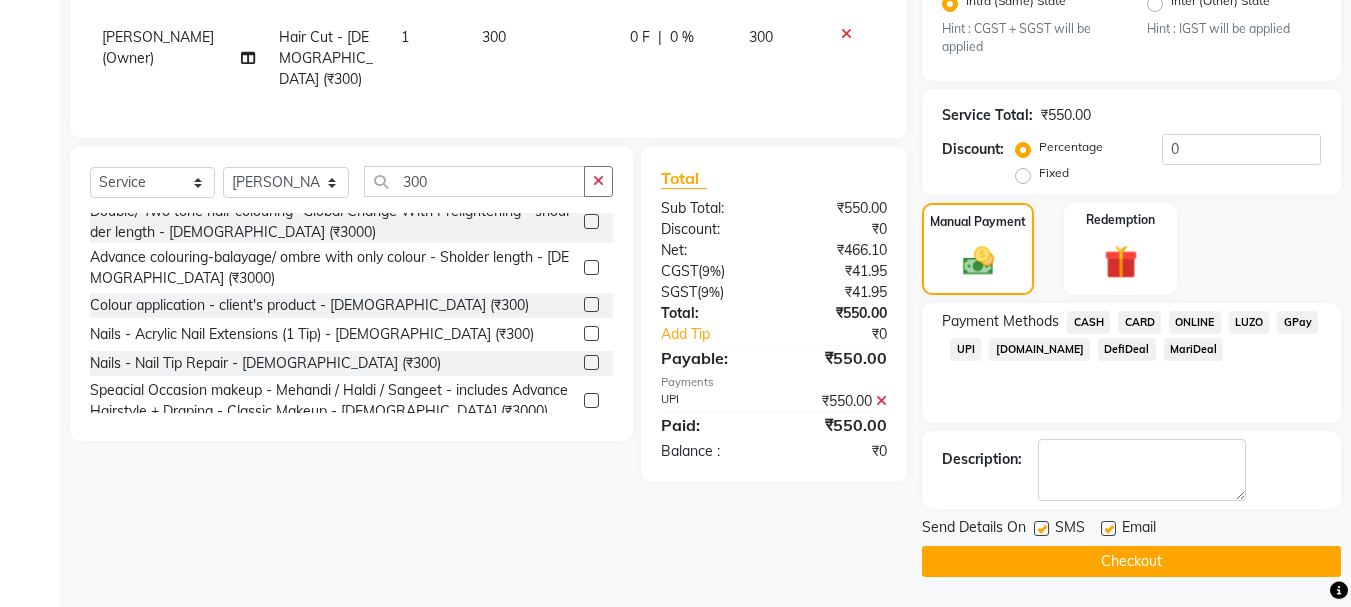 click 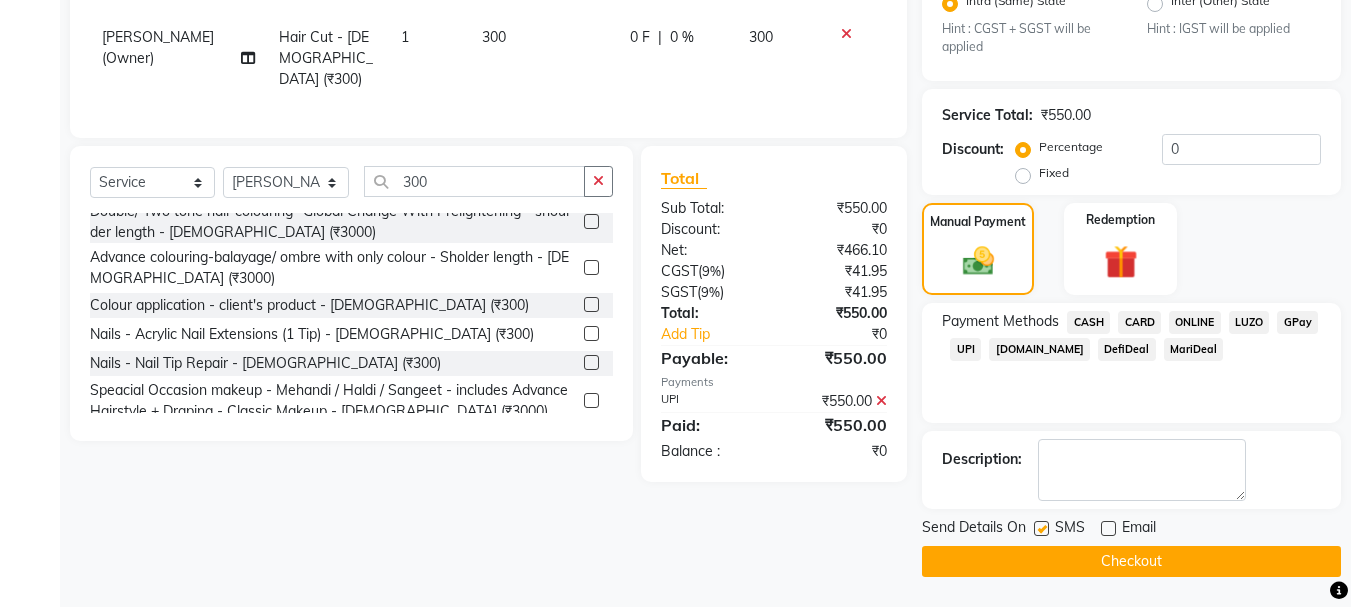 click 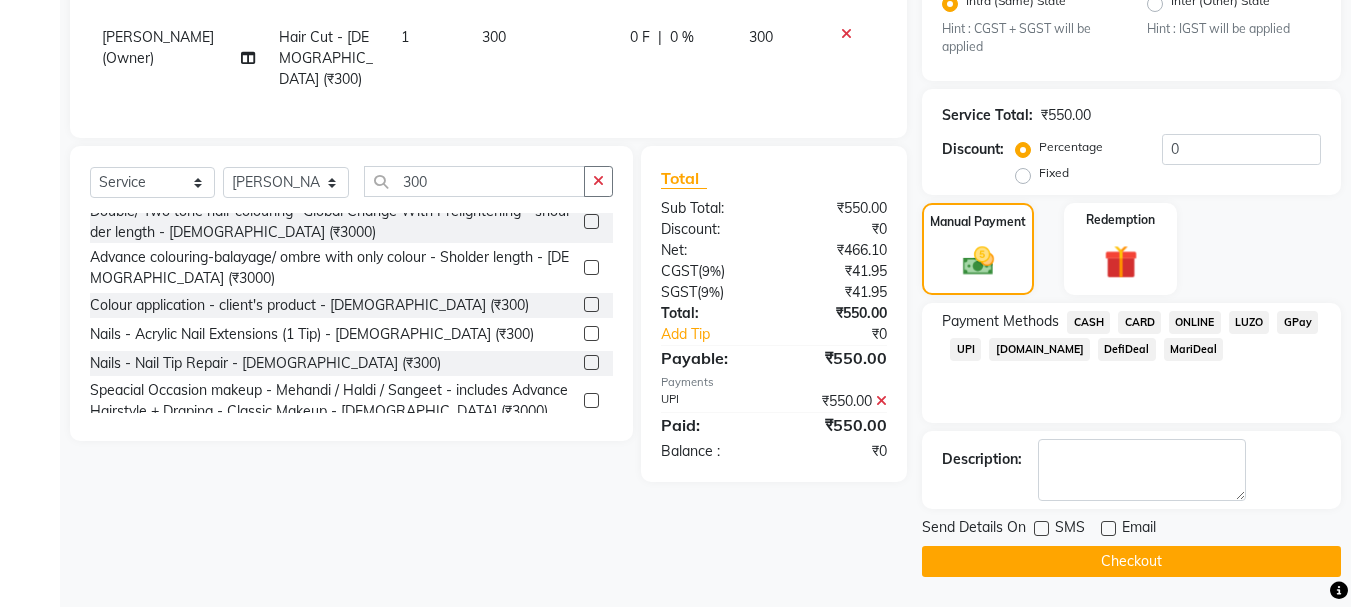 click on "Checkout" 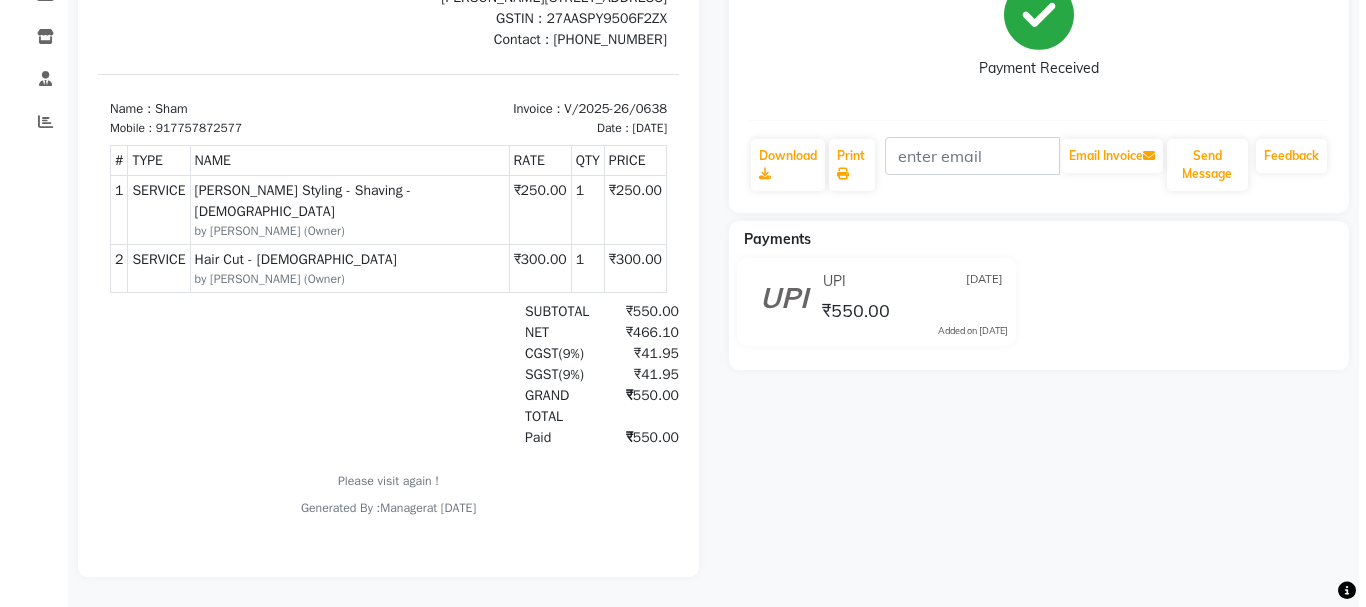 scroll, scrollTop: 0, scrollLeft: 0, axis: both 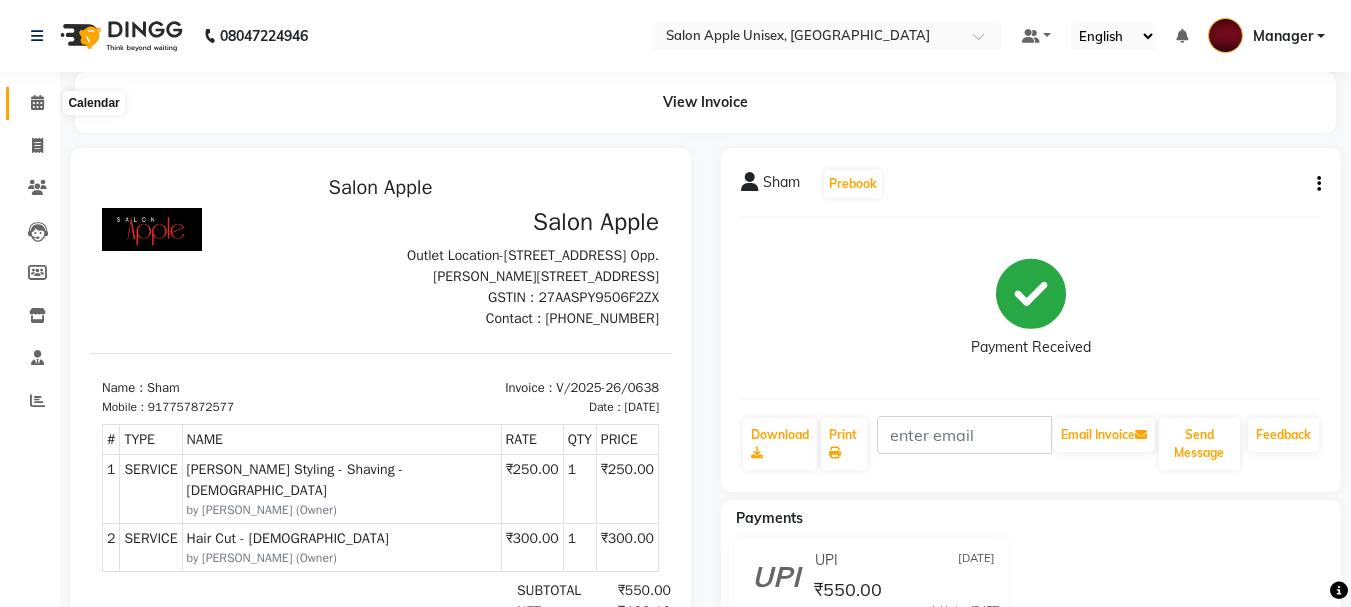 click 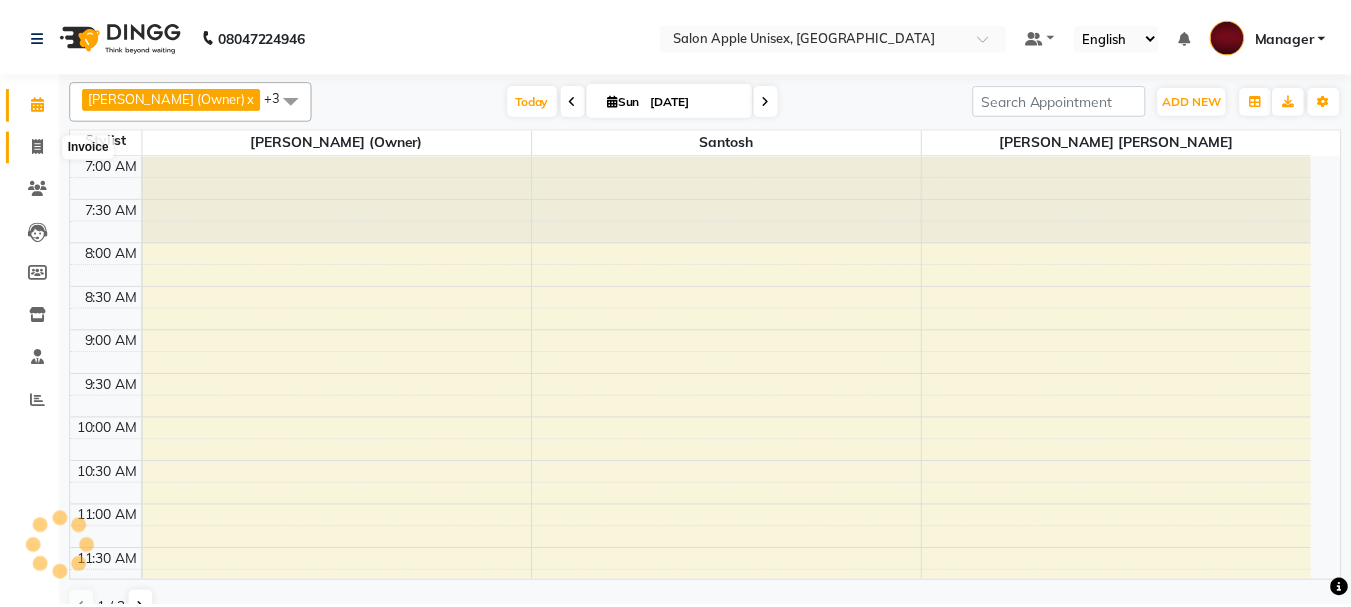 scroll, scrollTop: 0, scrollLeft: 0, axis: both 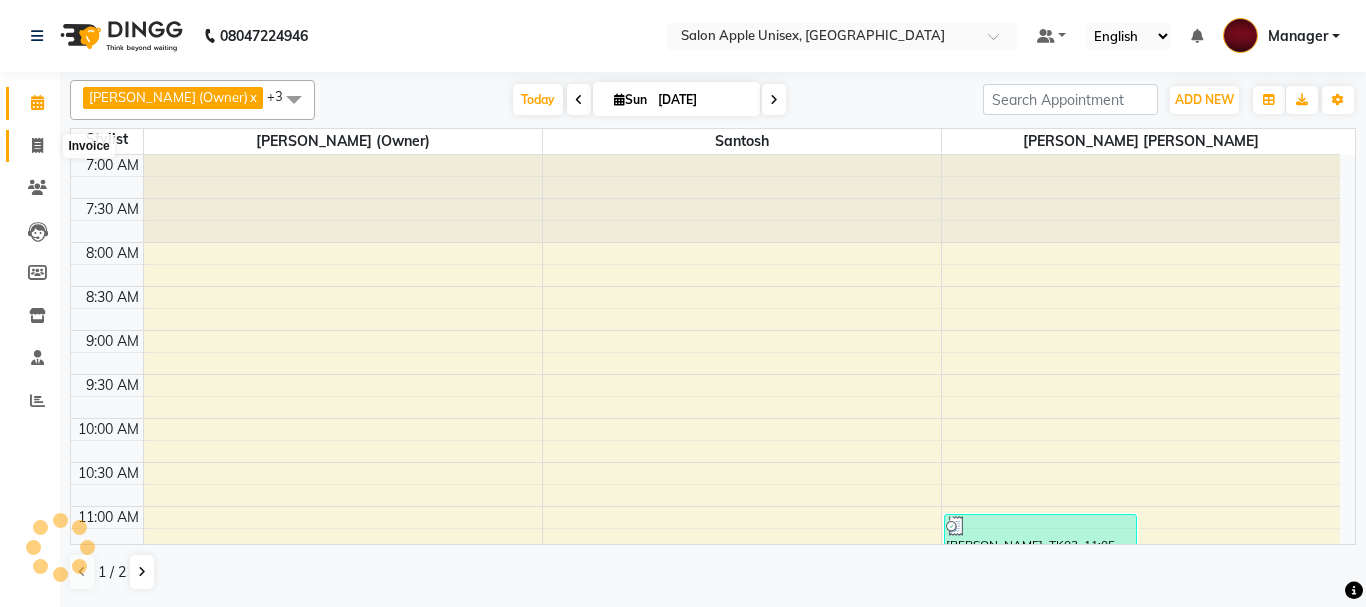 click 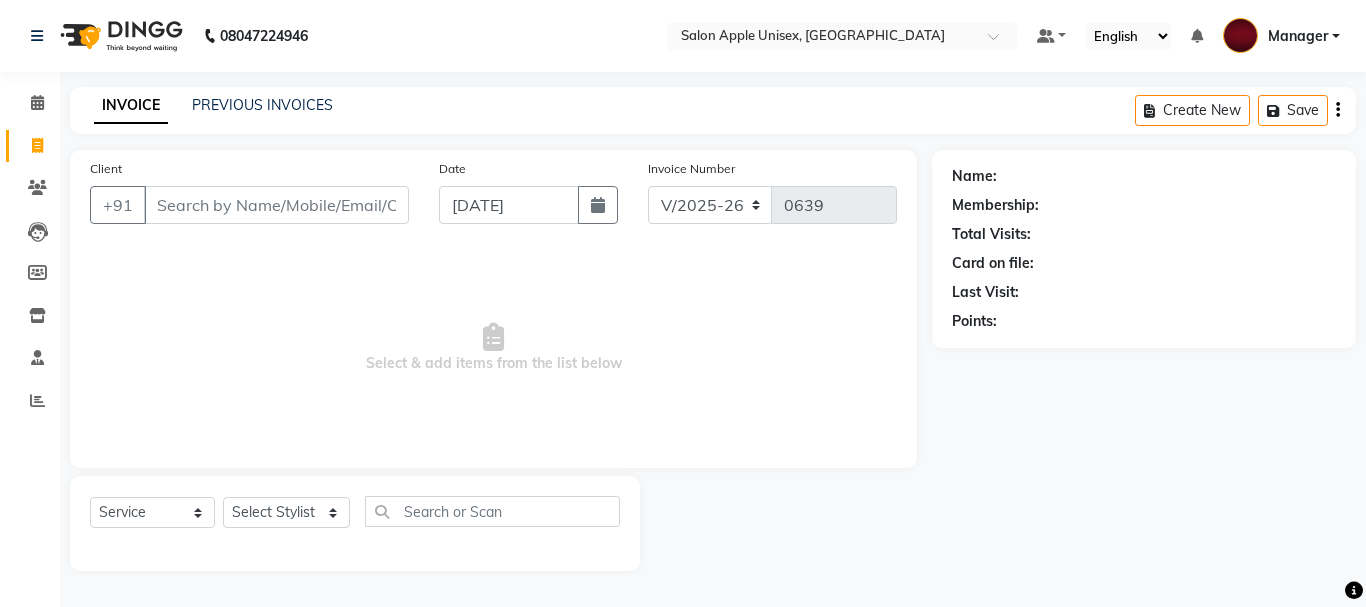 click on "Client" at bounding box center (276, 205) 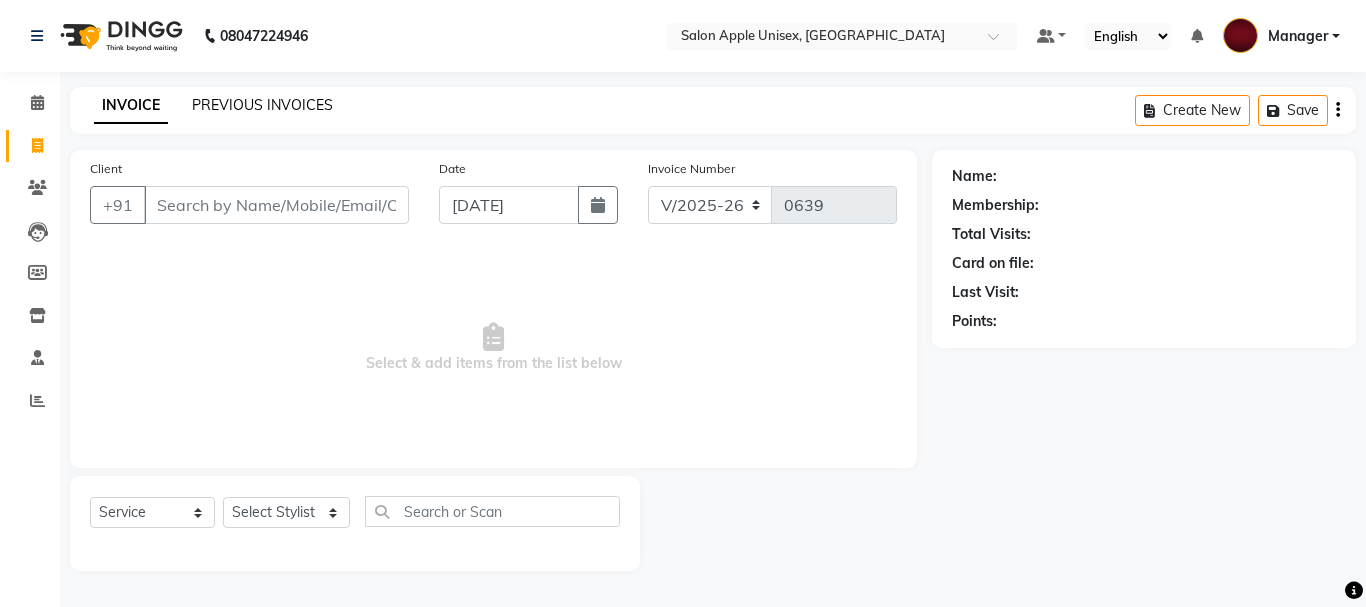 click on "PREVIOUS INVOICES" 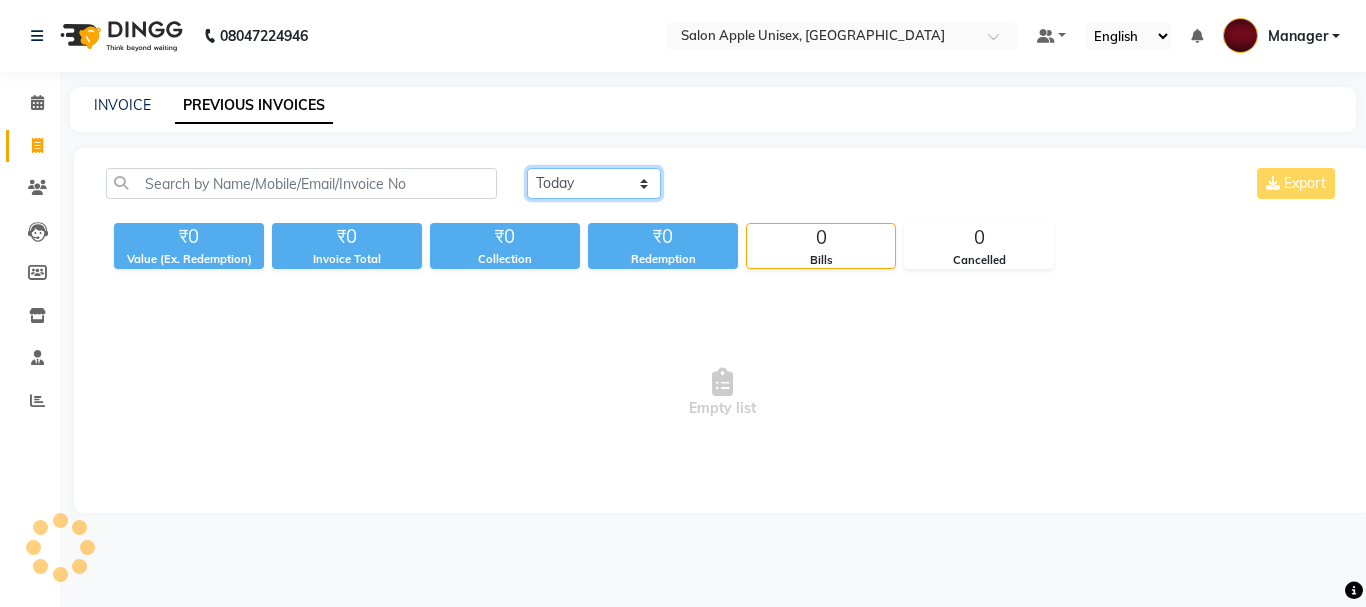 click on "[DATE] [DATE] Custom Range" 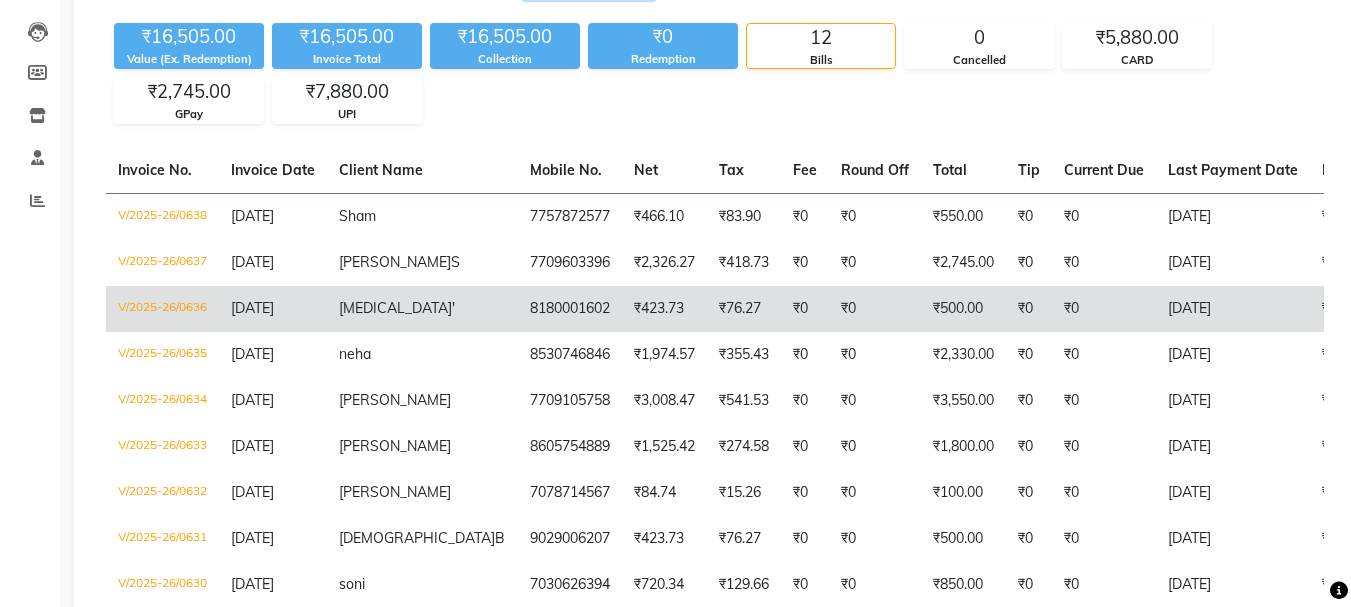 scroll, scrollTop: 0, scrollLeft: 0, axis: both 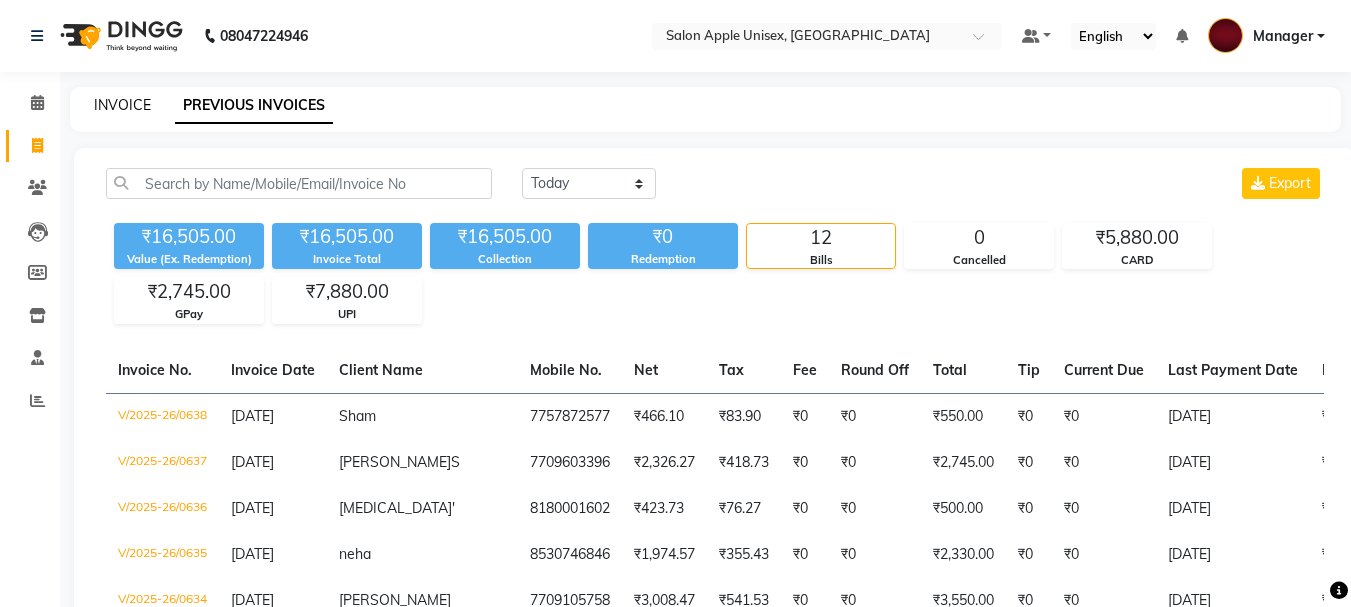 click on "INVOICE" 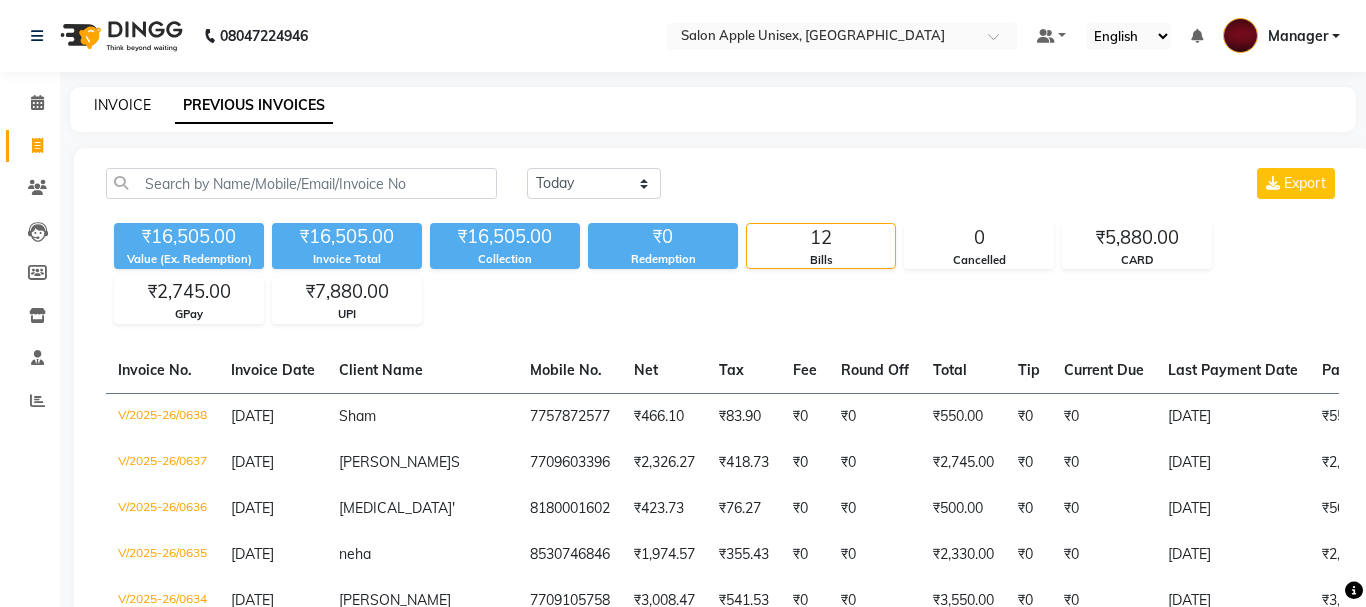 select on "112" 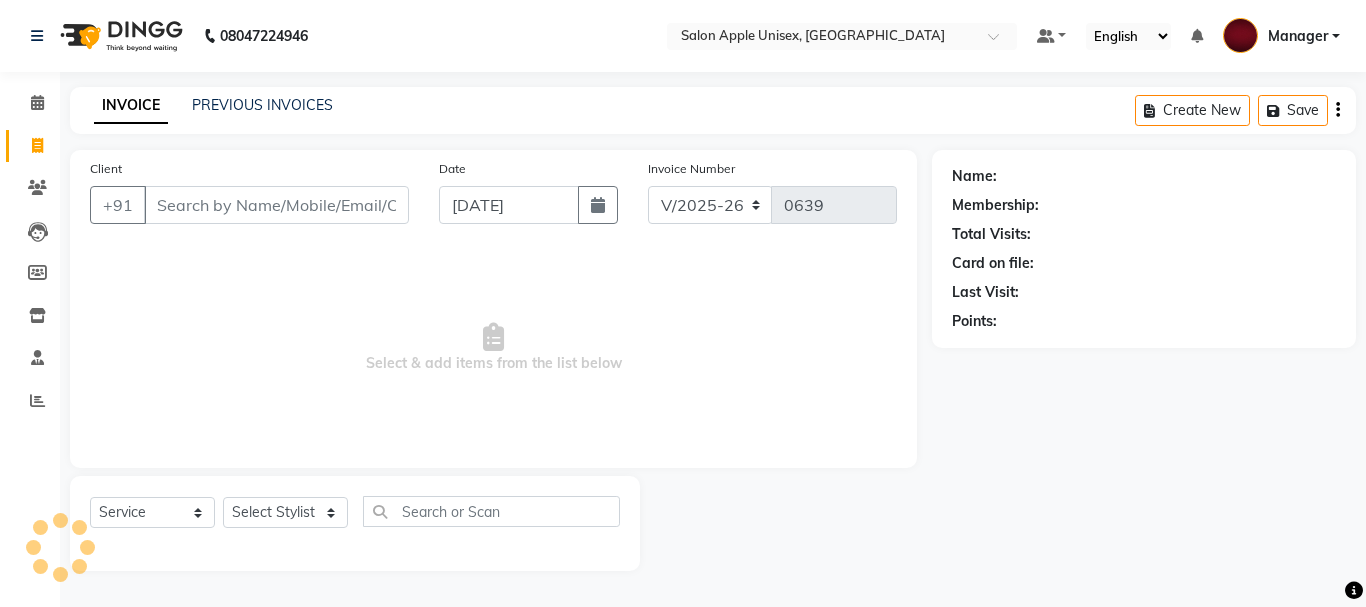click on "Client" at bounding box center (276, 205) 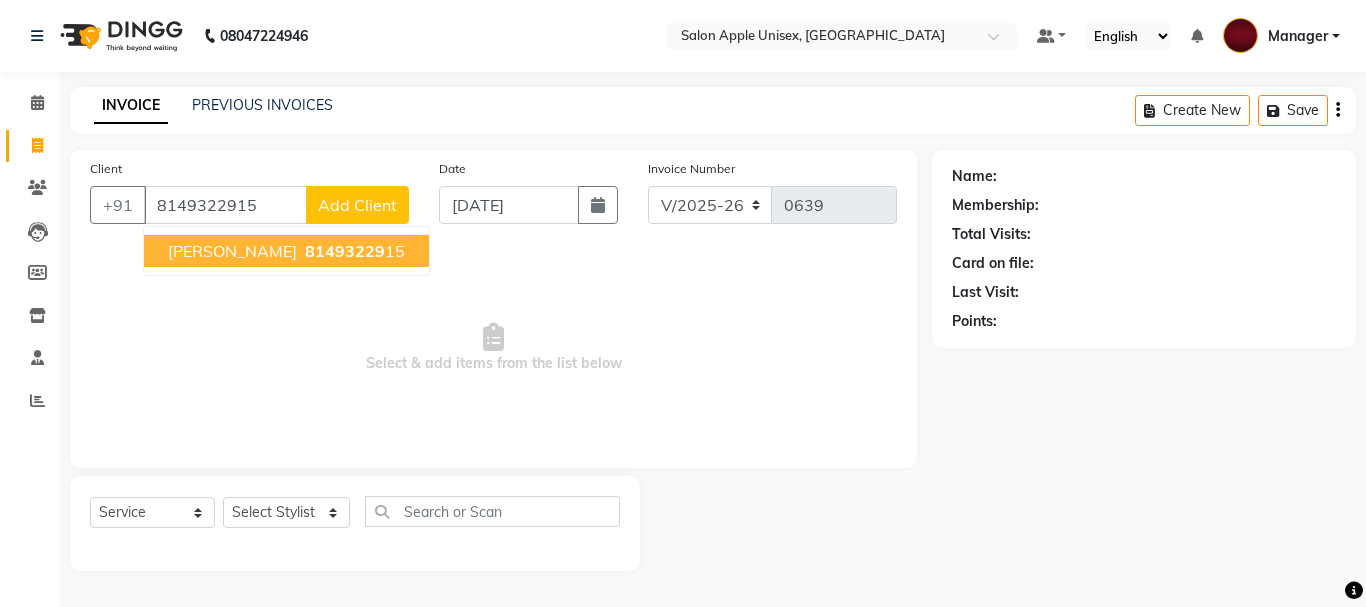 type on "8149322915" 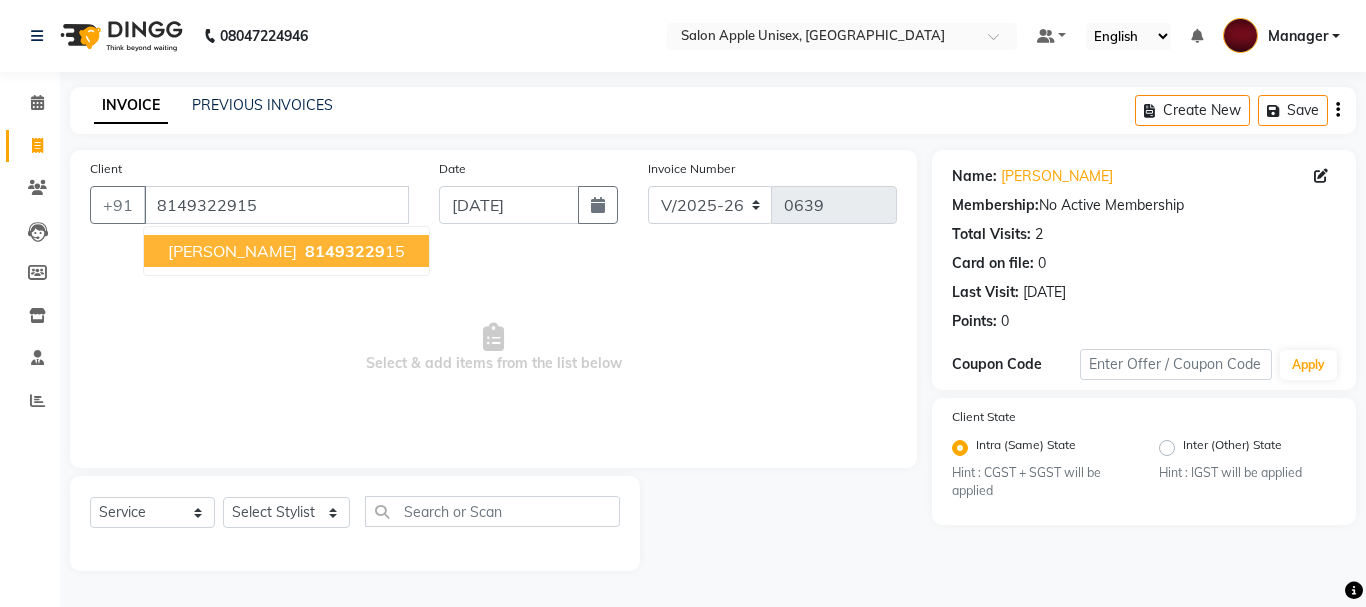 click on "[PERSON_NAME]" at bounding box center [232, 251] 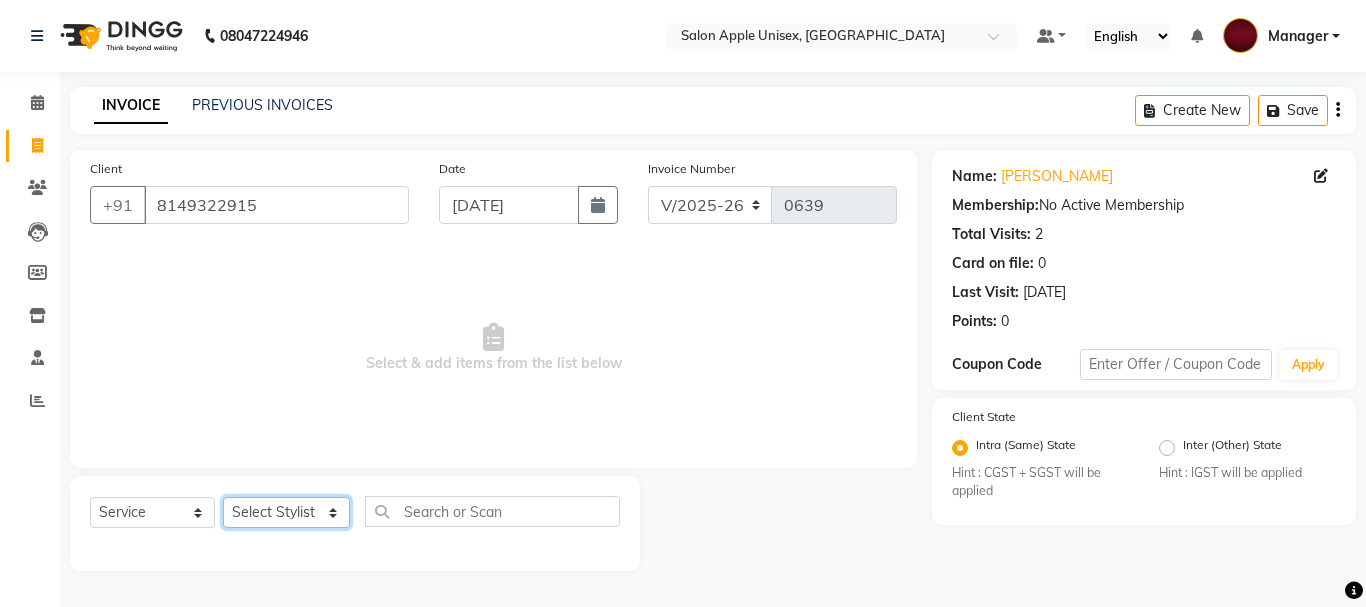 click on "Select Stylist Dilip(Owner) Manager [PERSON_NAME] (Owner) Nandini [PERSON_NAME] [PERSON_NAME]  Santosh [PERSON_NAME]" 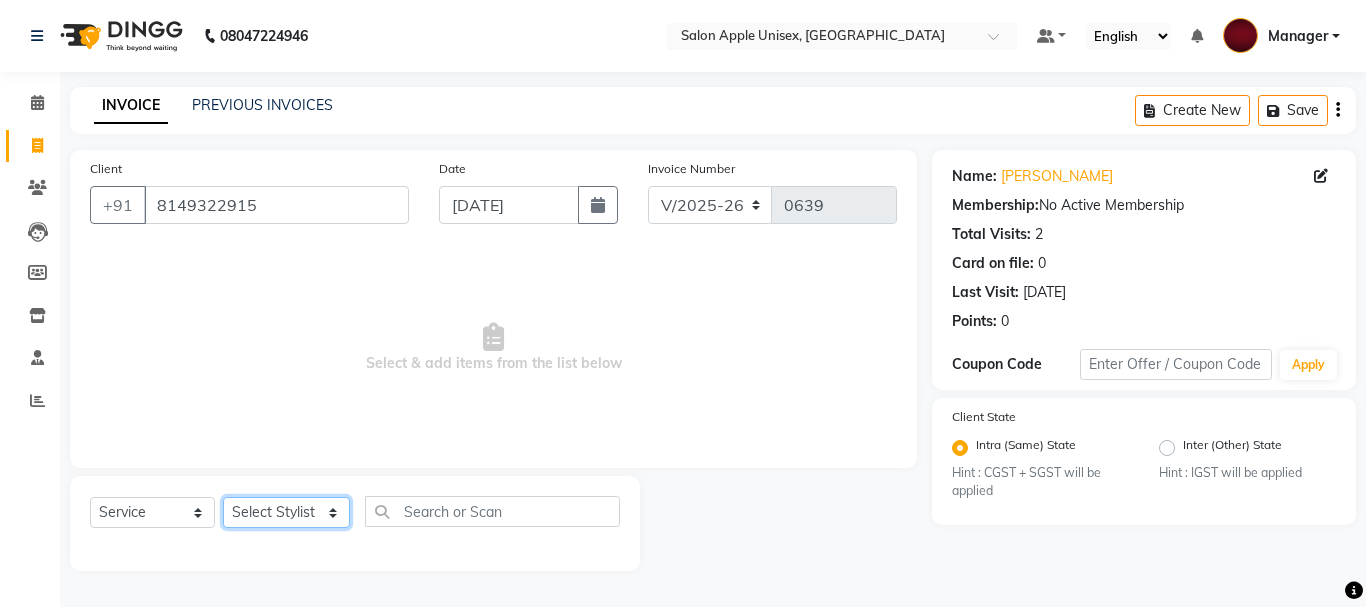 select on "6073" 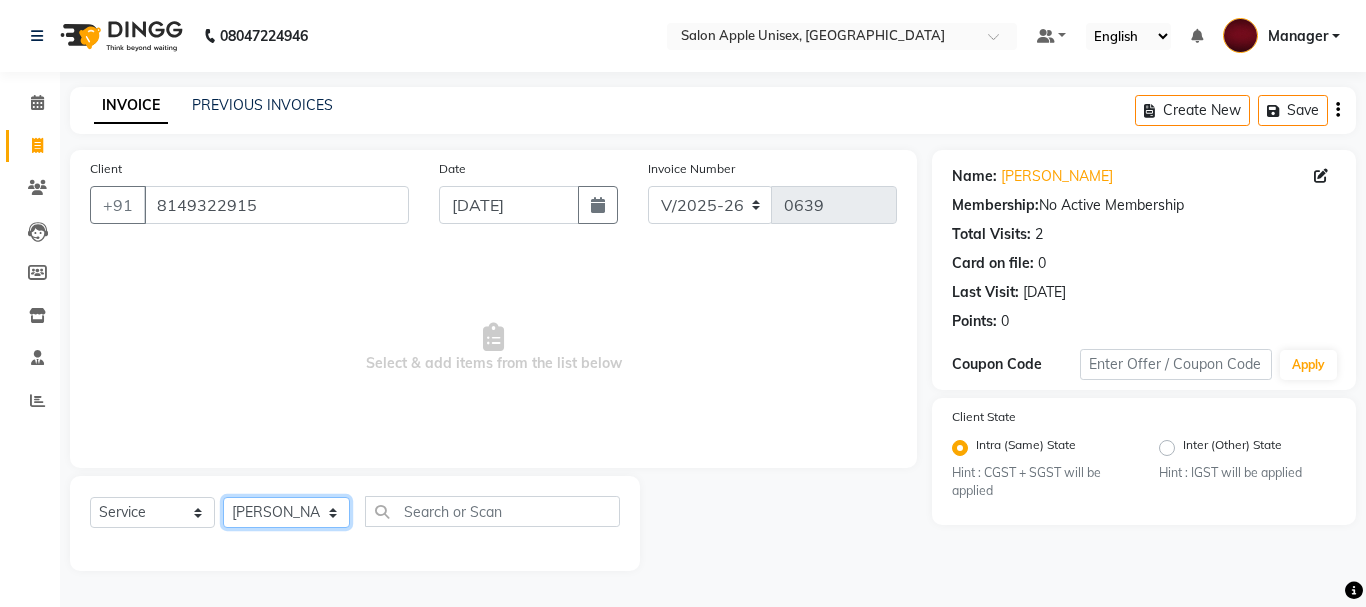 click on "Select Stylist Dilip(Owner) Manager [PERSON_NAME] (Owner) Nandini [PERSON_NAME] [PERSON_NAME]  Santosh [PERSON_NAME]" 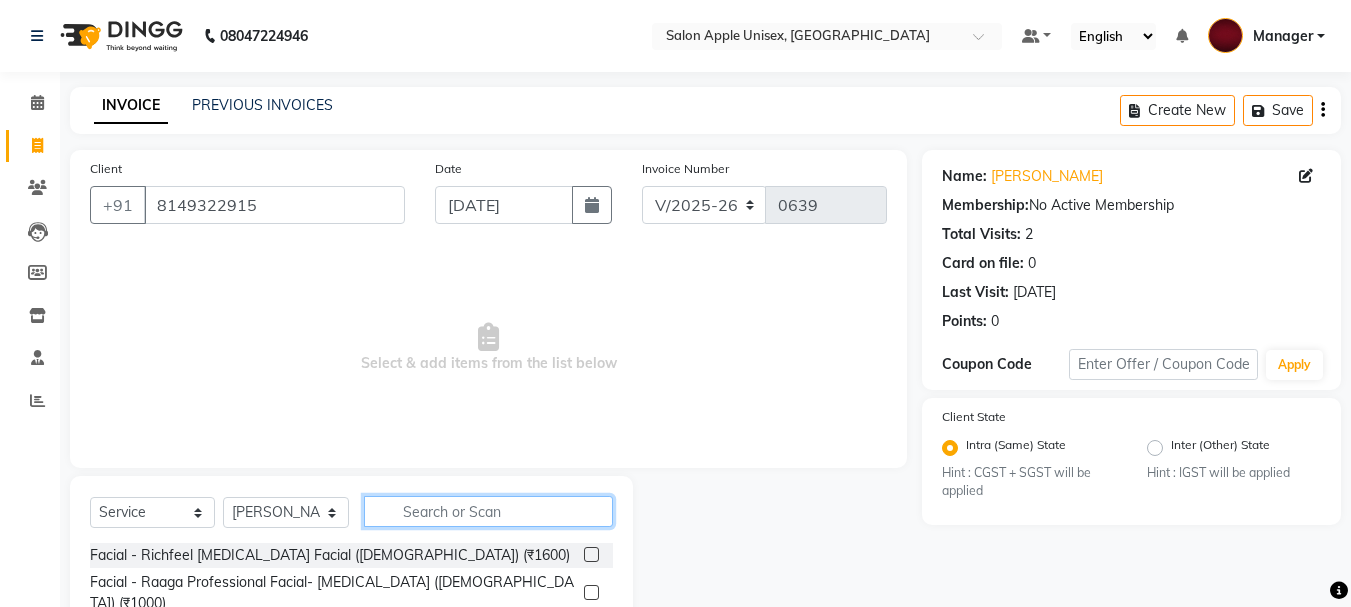 click 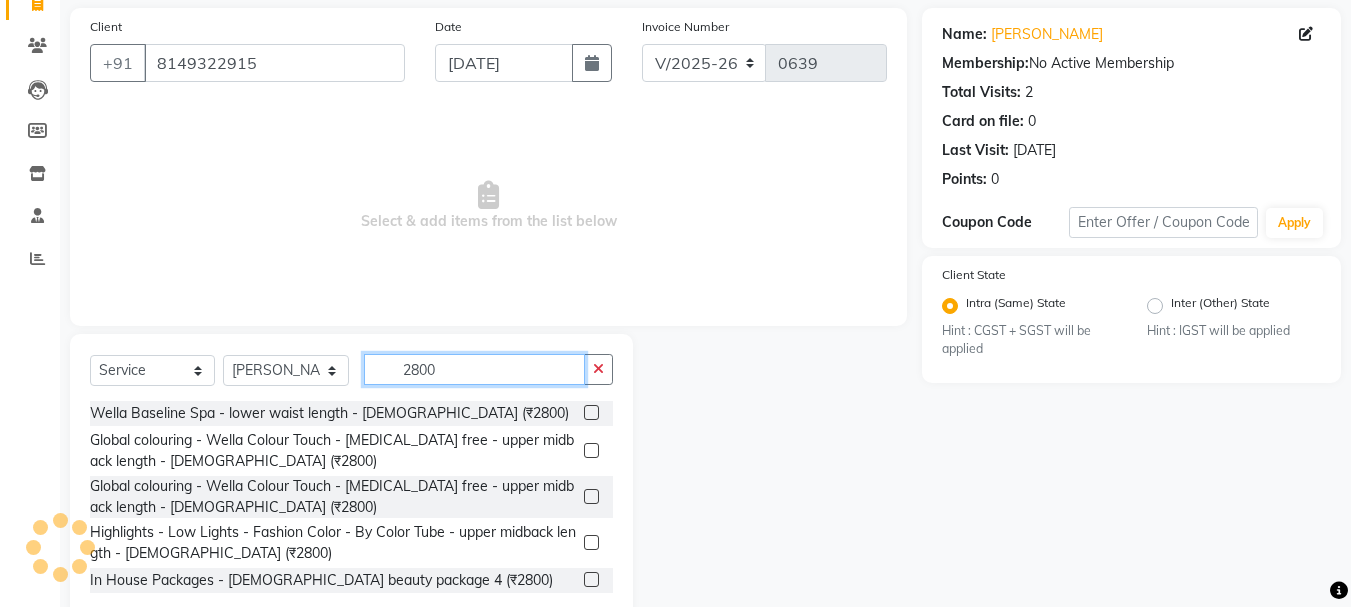 scroll, scrollTop: 190, scrollLeft: 0, axis: vertical 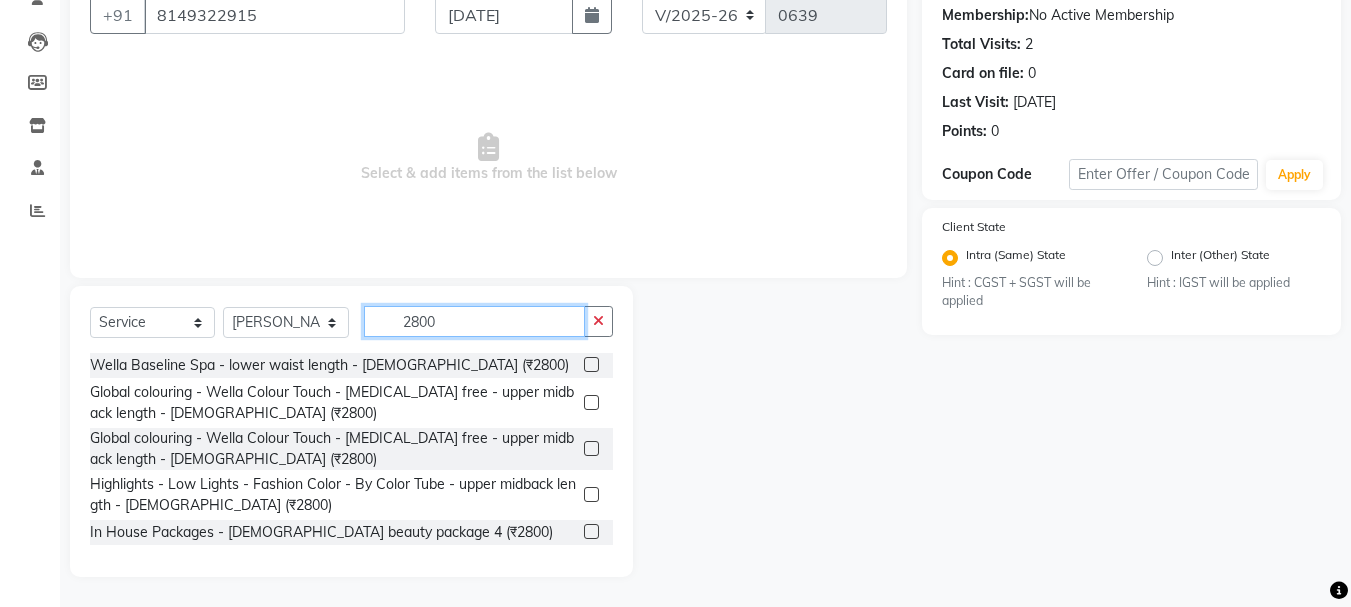 type on "2800" 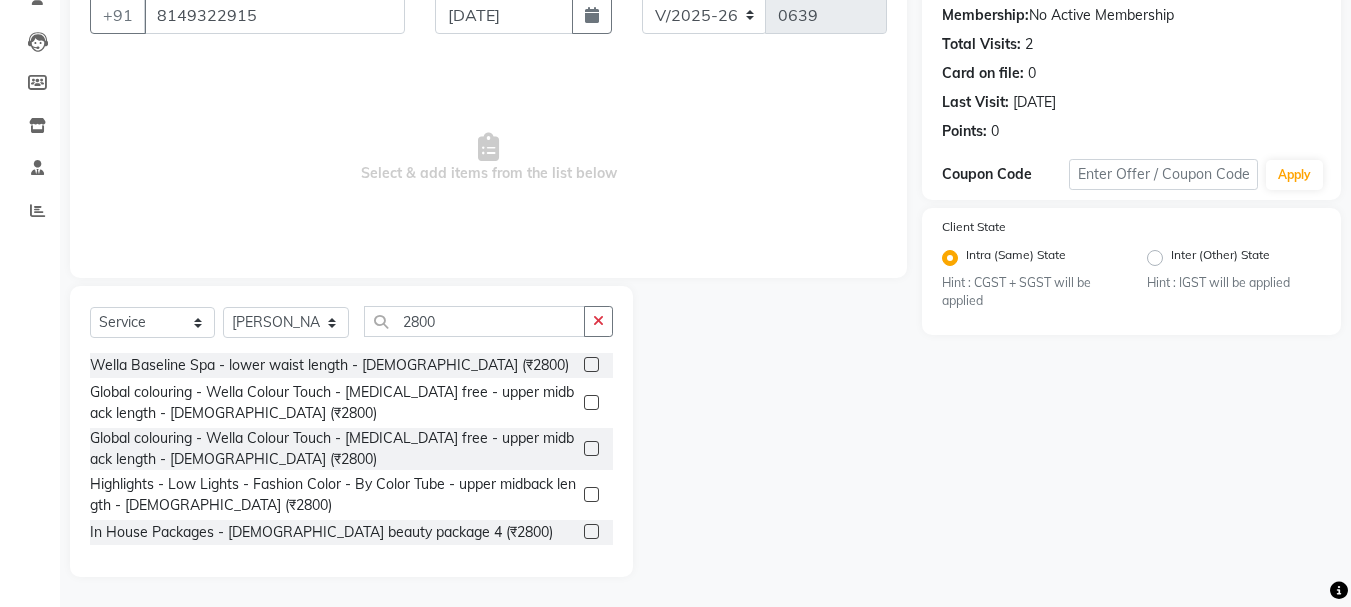 click 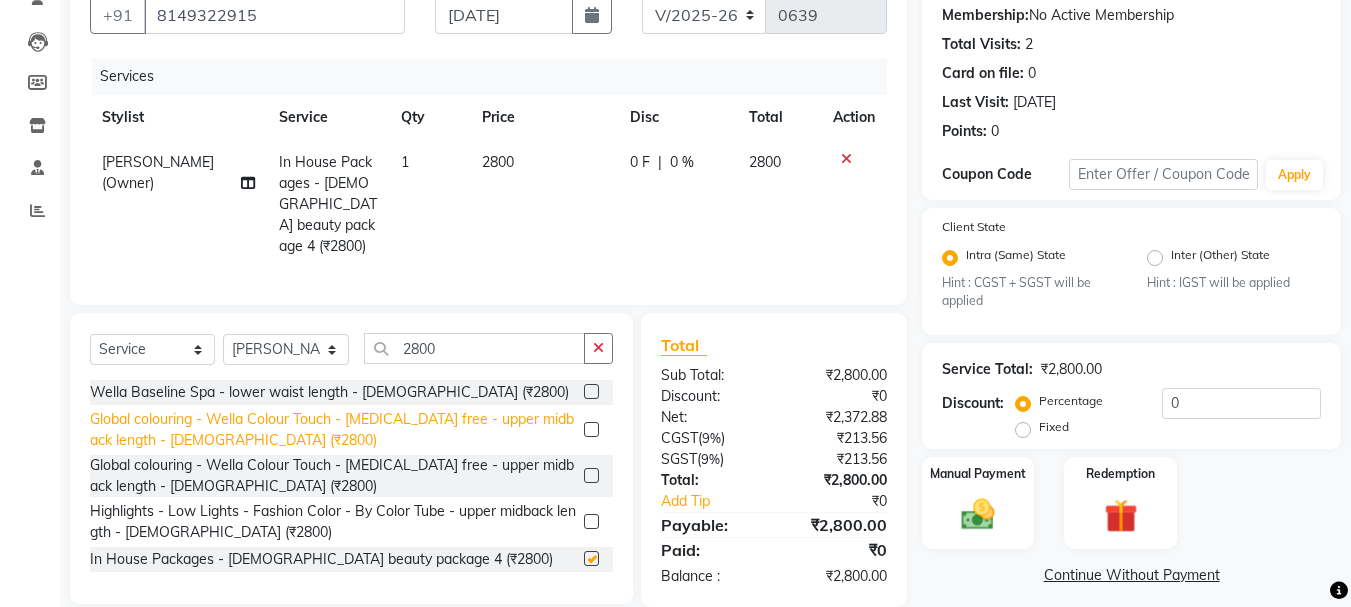 checkbox on "false" 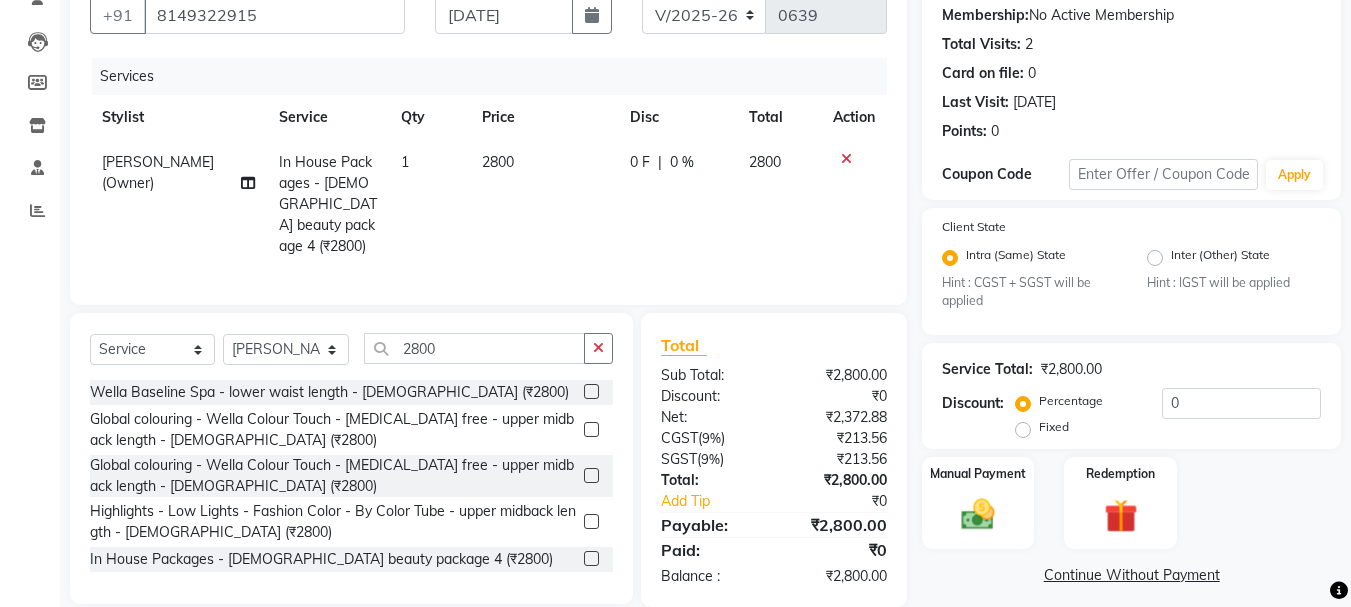 click 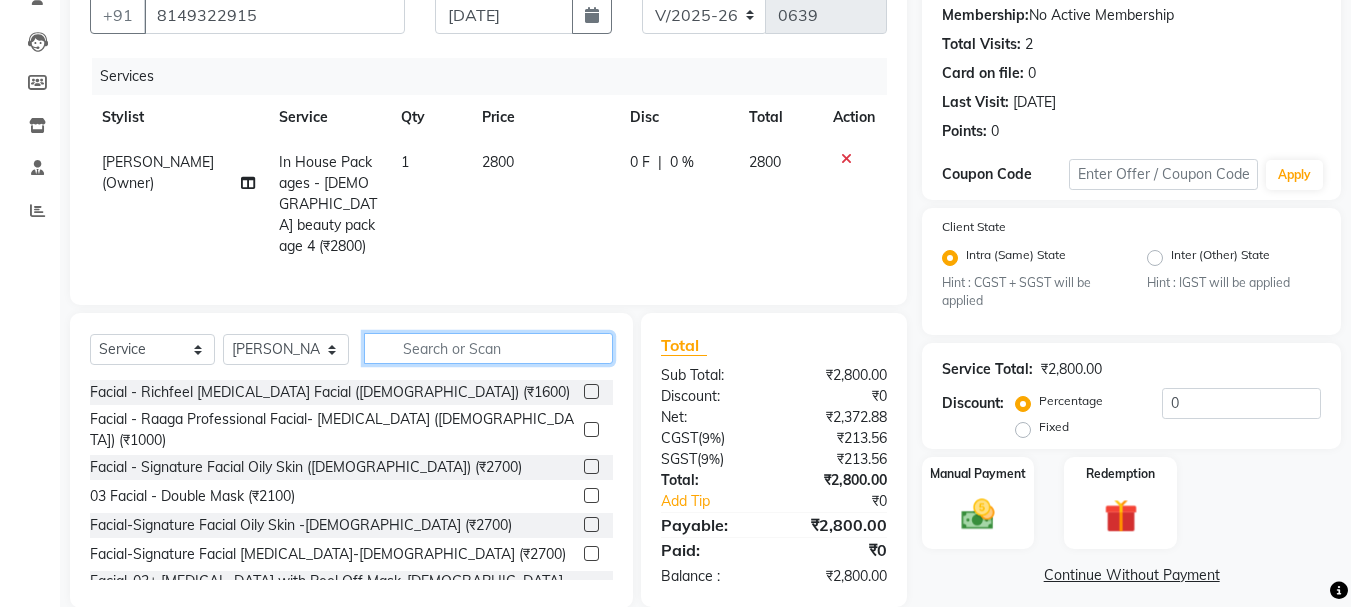 click 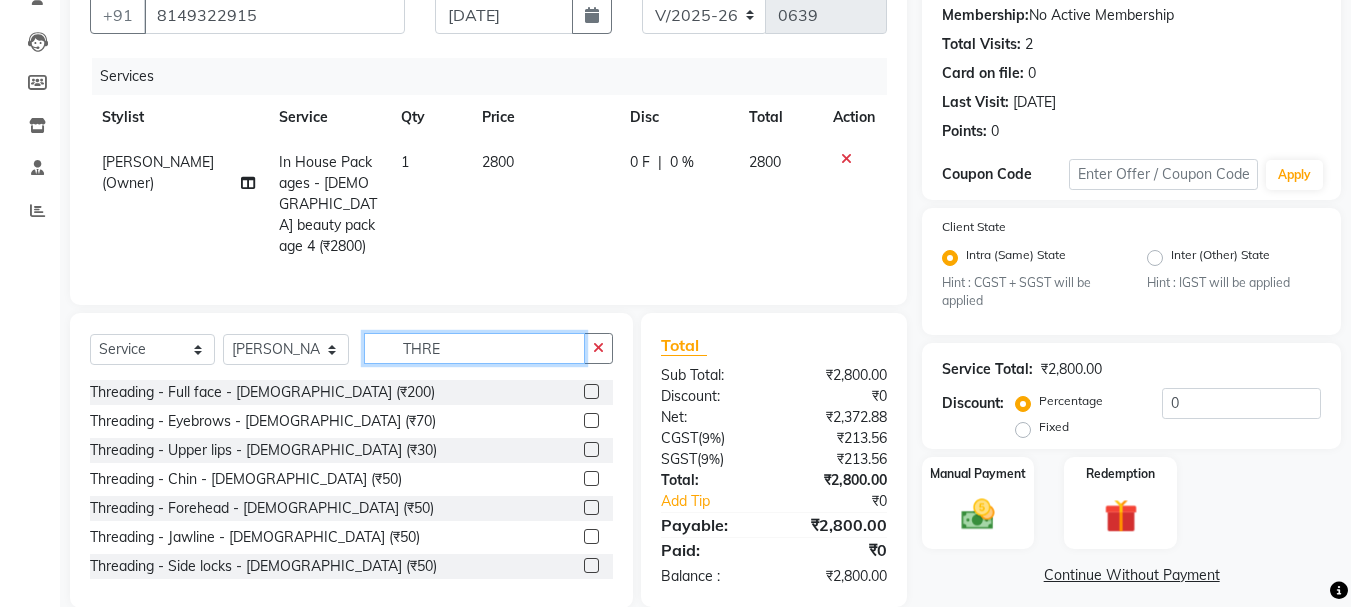 type on "THRE" 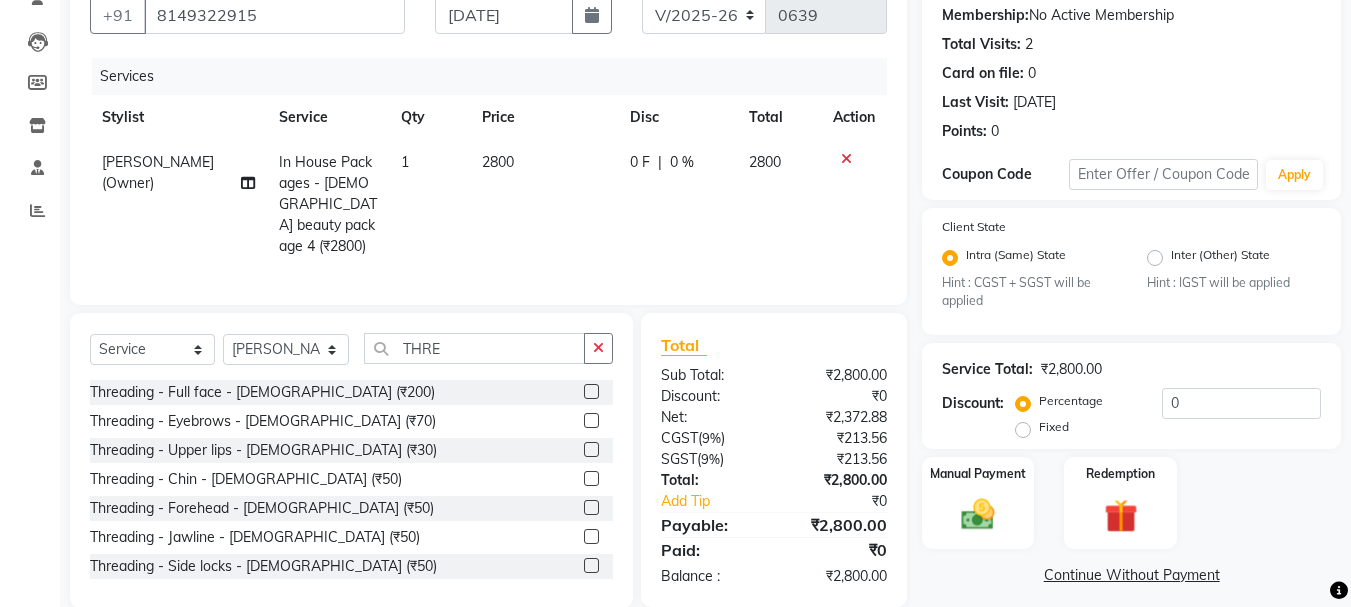 click 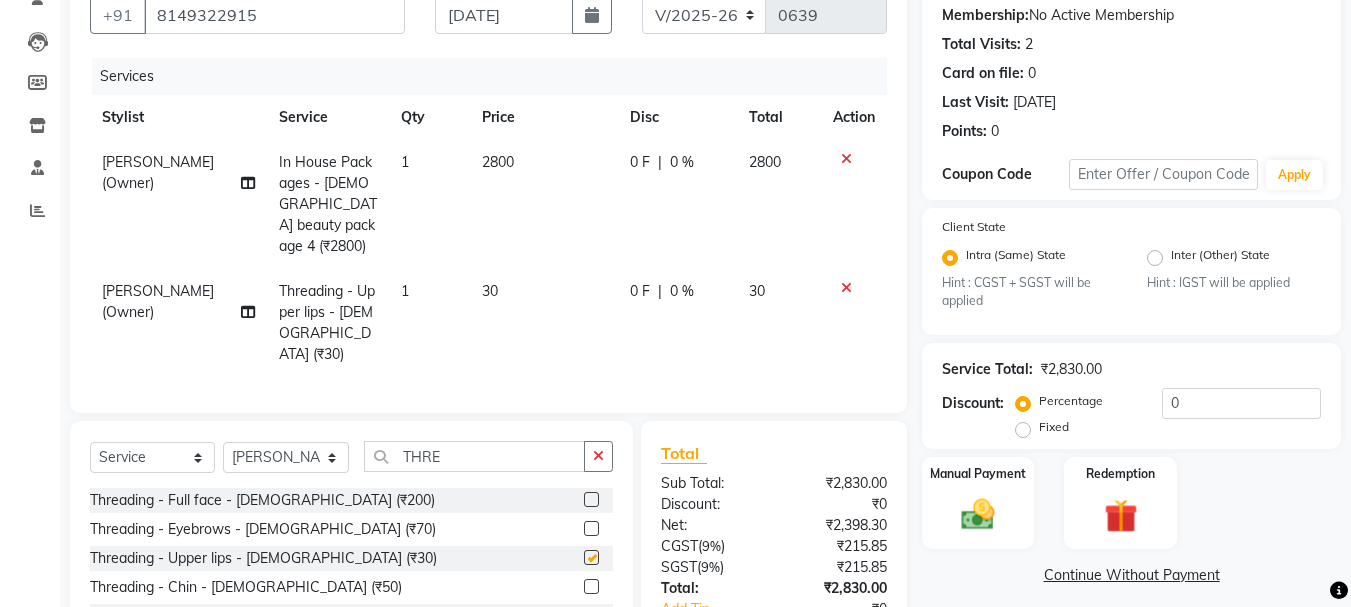 checkbox on "false" 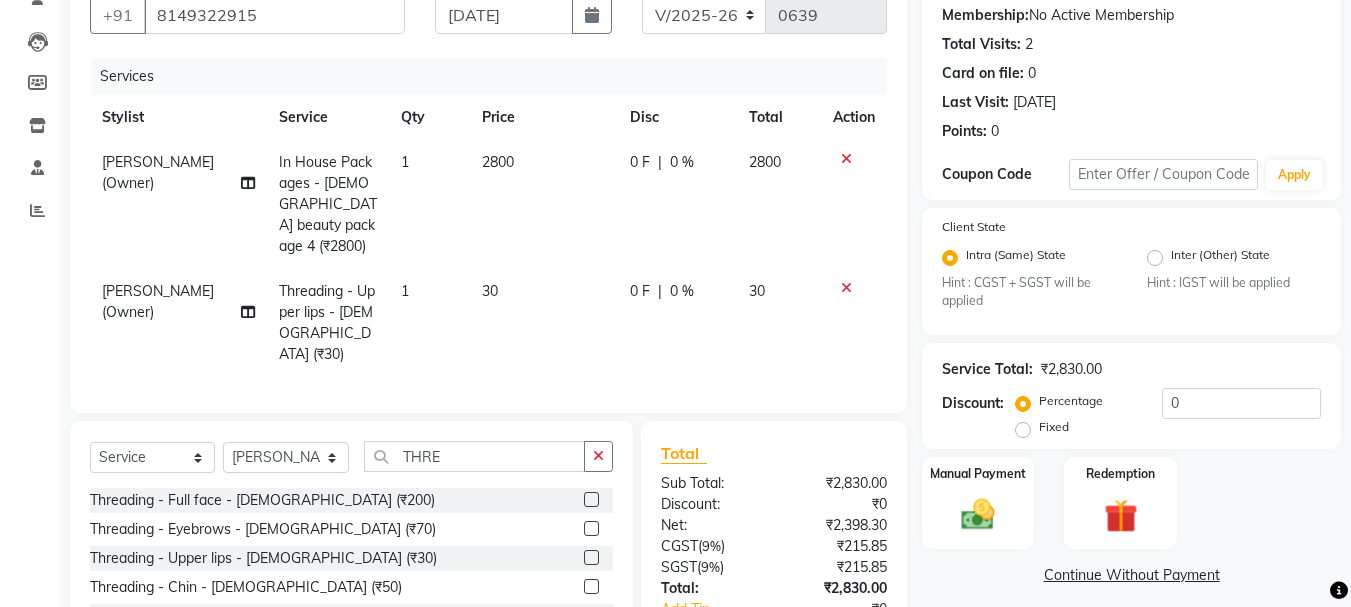 click 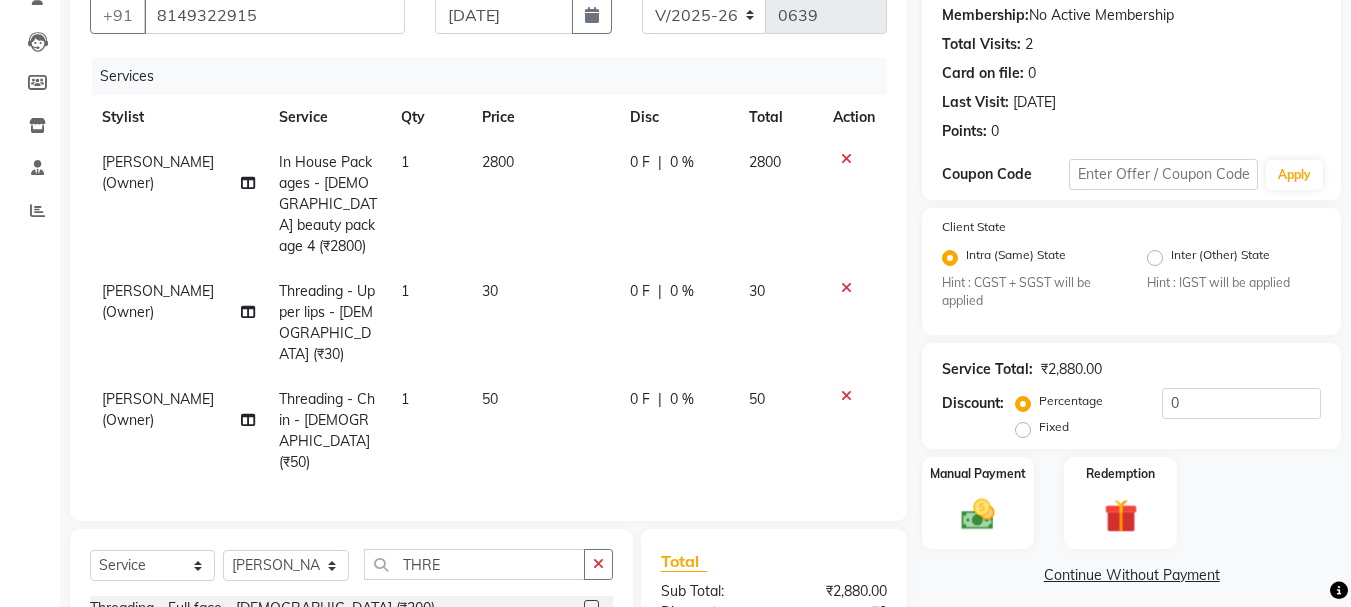 checkbox on "false" 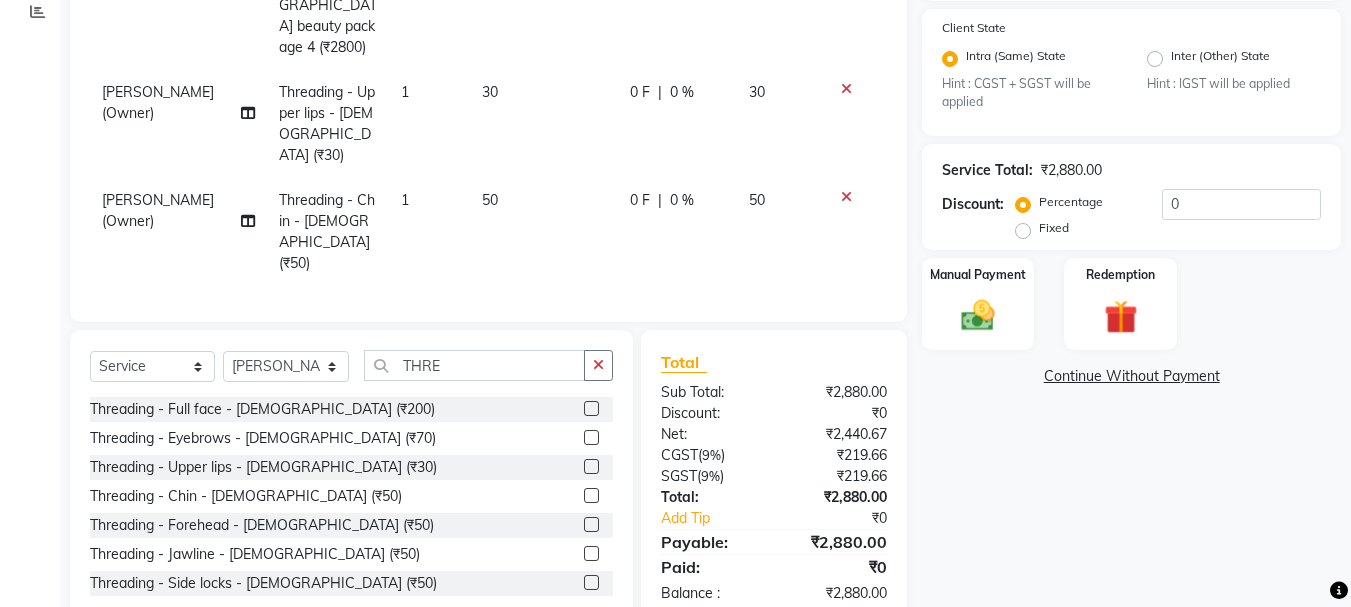 click 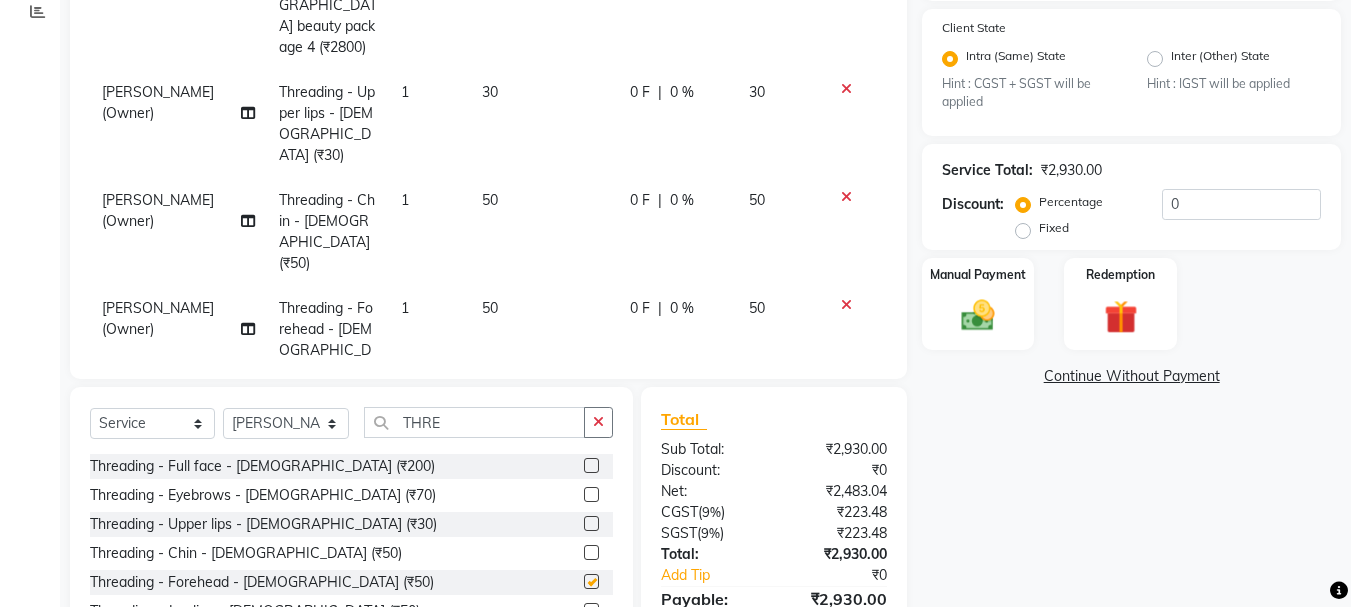 checkbox on "false" 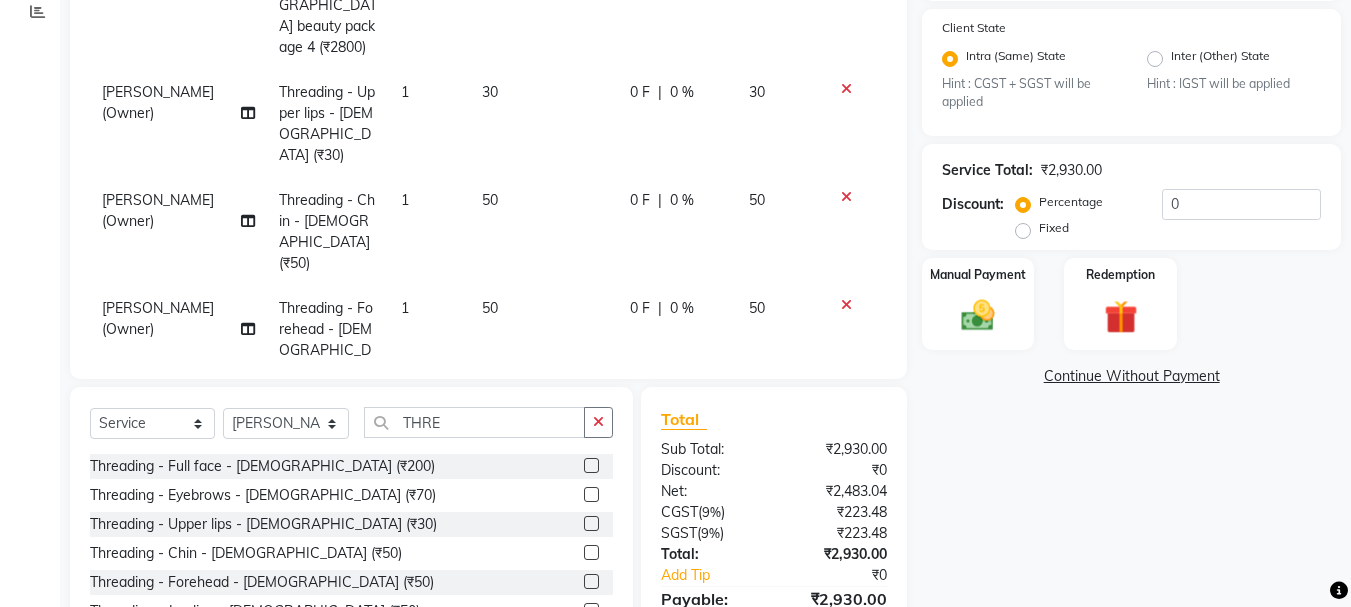 click on "Name: [PERSON_NAME]  Membership:  No Active Membership  Total Visits:  2 Card on file:  0 Last Visit:   [DATE] Points:   0  Coupon Code Apply Client State Intra (Same) State Hint : CGST + SGST will be applied Inter (Other) State Hint : IGST will be applied Service Total:  ₹2,930.00  Discount:  Percentage   Fixed  0 Manual Payment Redemption  Continue Without Payment" 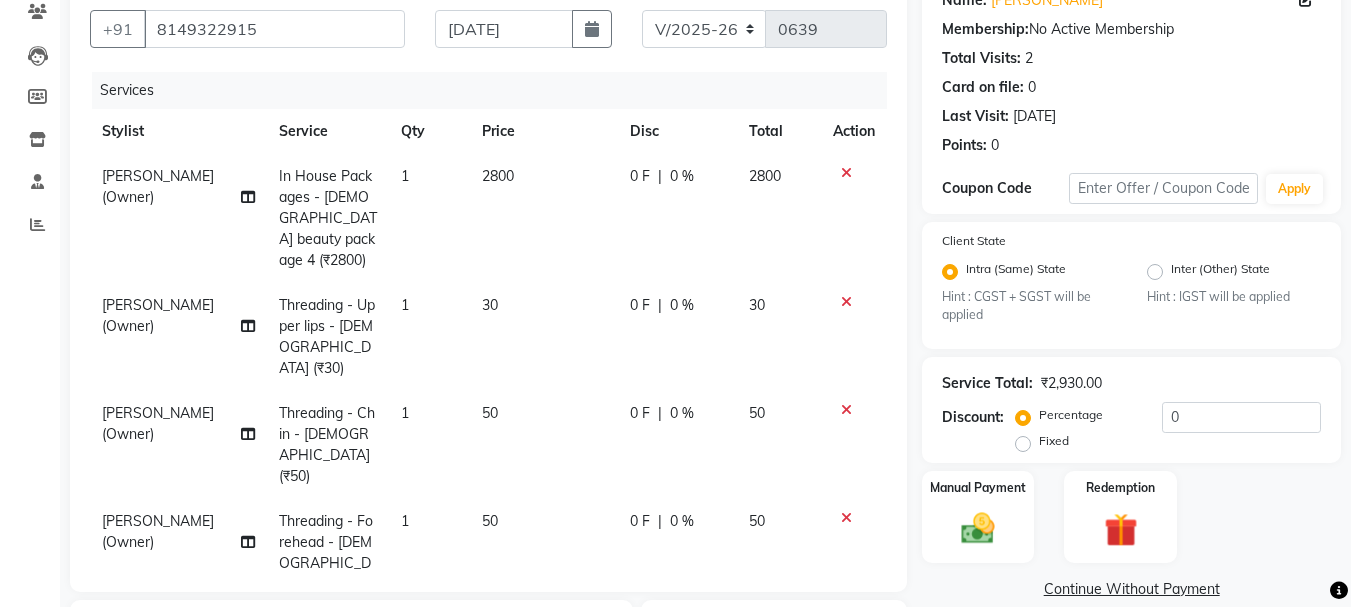 scroll, scrollTop: 476, scrollLeft: 0, axis: vertical 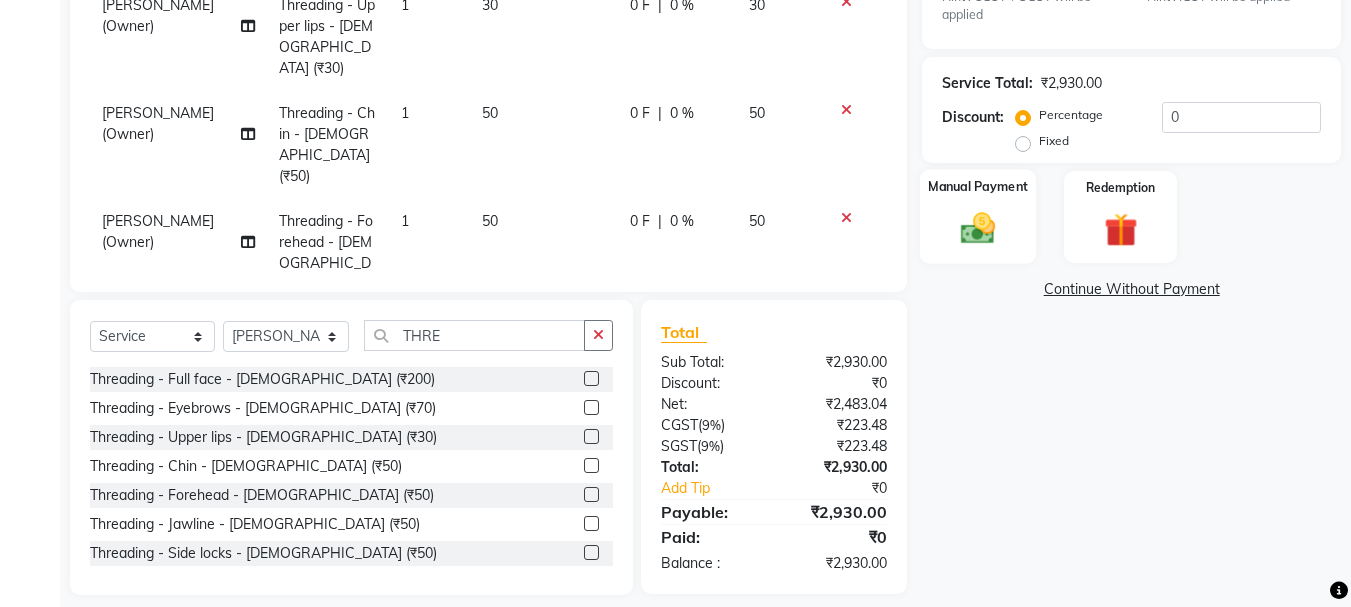 click on "Manual Payment" 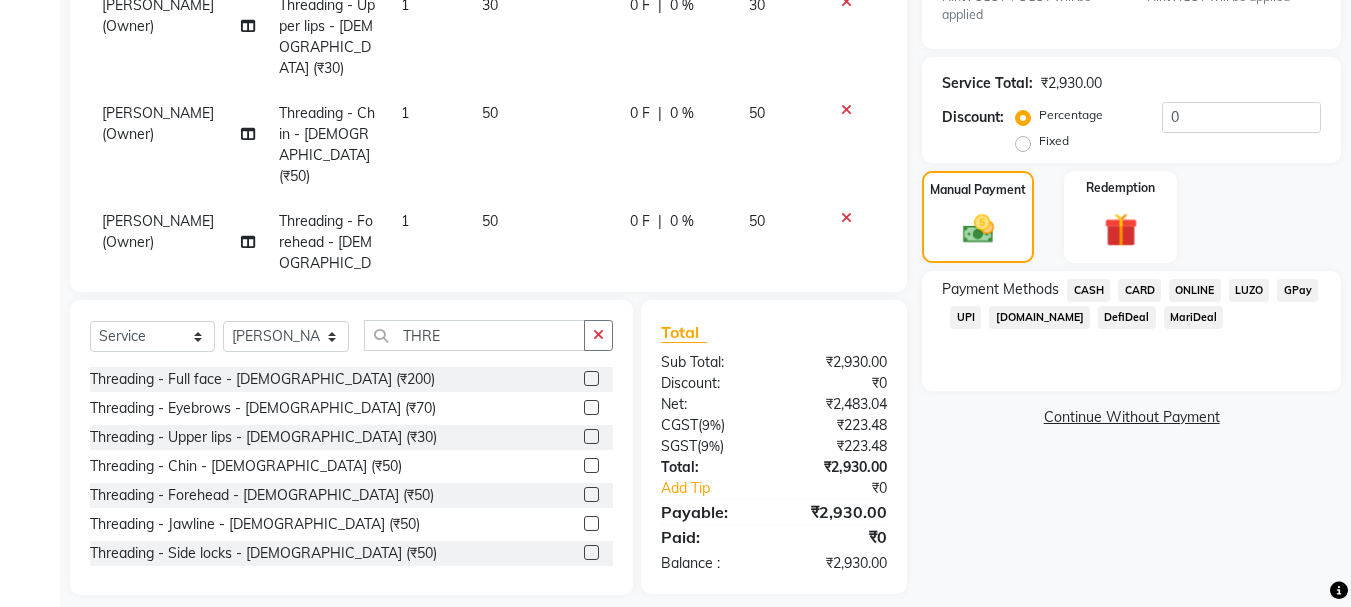 click on "GPay" 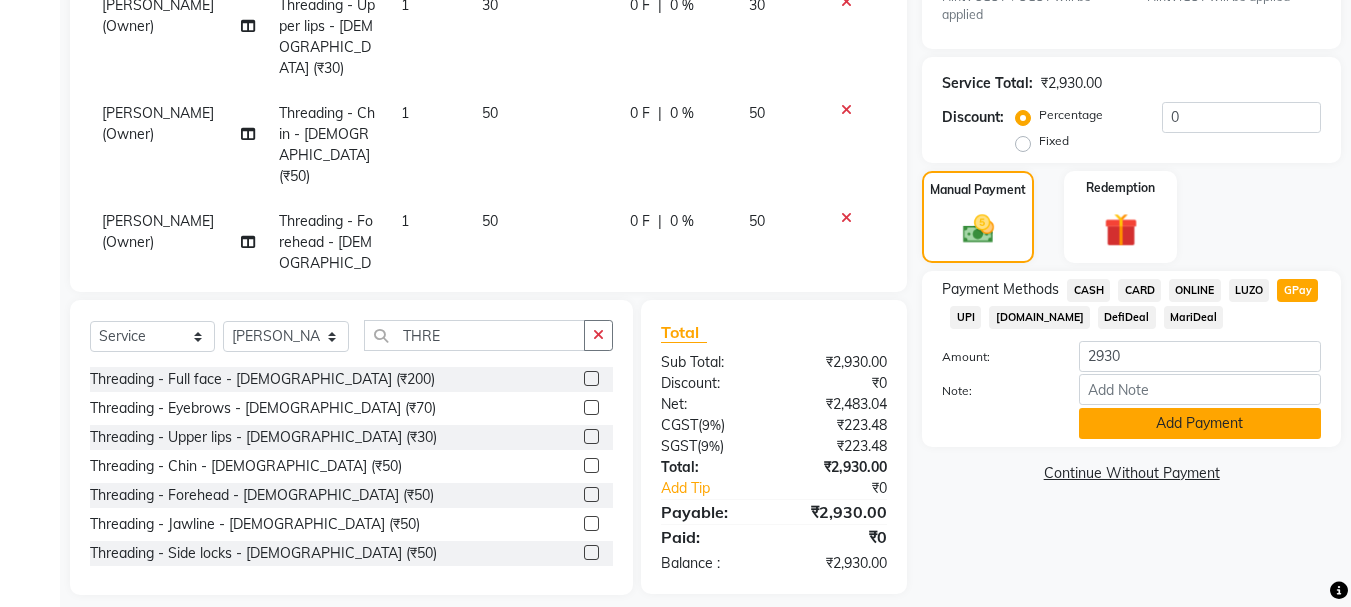 click on "Add Payment" 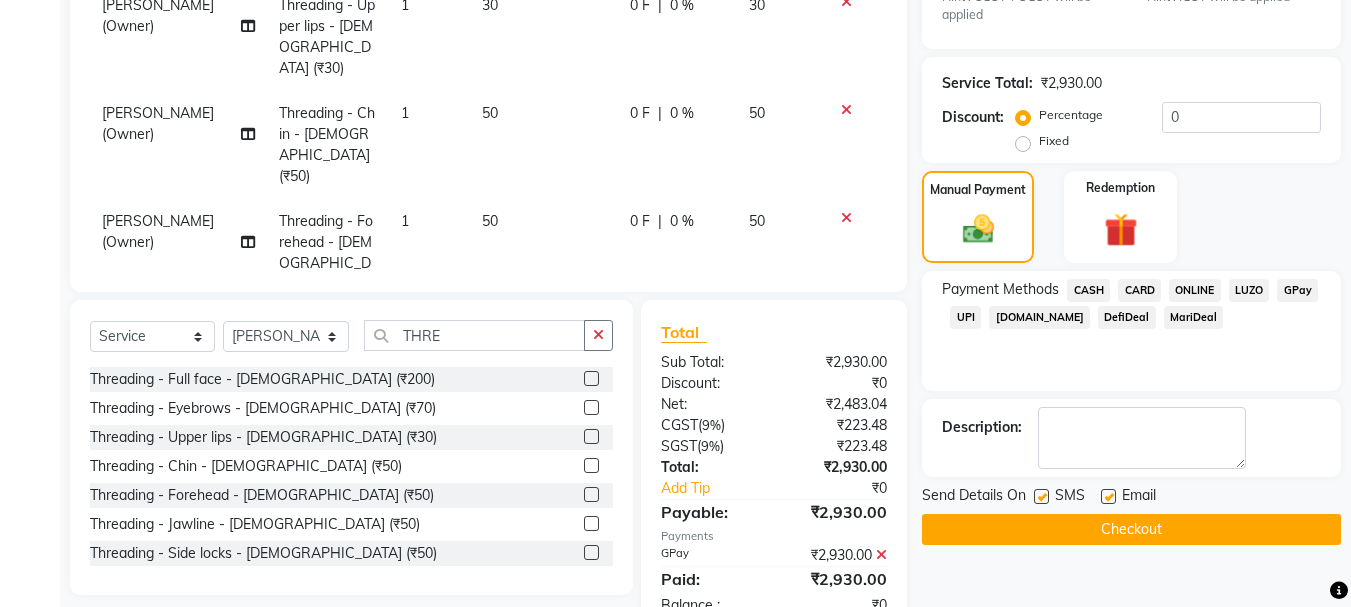 scroll, scrollTop: 517, scrollLeft: 0, axis: vertical 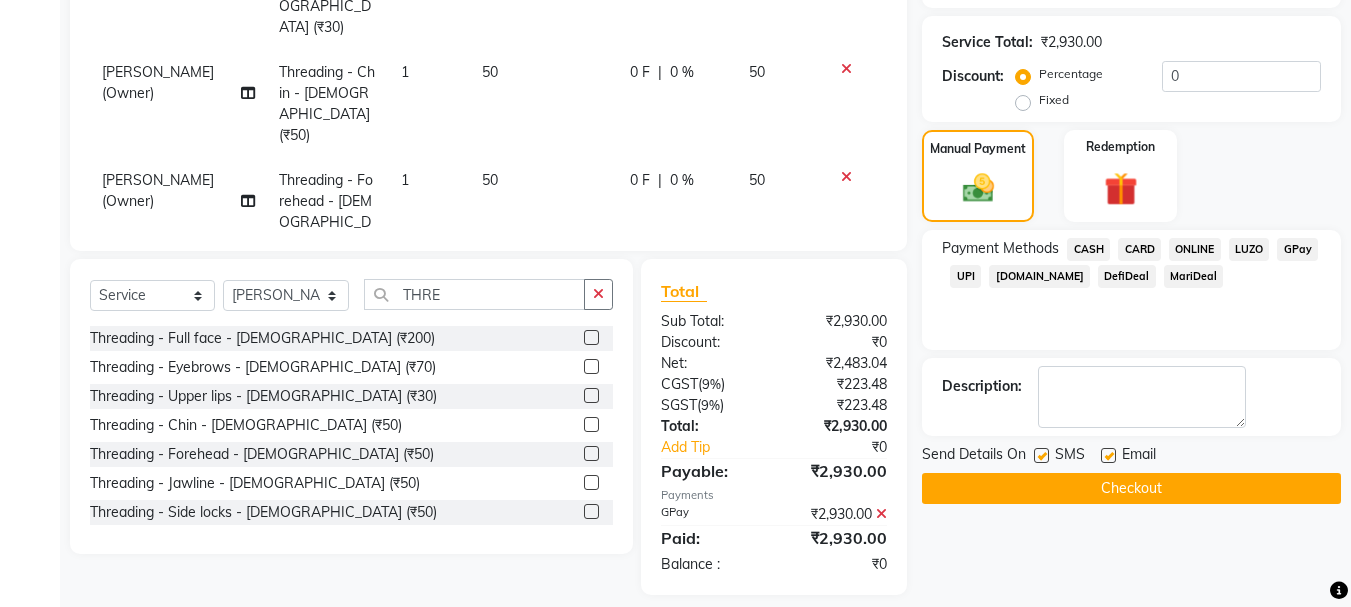click 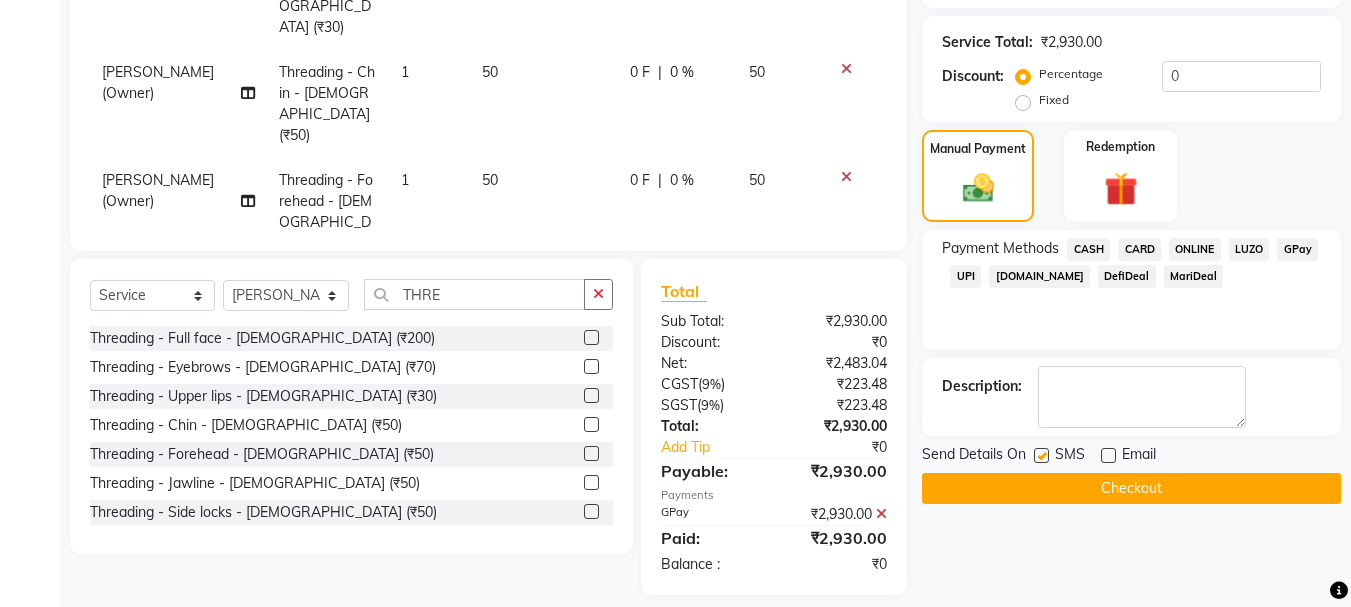click 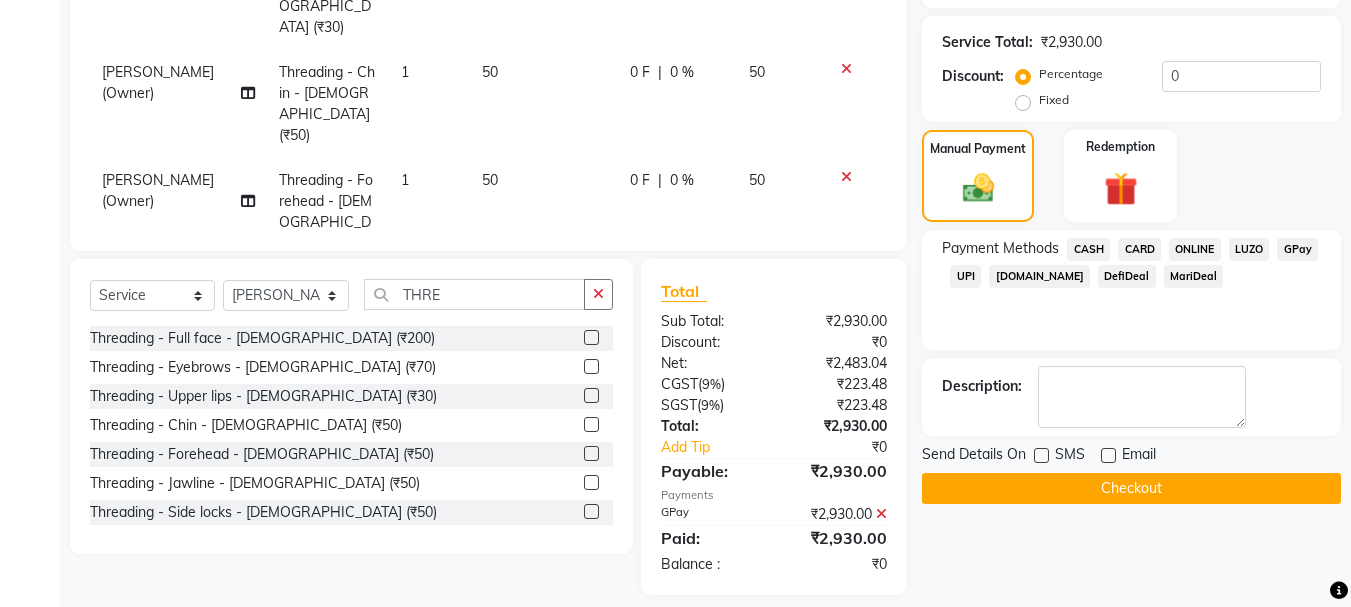 click on "Checkout" 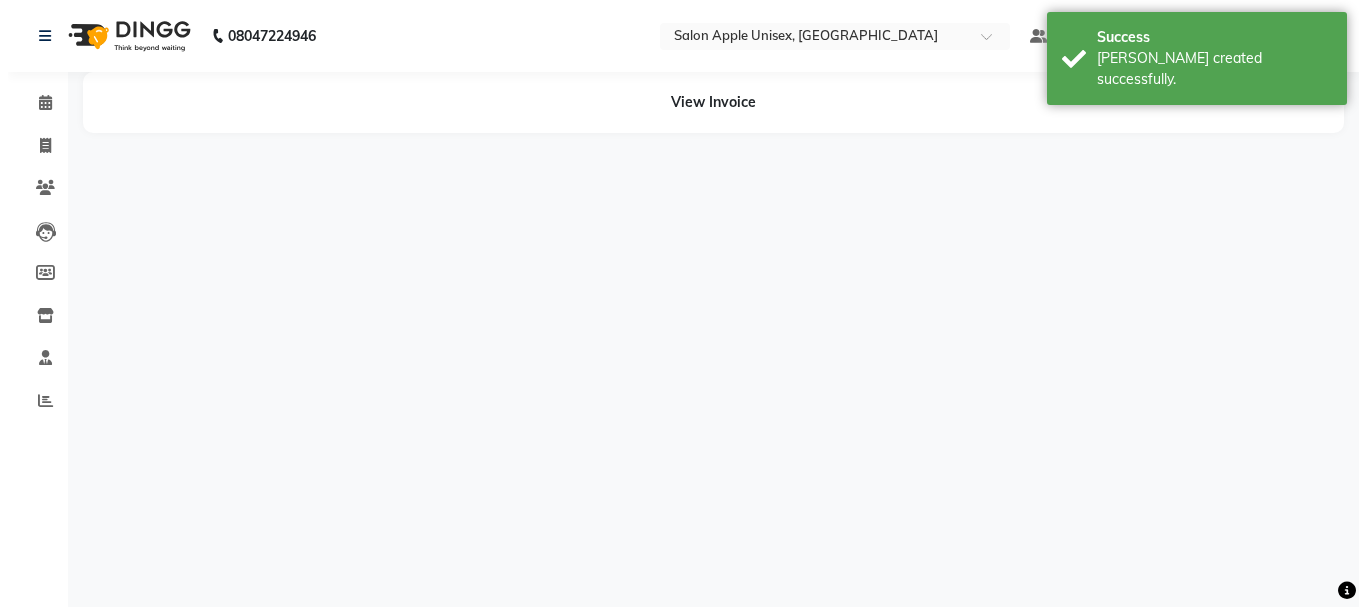 scroll, scrollTop: 0, scrollLeft: 0, axis: both 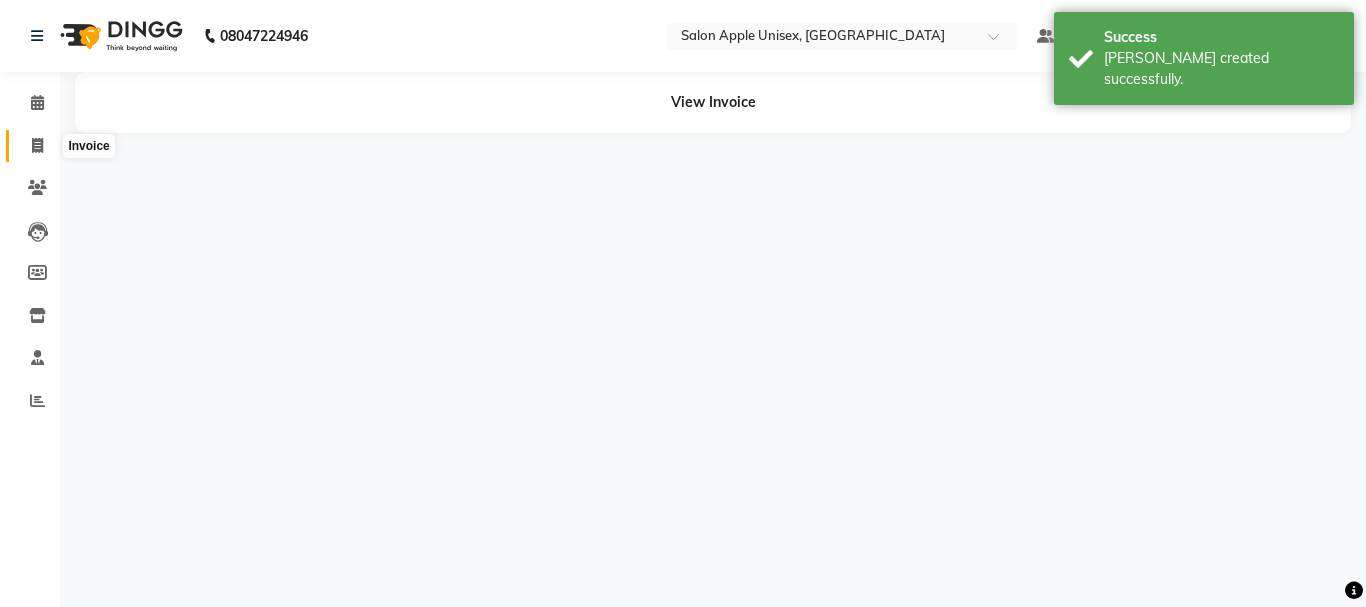 click 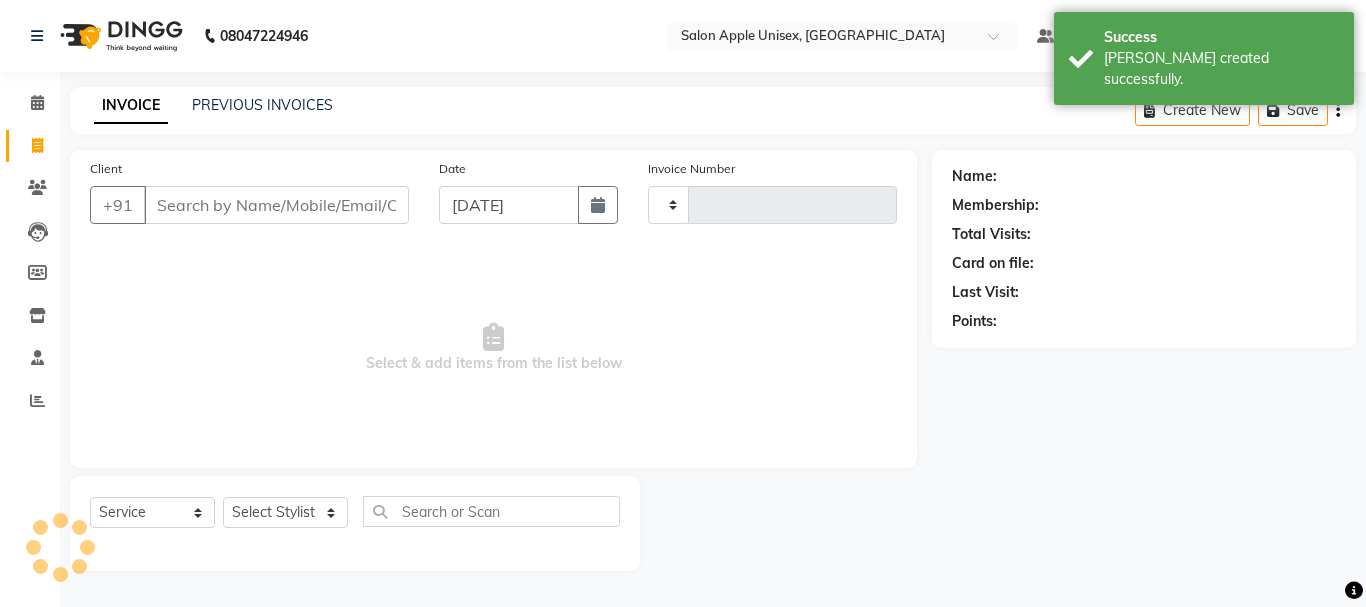 type on "0640" 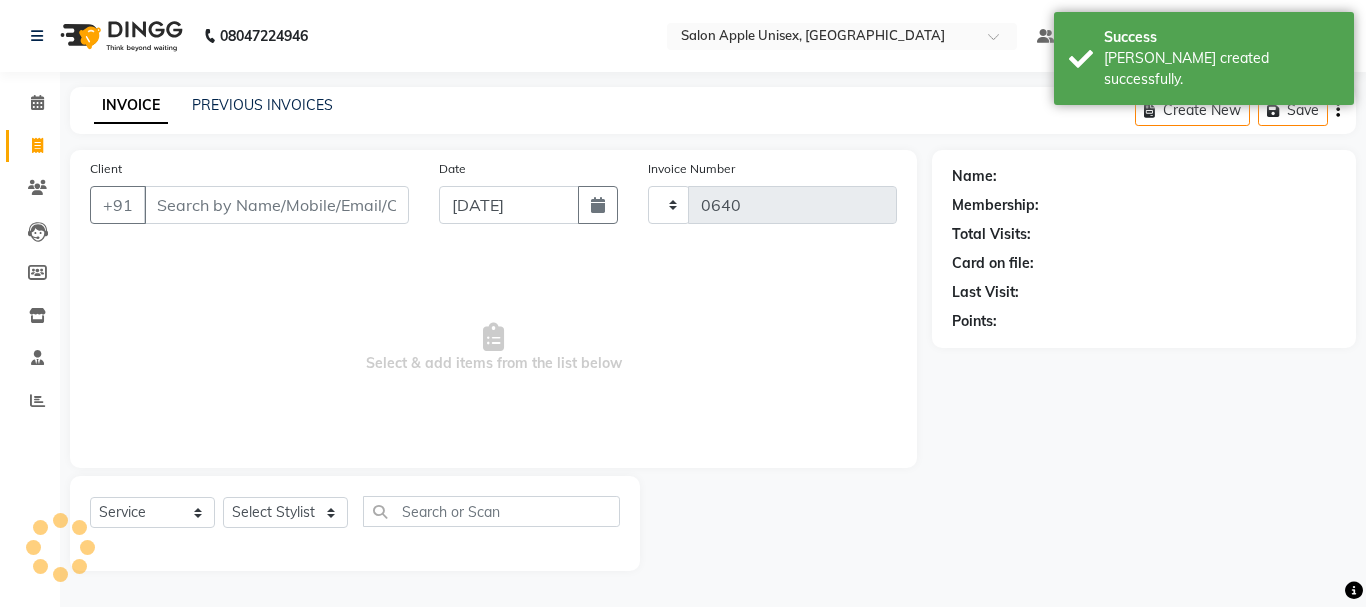 select on "112" 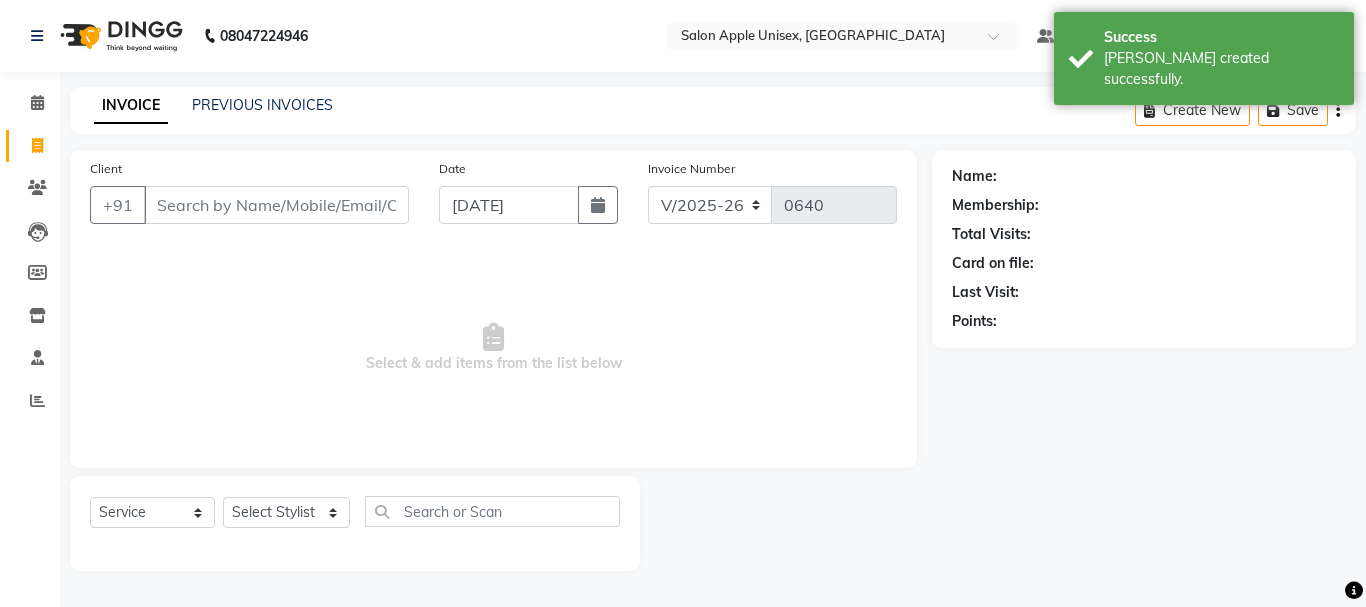 click on "Client" at bounding box center [276, 205] 